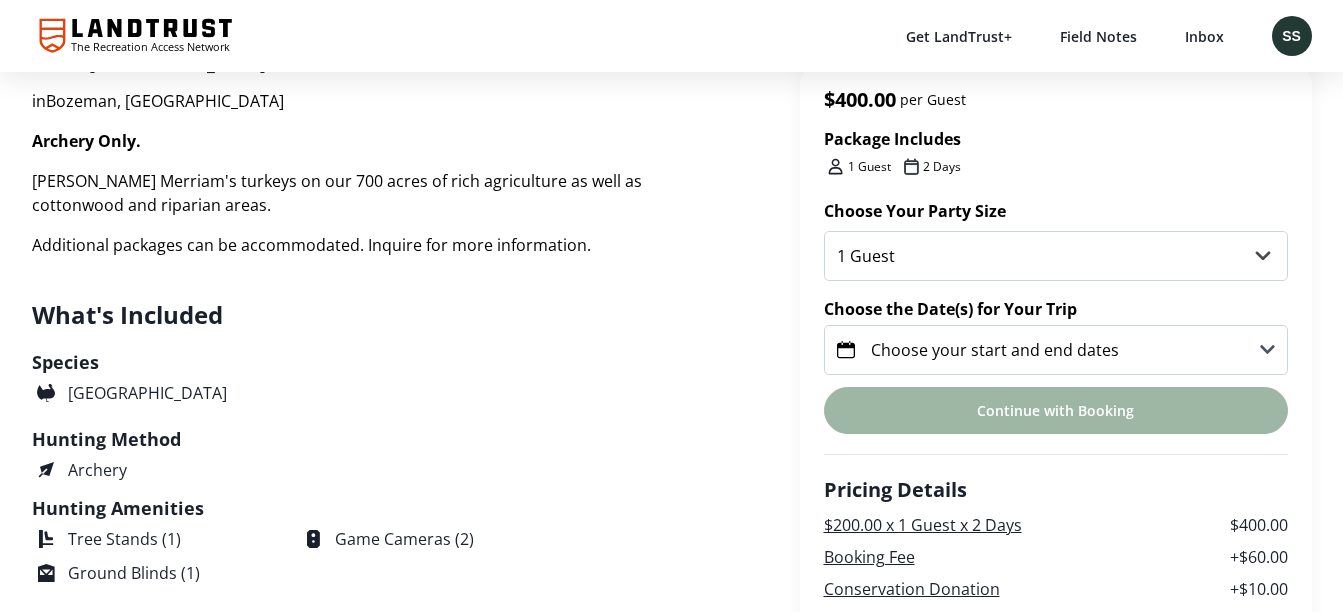 scroll, scrollTop: 0, scrollLeft: 0, axis: both 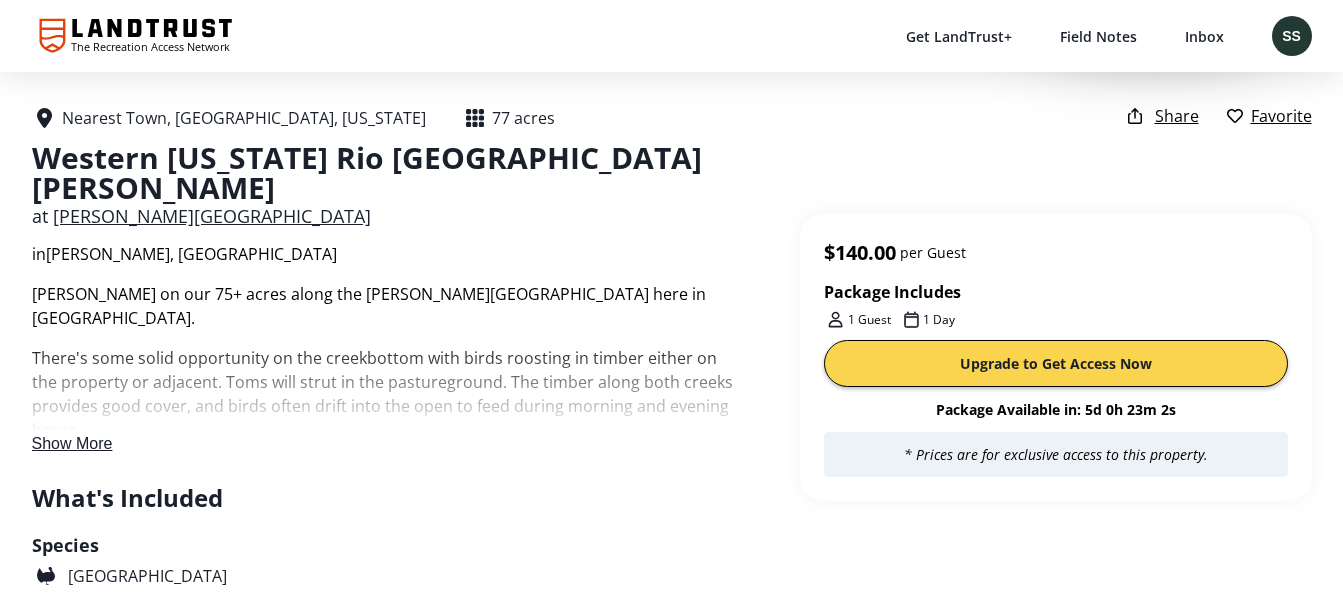 click on "Show More" at bounding box center (72, 443) 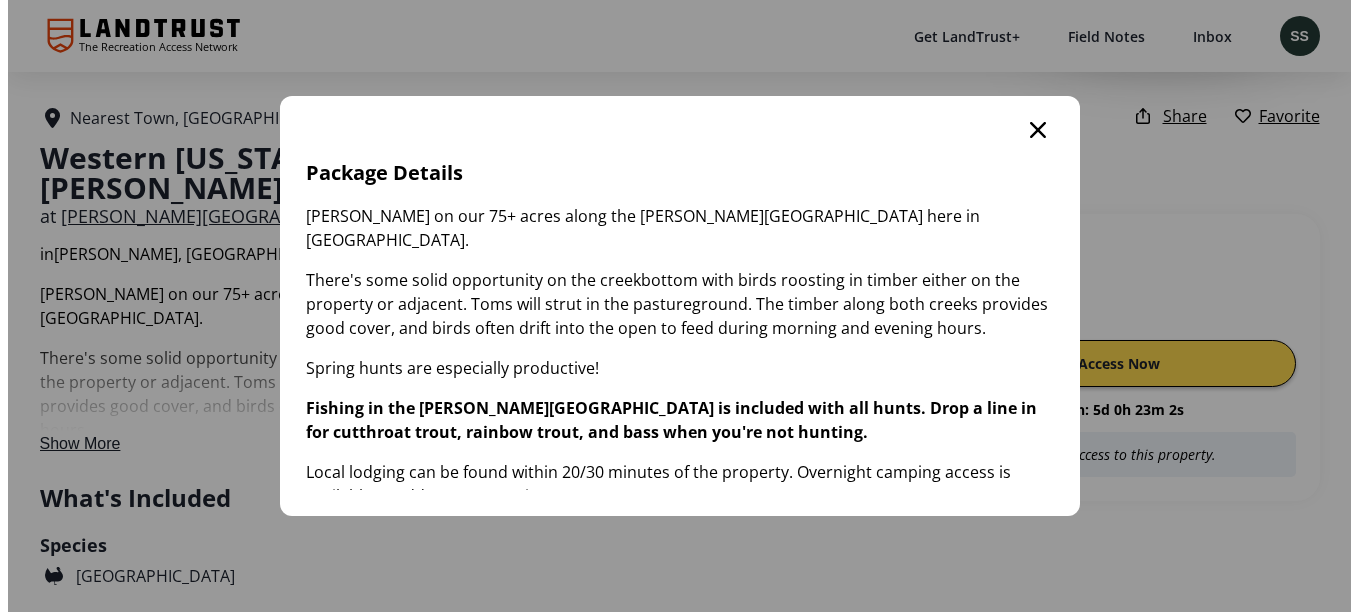 scroll, scrollTop: 0, scrollLeft: 0, axis: both 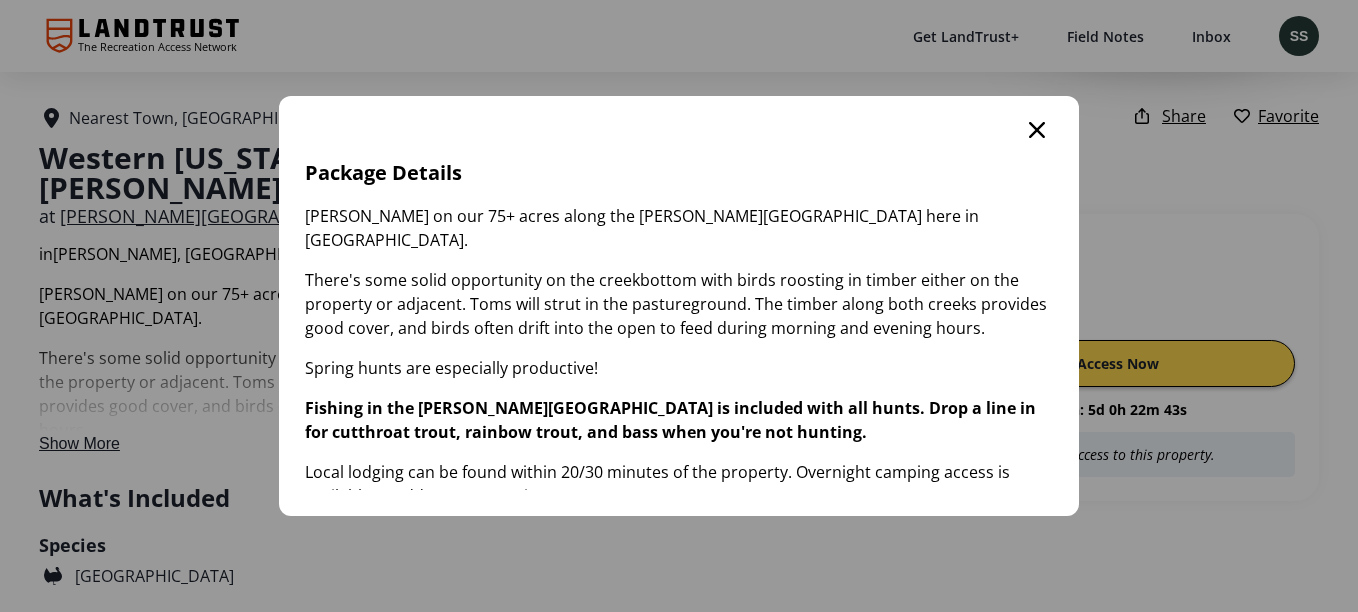 click at bounding box center (1037, 130) 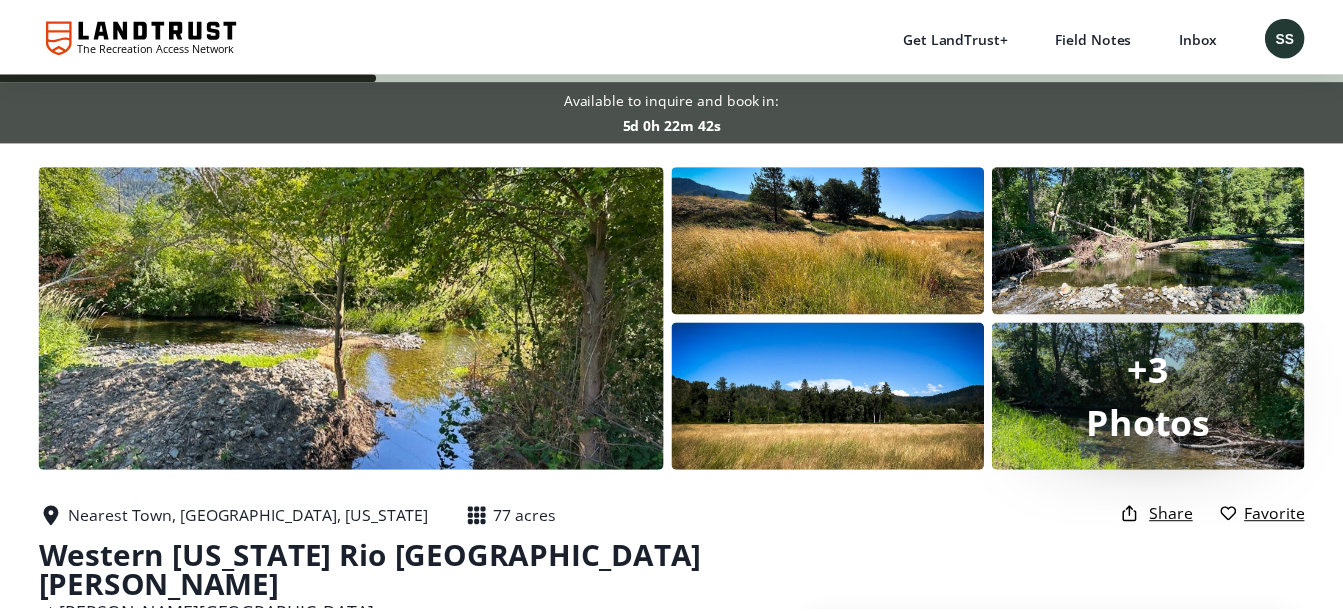 scroll, scrollTop: 400, scrollLeft: 0, axis: vertical 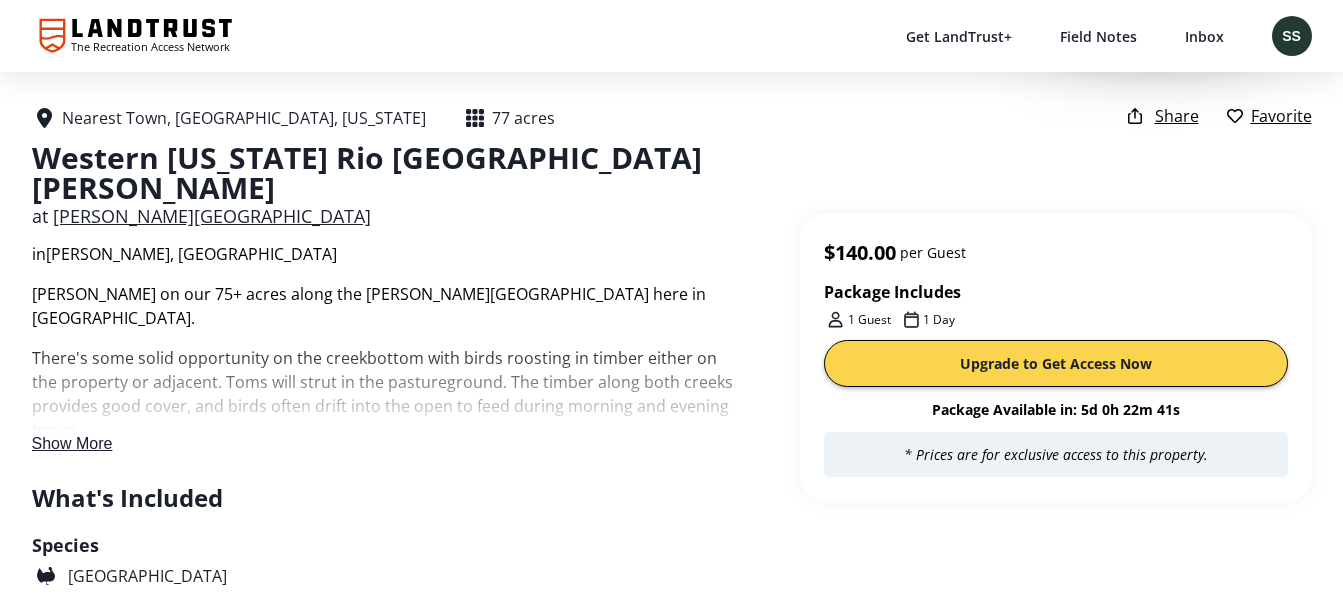click on "Favorite" at bounding box center [1281, 116] 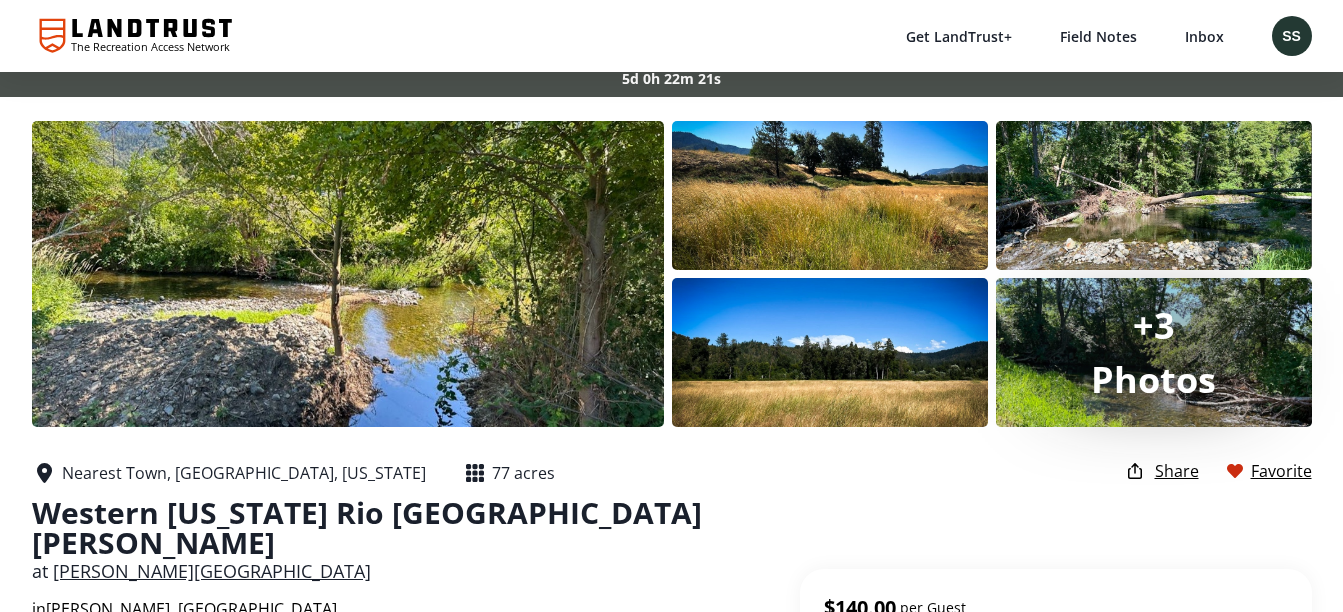 scroll, scrollTop: 29, scrollLeft: 0, axis: vertical 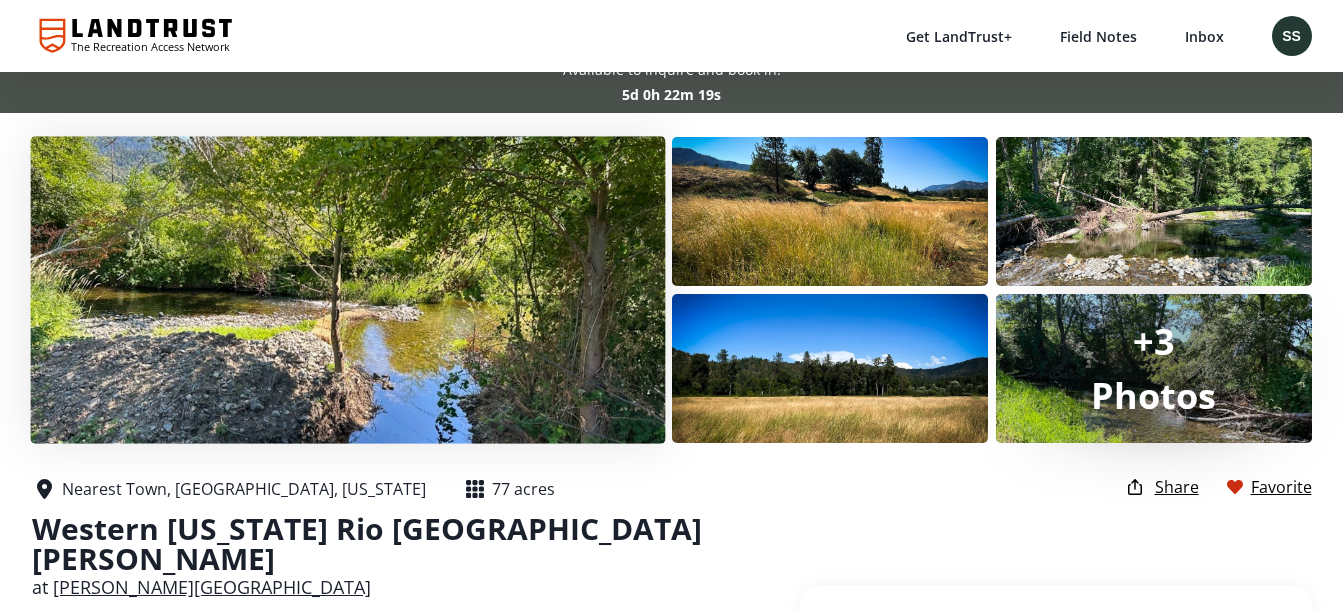 click at bounding box center [347, 290] 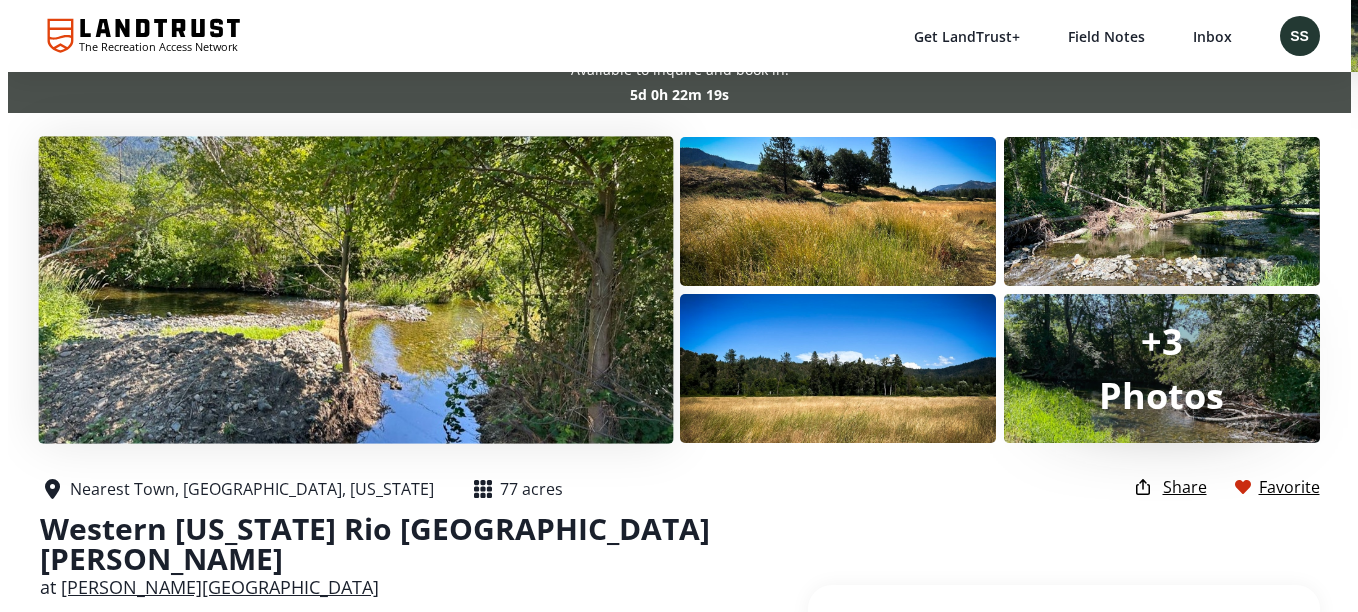 scroll, scrollTop: 0, scrollLeft: 0, axis: both 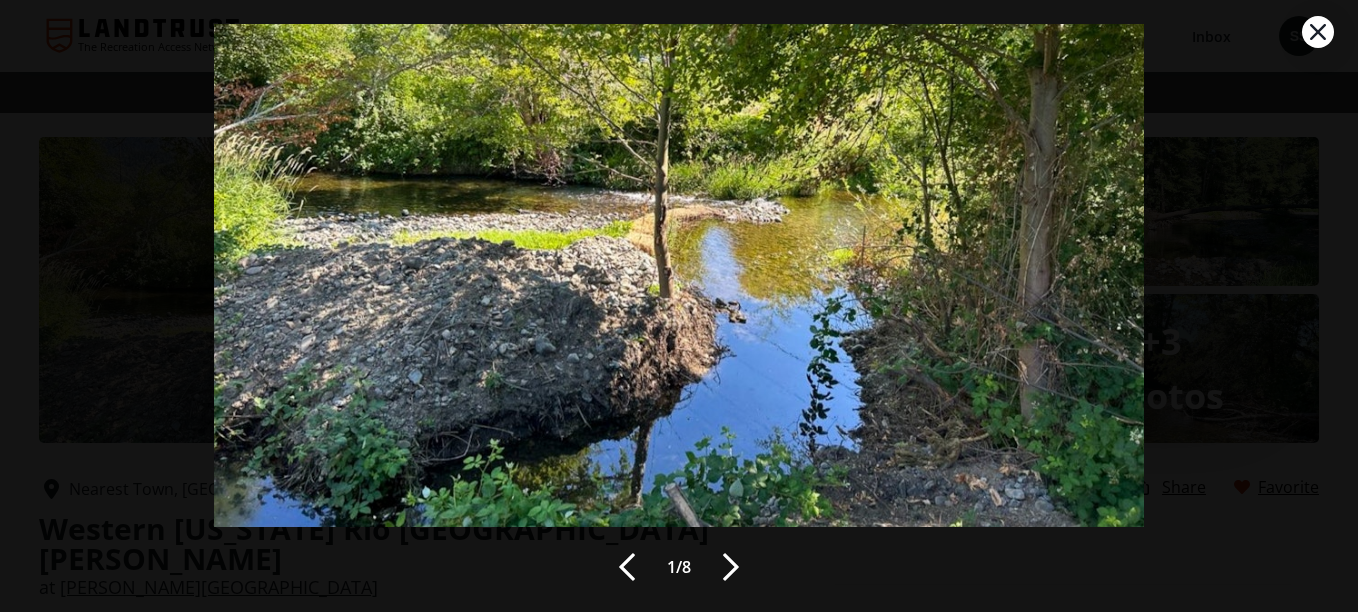 click at bounding box center [731, 567] 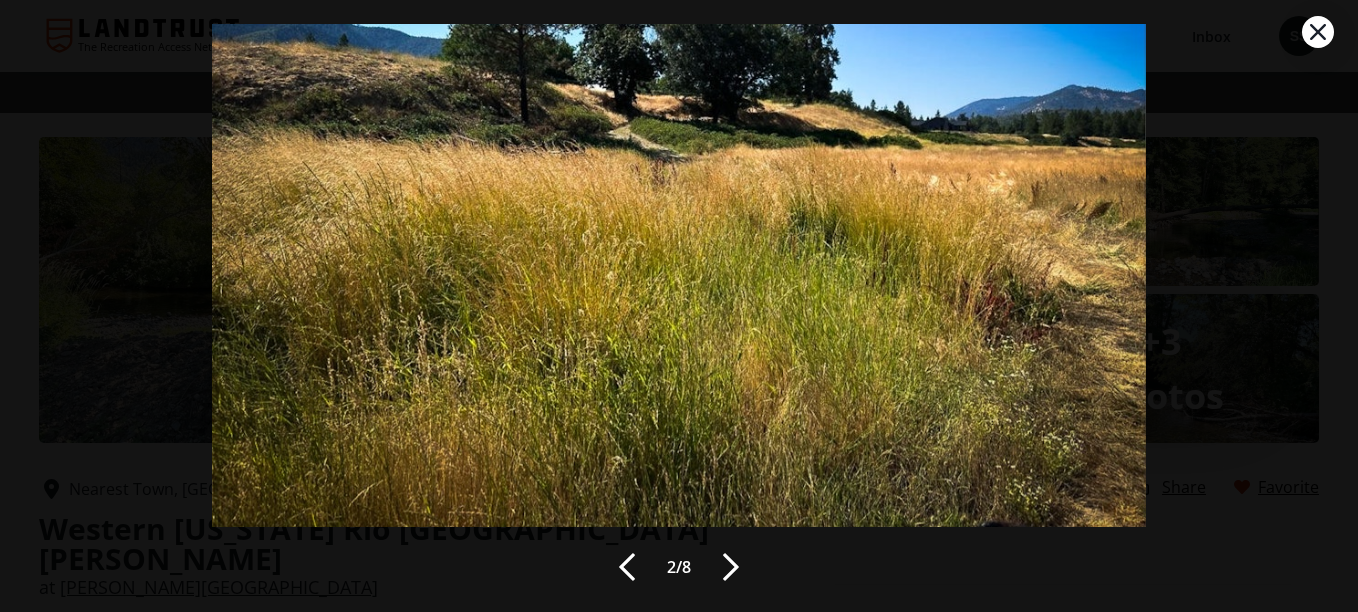 click at bounding box center (731, 567) 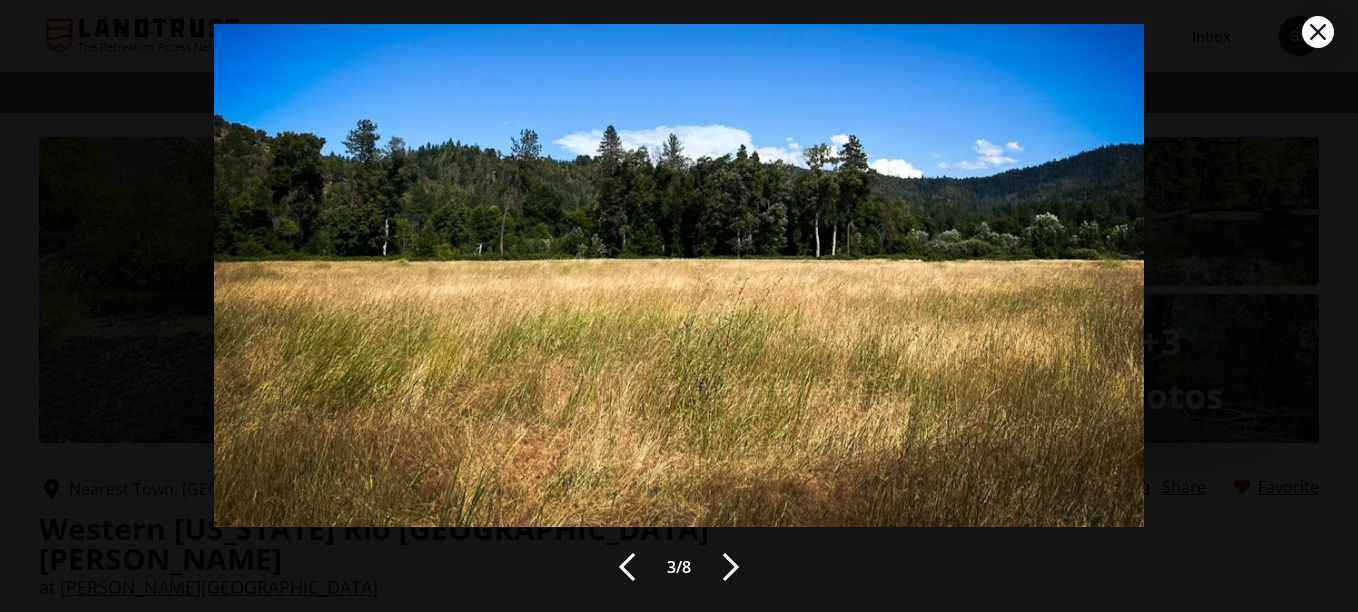 click at bounding box center (731, 567) 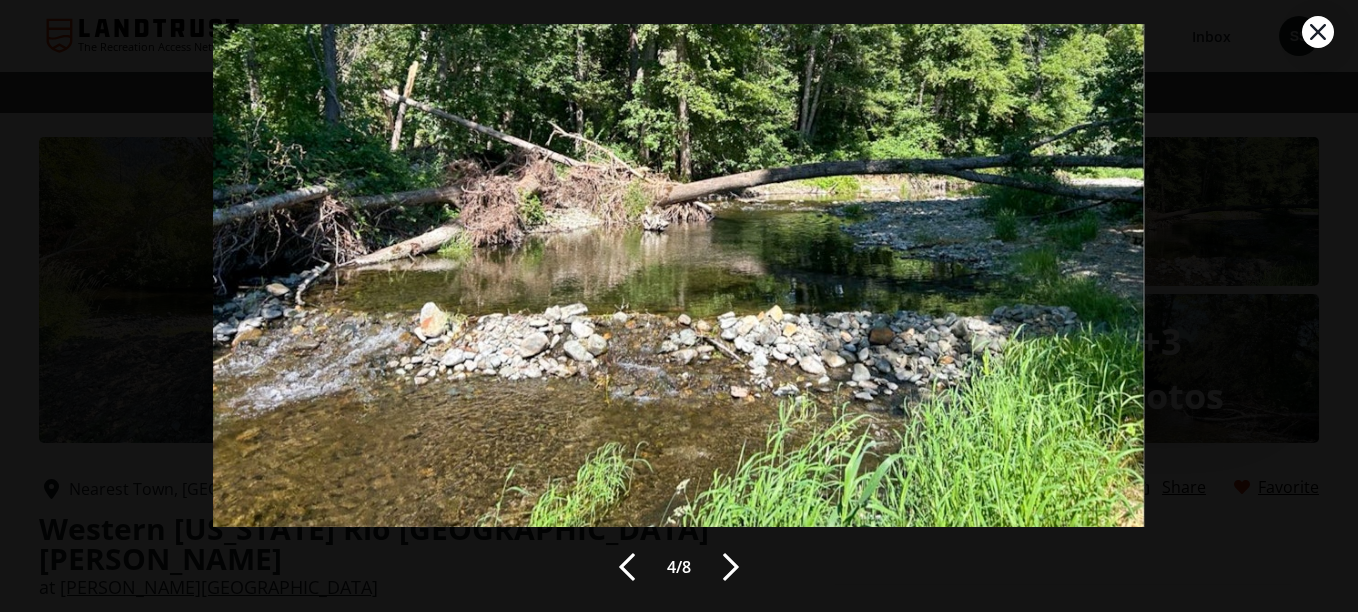 click at bounding box center (731, 567) 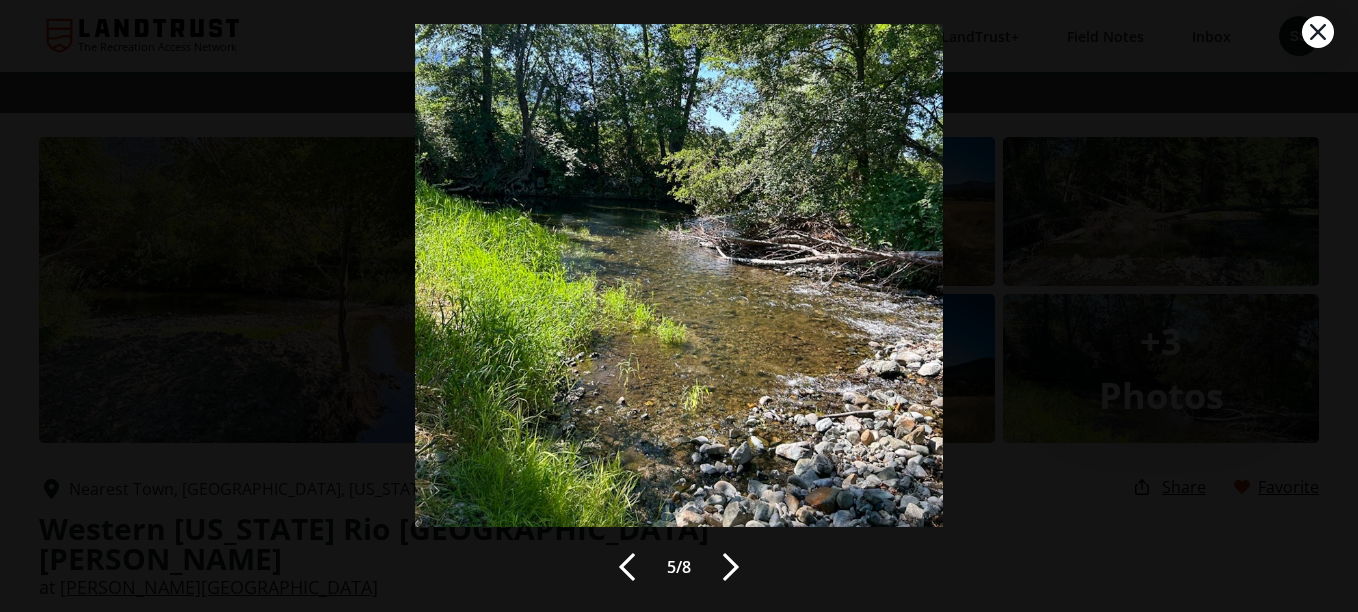 click at bounding box center (731, 567) 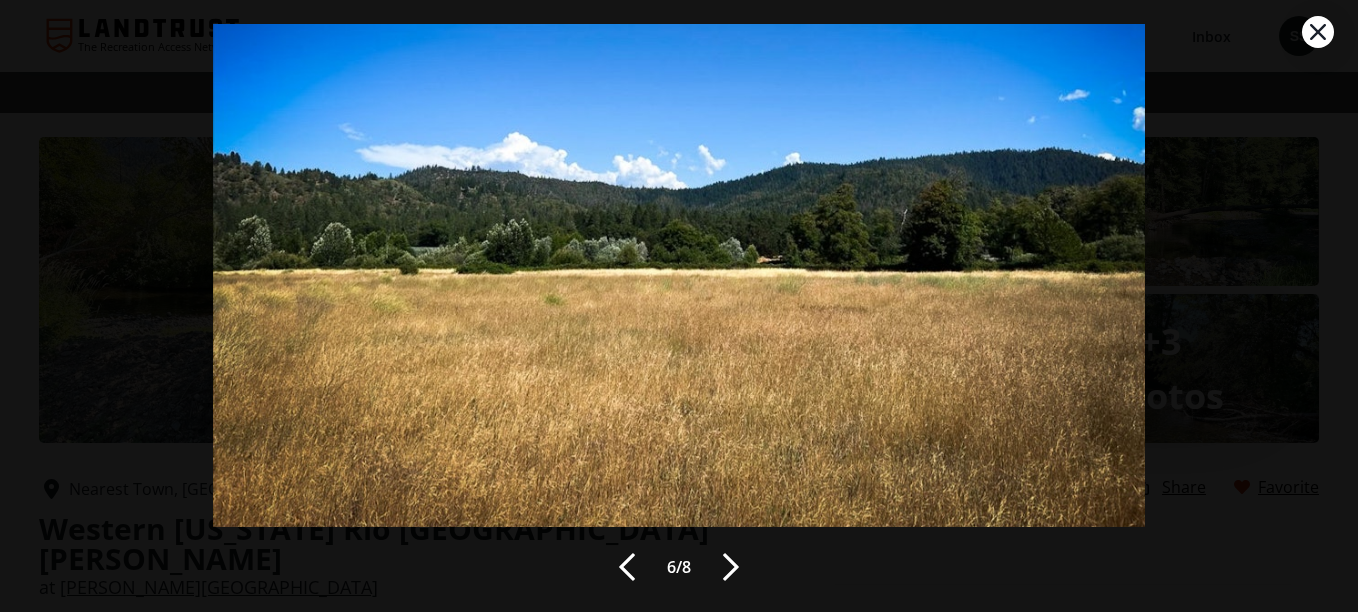 click at bounding box center [731, 567] 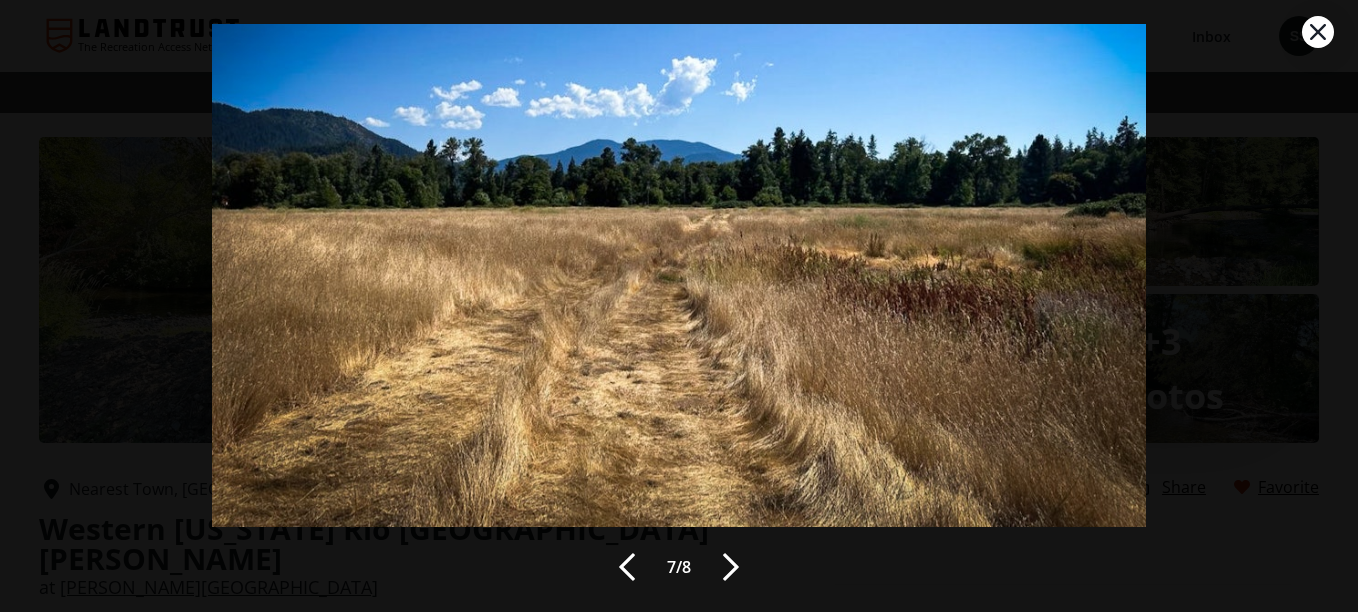 click at bounding box center [731, 567] 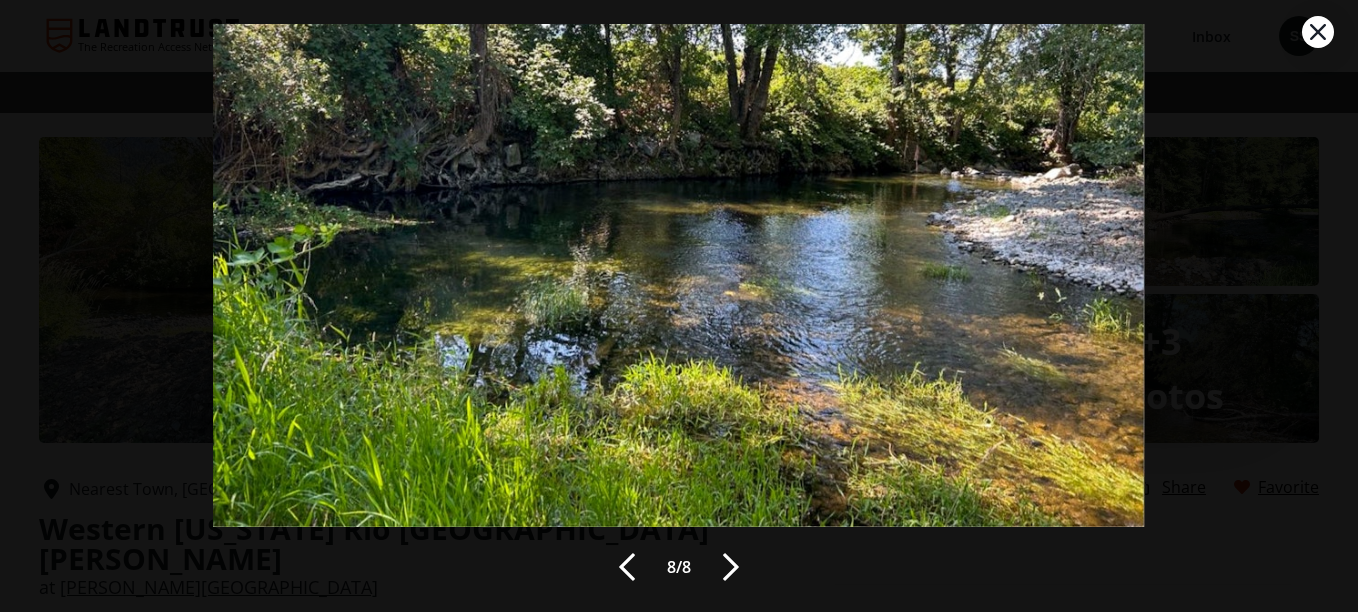 click at bounding box center (731, 567) 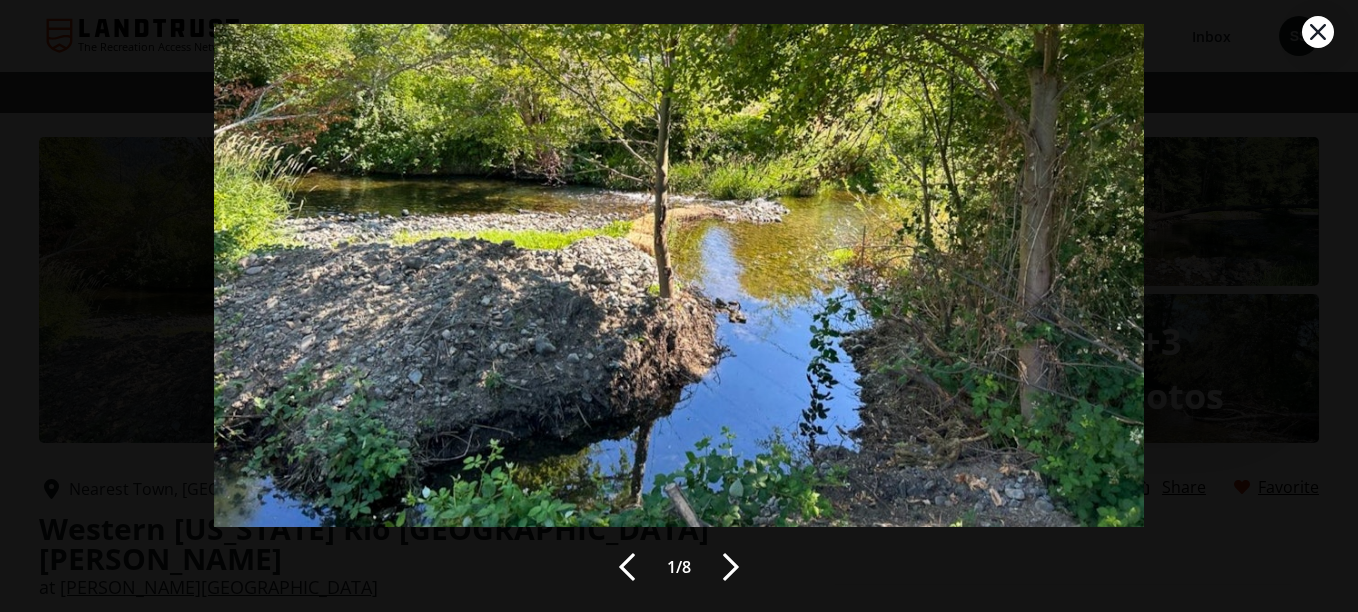 click at bounding box center [731, 567] 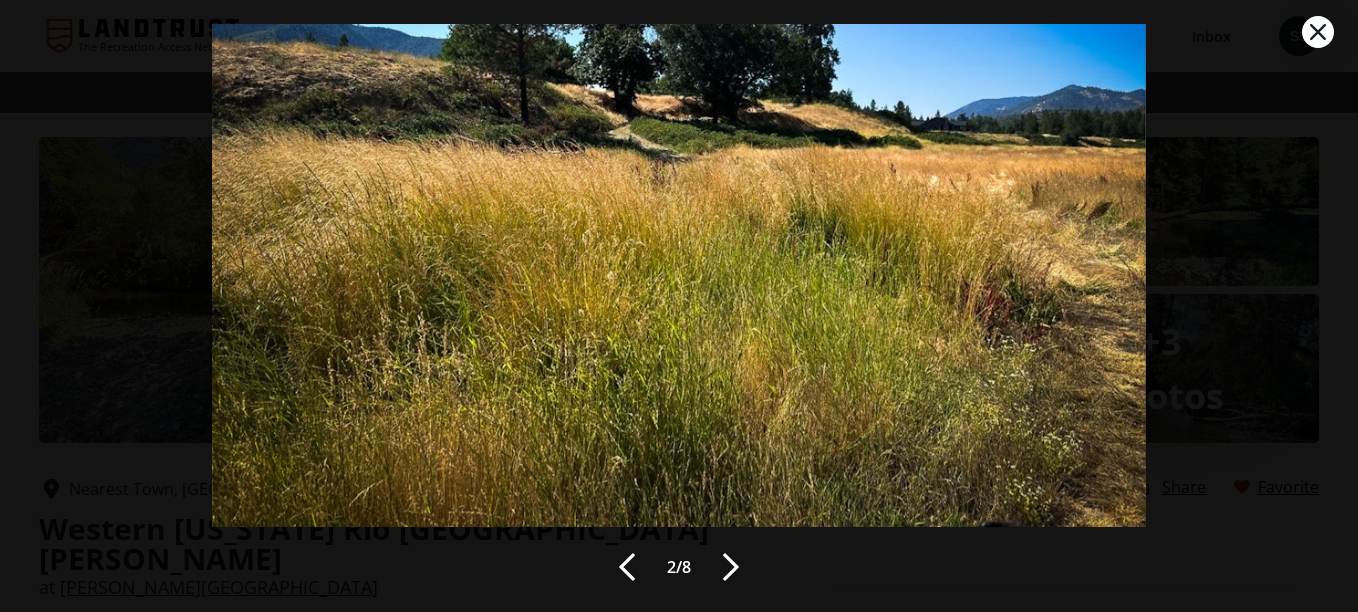 click at bounding box center [731, 567] 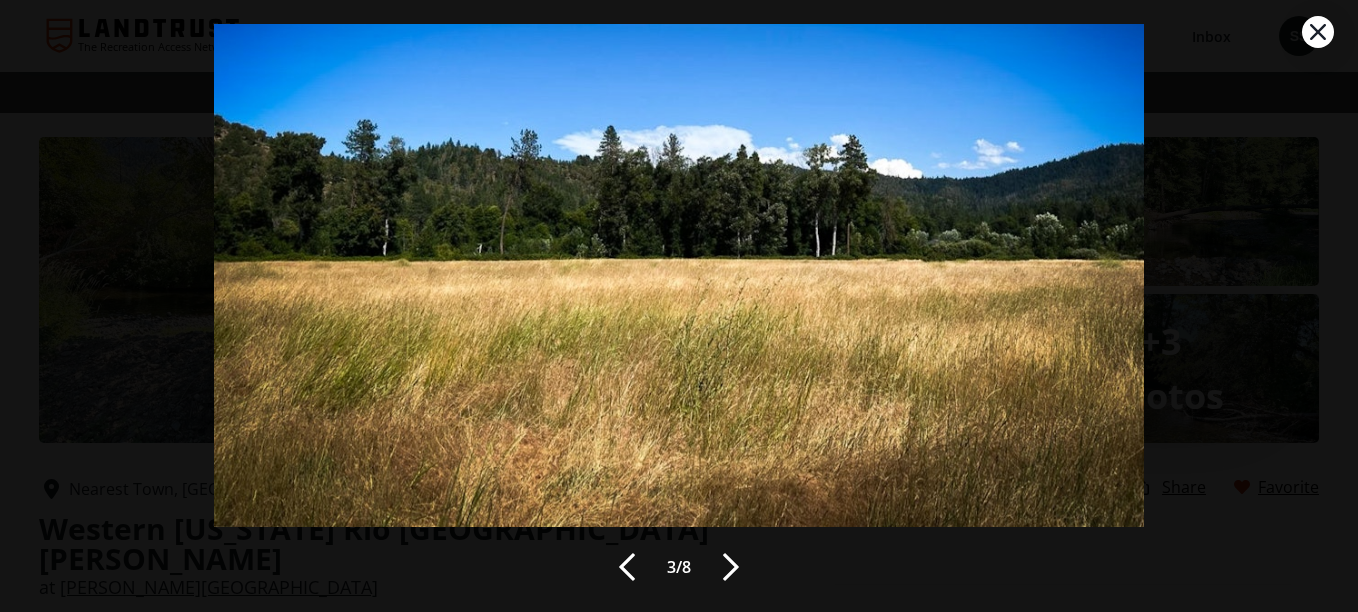 click at bounding box center (731, 567) 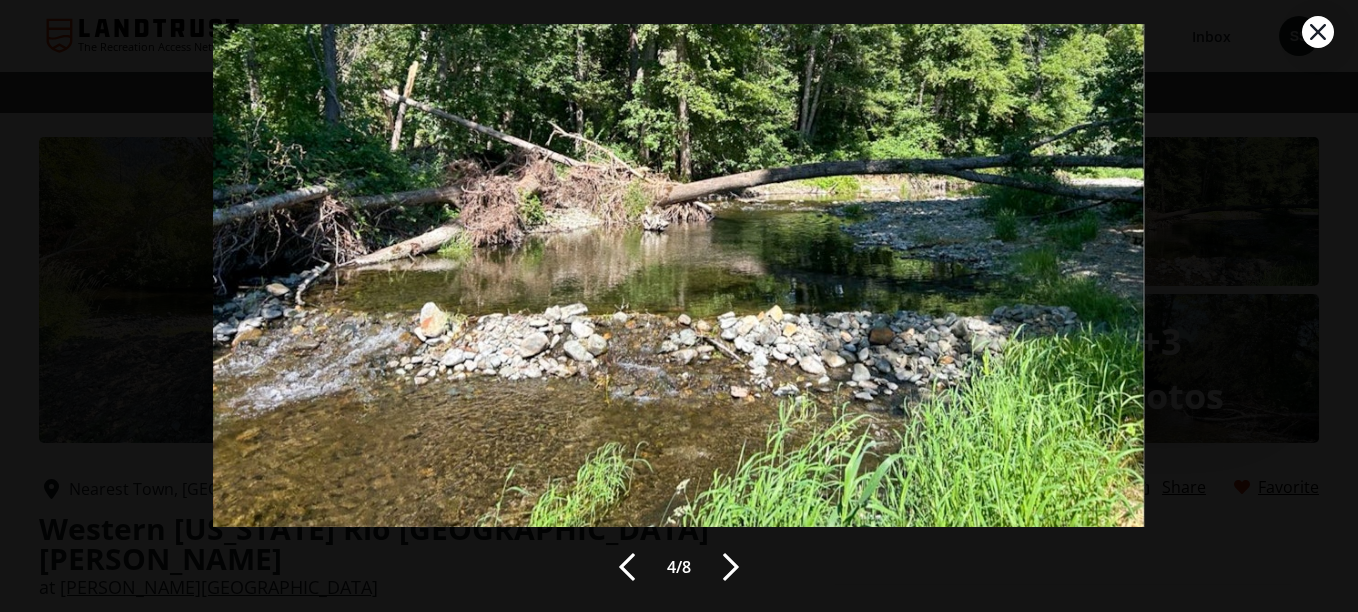 click 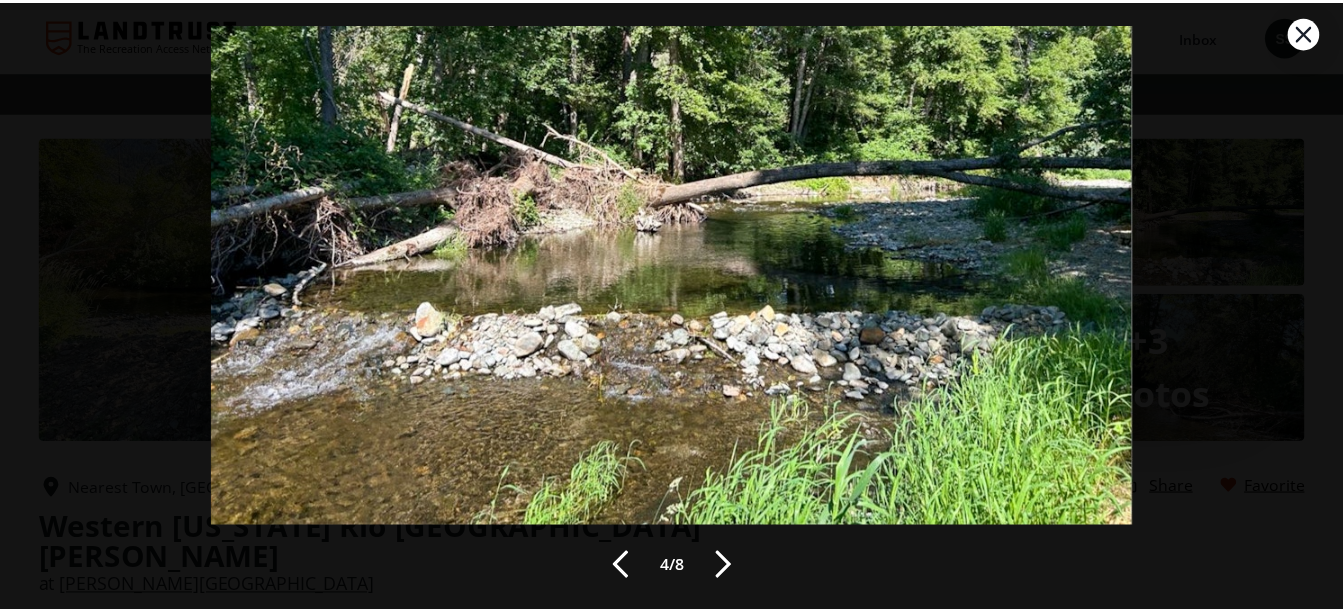 scroll, scrollTop: 29, scrollLeft: 0, axis: vertical 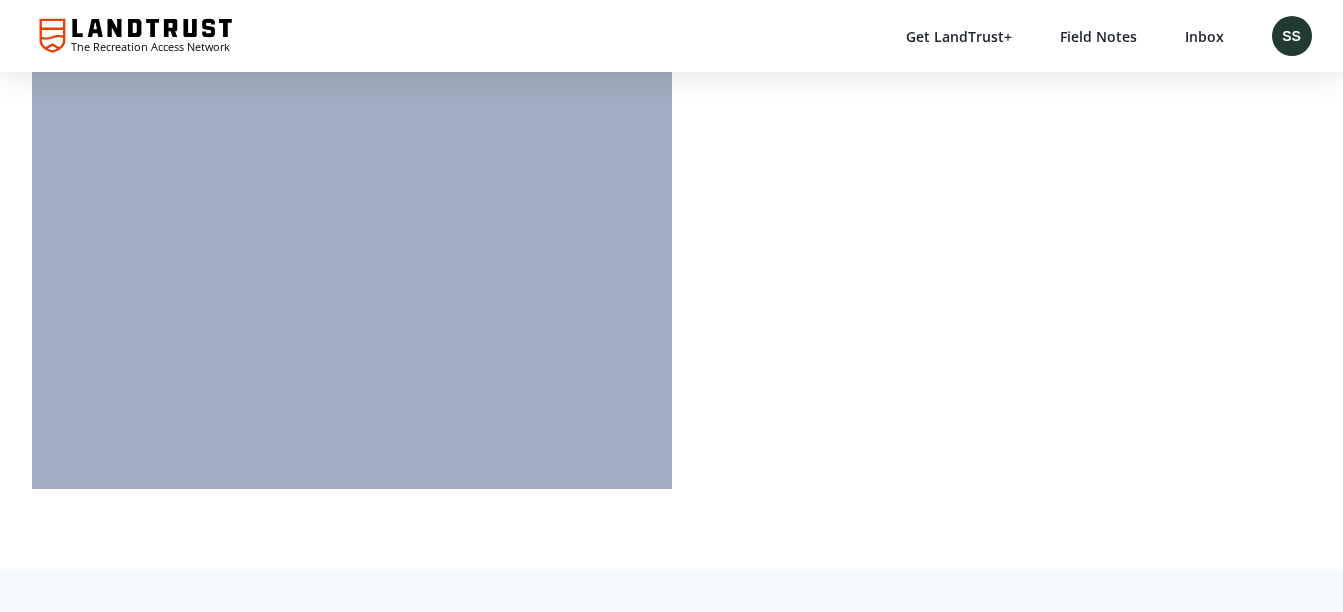 click at bounding box center [352, 85] 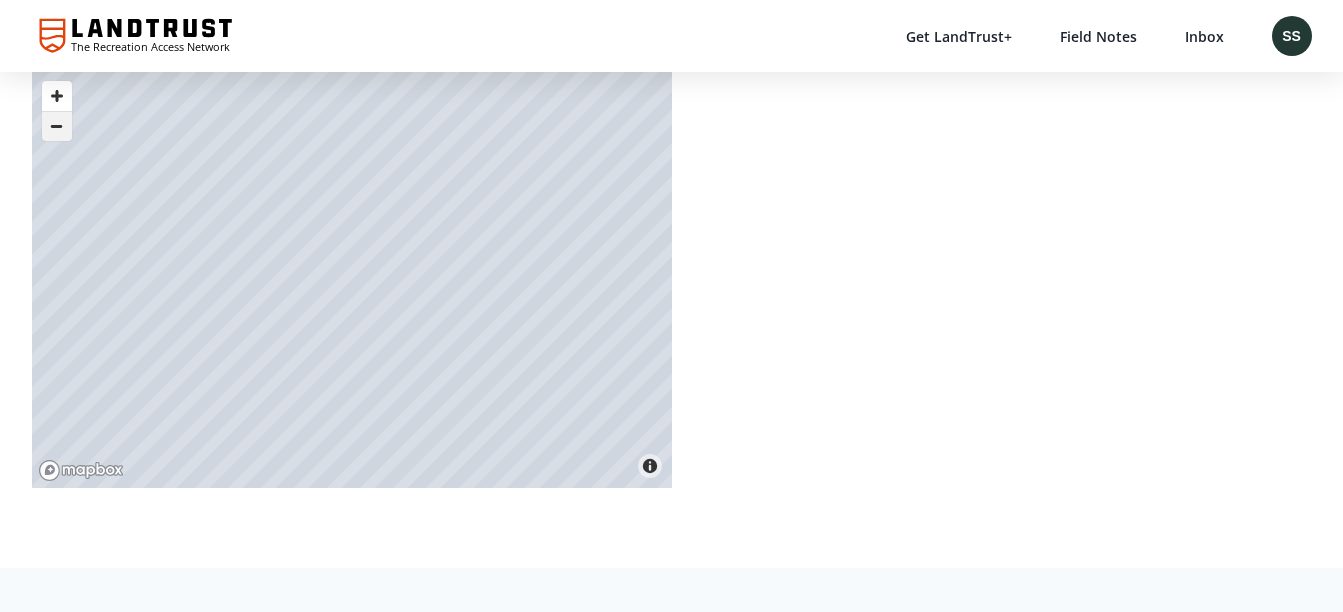 click at bounding box center [57, 126] 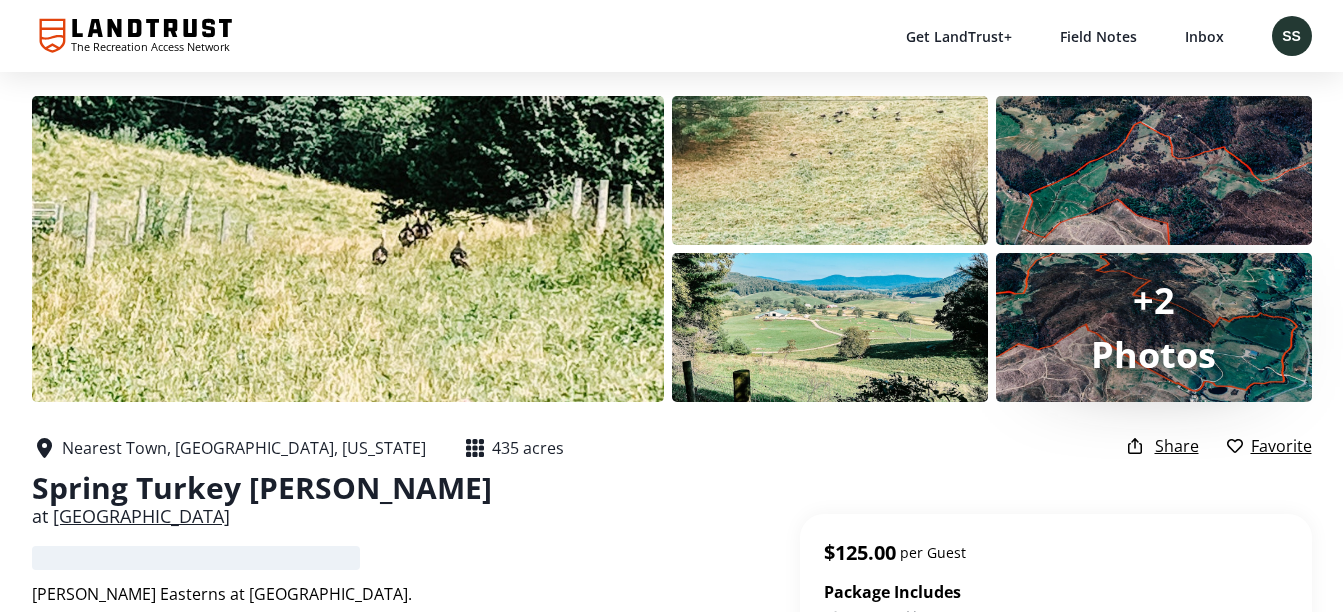 scroll, scrollTop: 0, scrollLeft: 0, axis: both 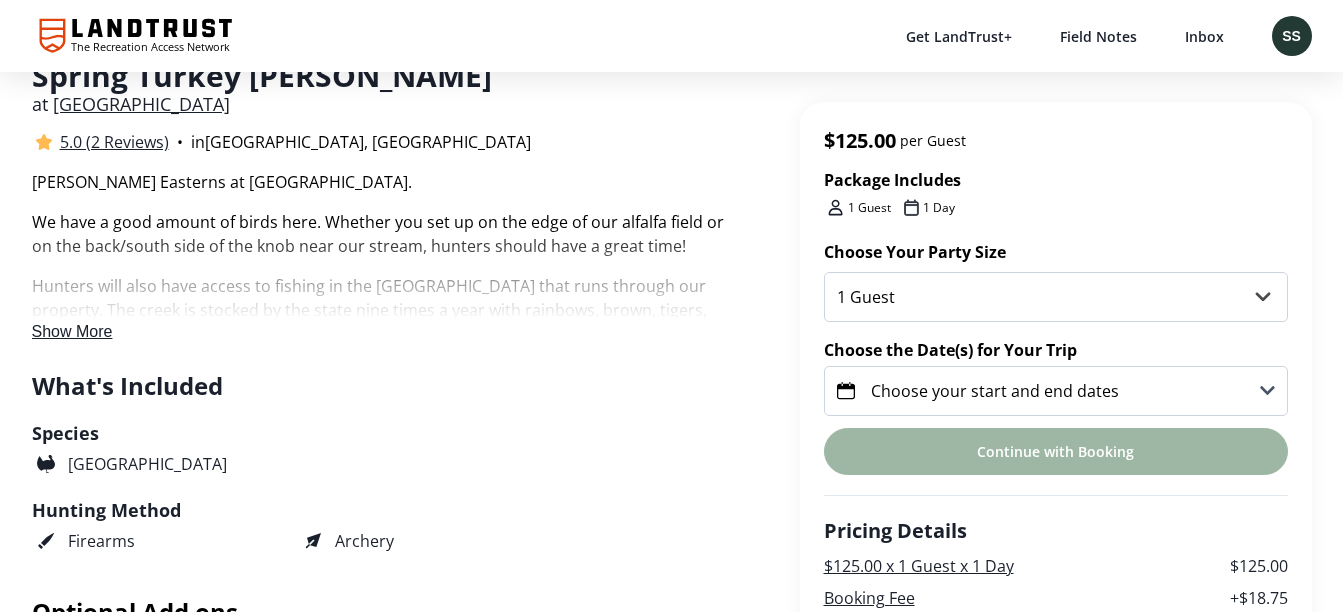 click on "Choose your start and end dates" at bounding box center (1056, 391) 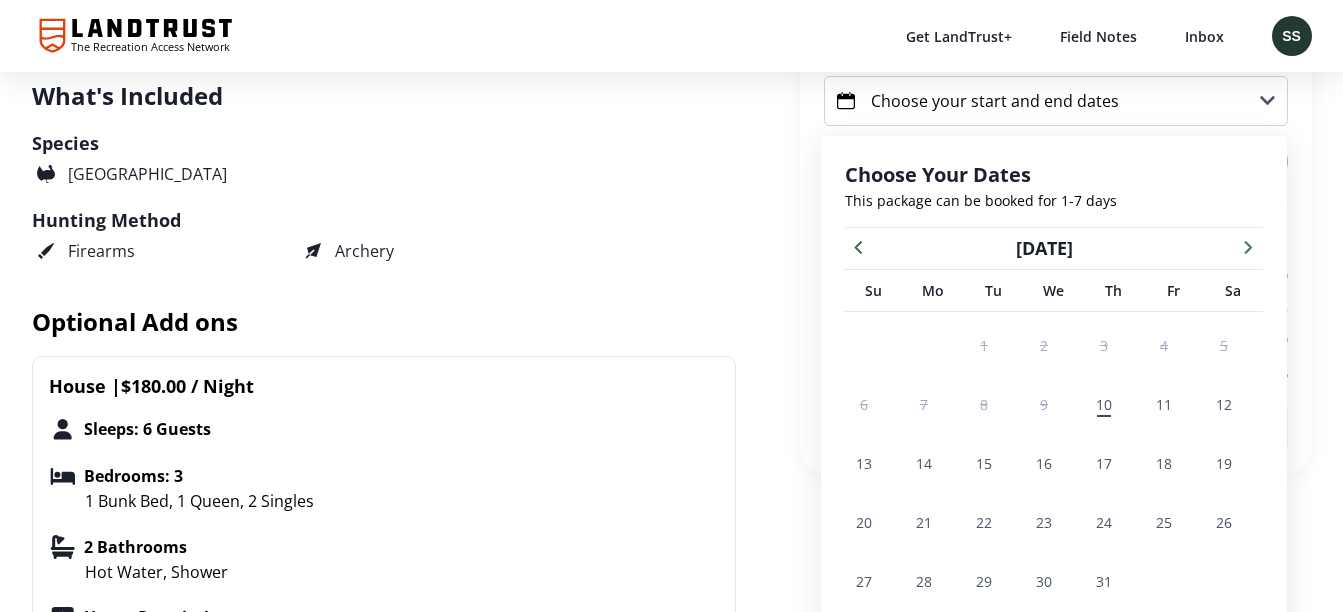 scroll, scrollTop: 786, scrollLeft: 0, axis: vertical 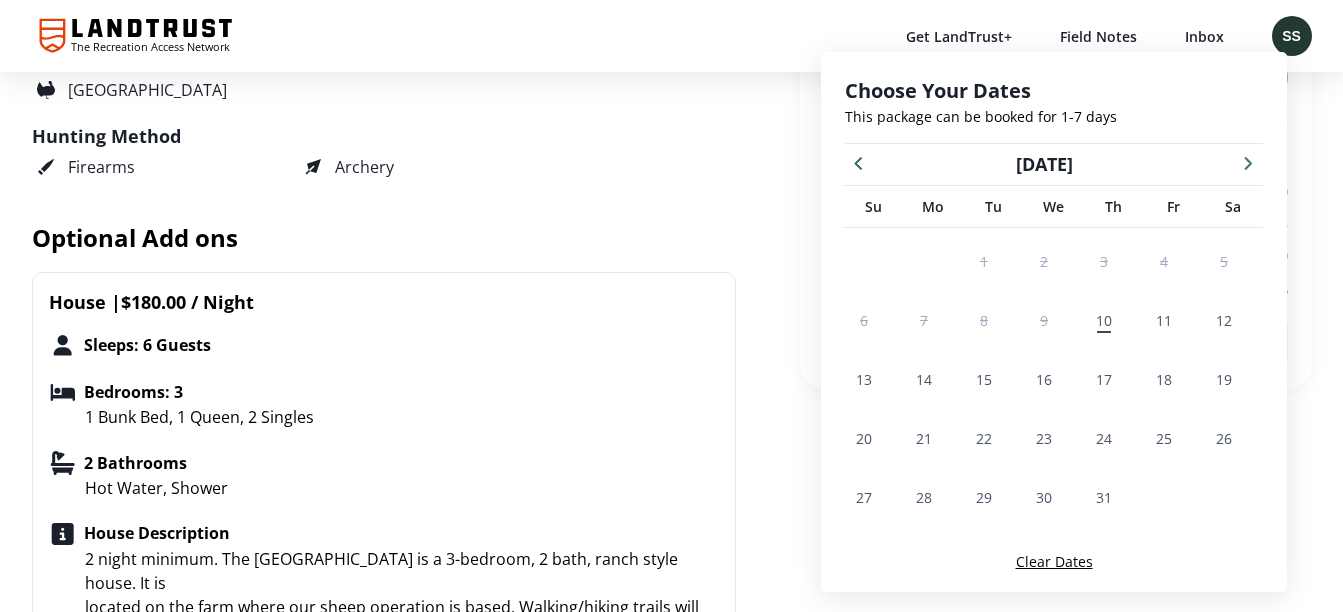 click at bounding box center [1248, 162] 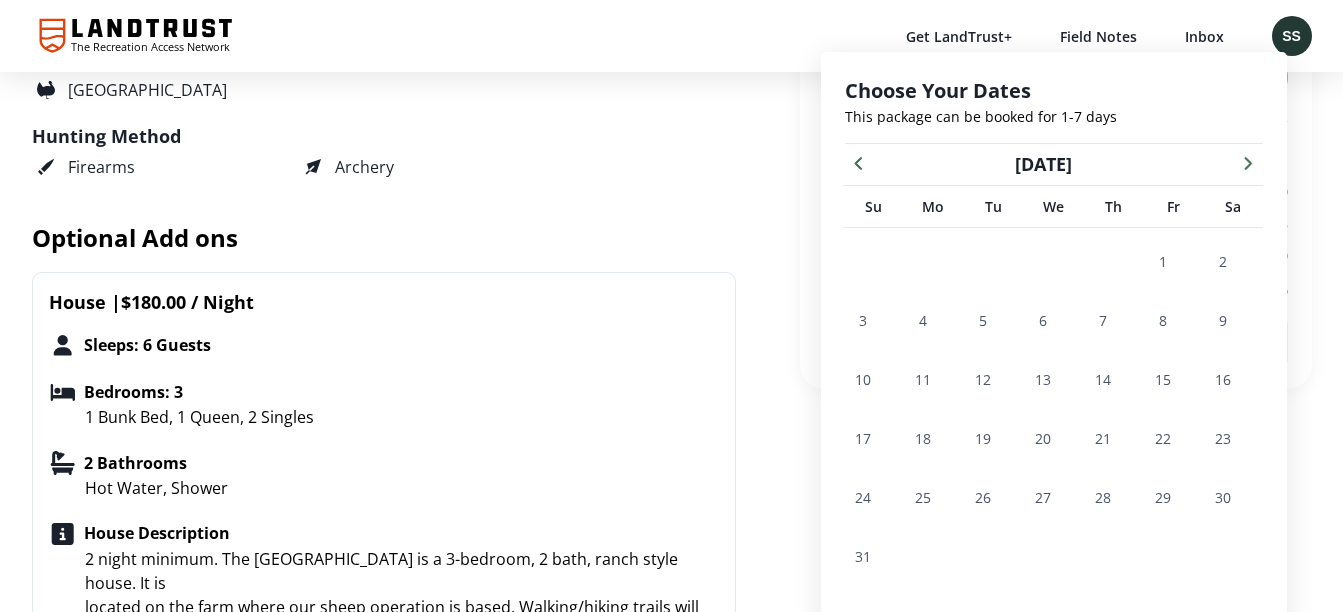 click at bounding box center (1248, 162) 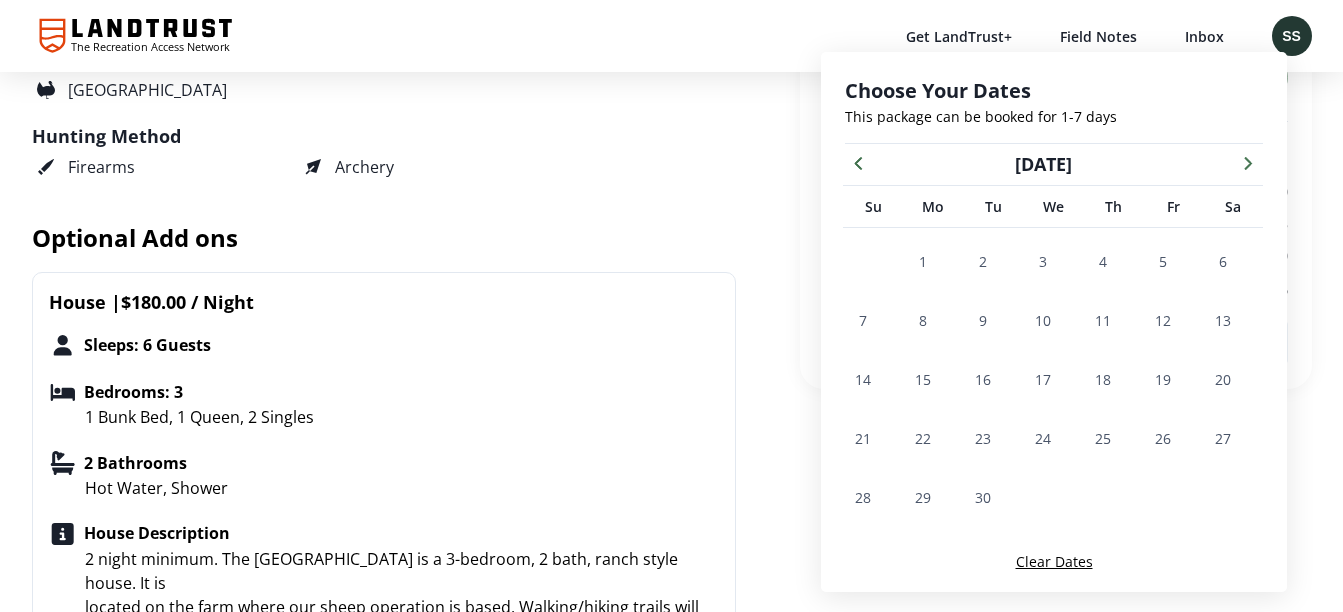 click at bounding box center [1248, 162] 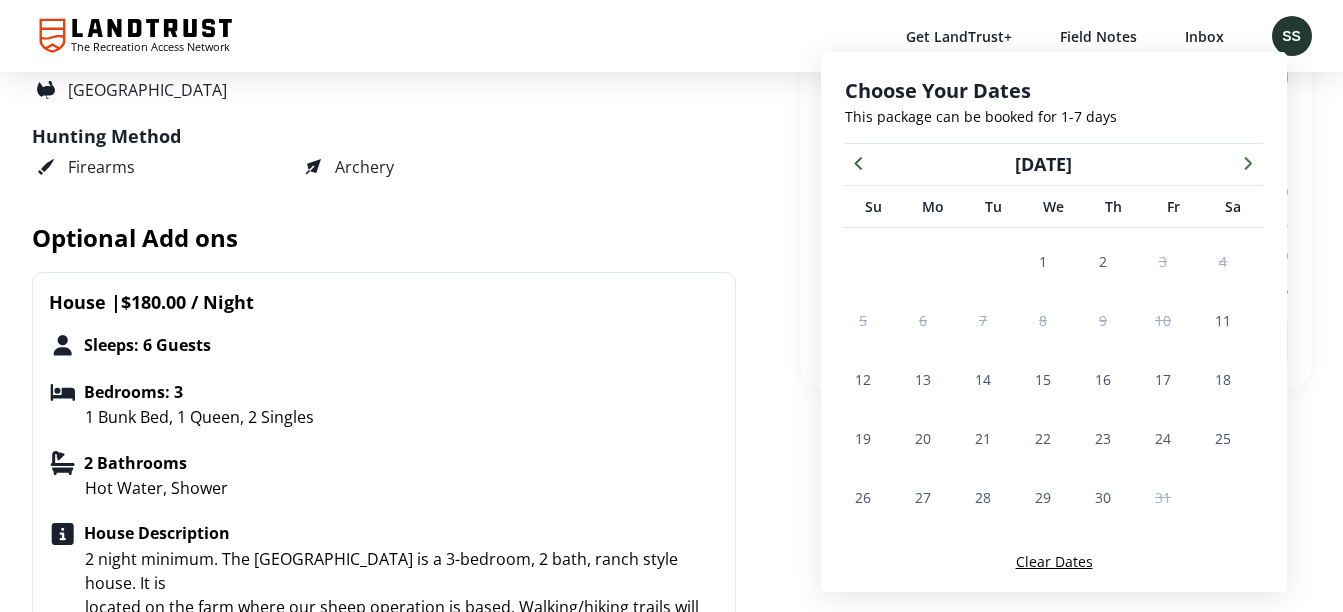 click at bounding box center [1248, 162] 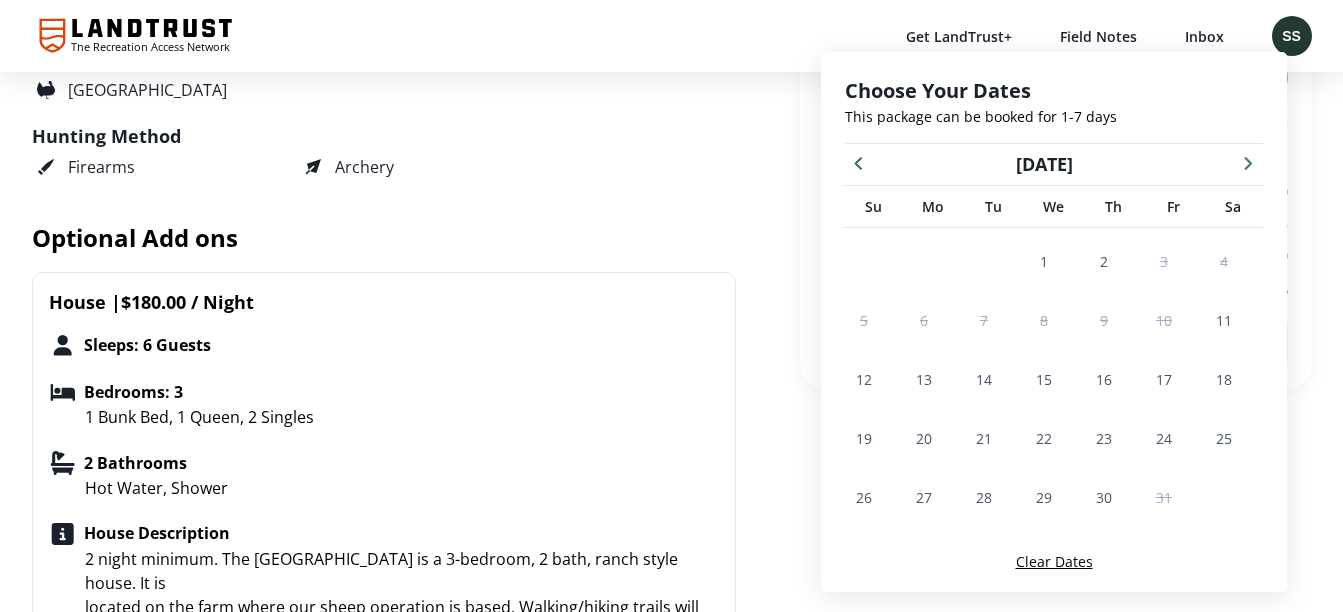 click at bounding box center (1248, 162) 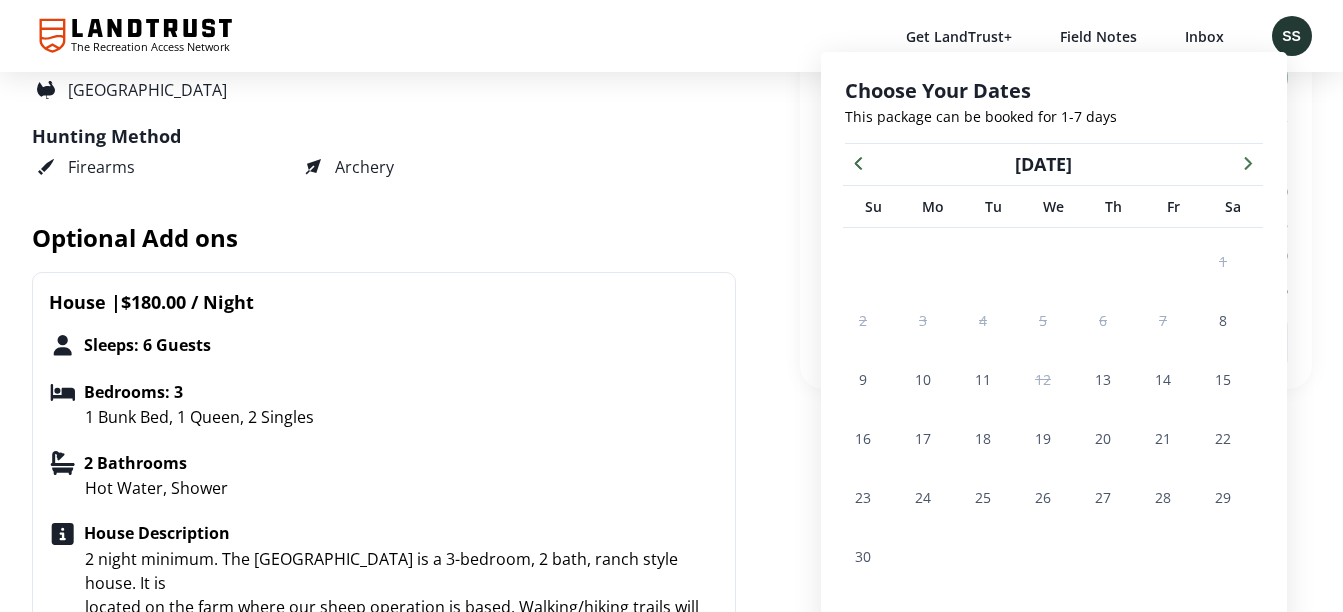 click at bounding box center (1248, 162) 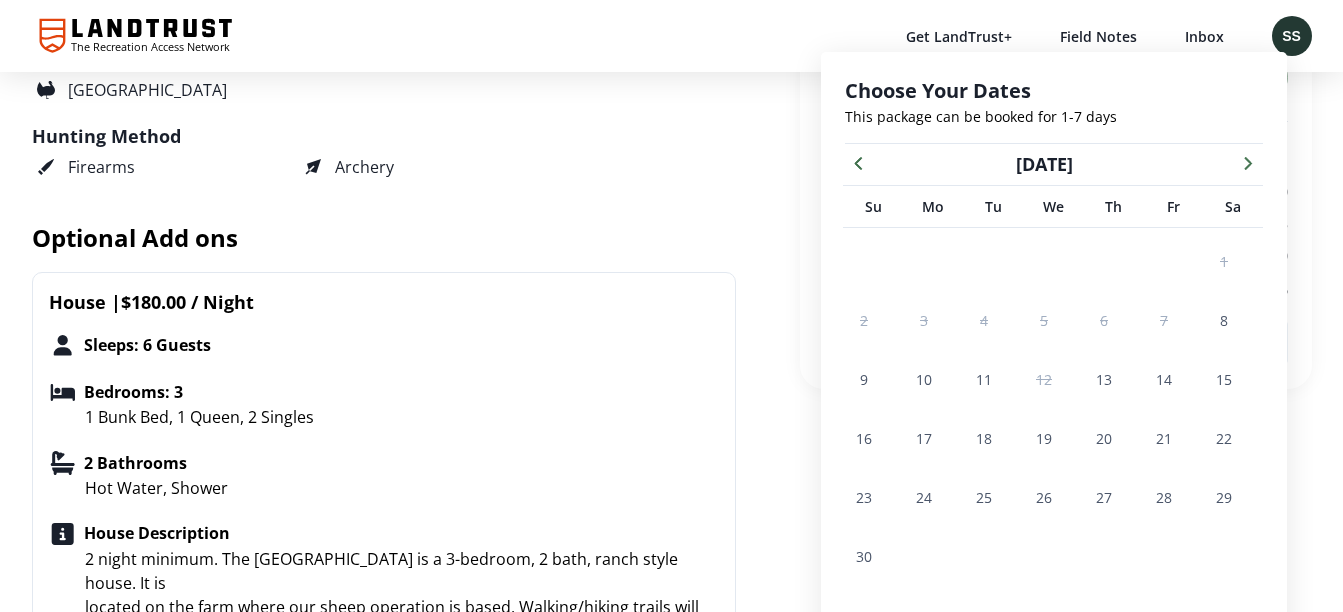 click at bounding box center (1248, 162) 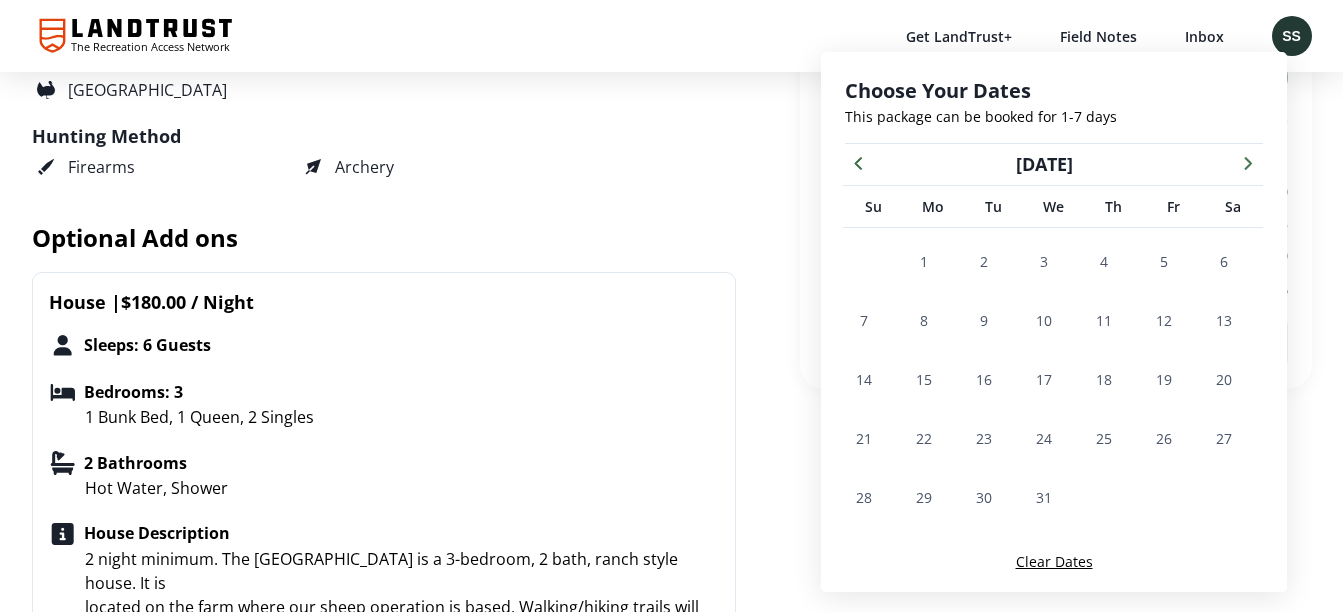 click at bounding box center [1248, 162] 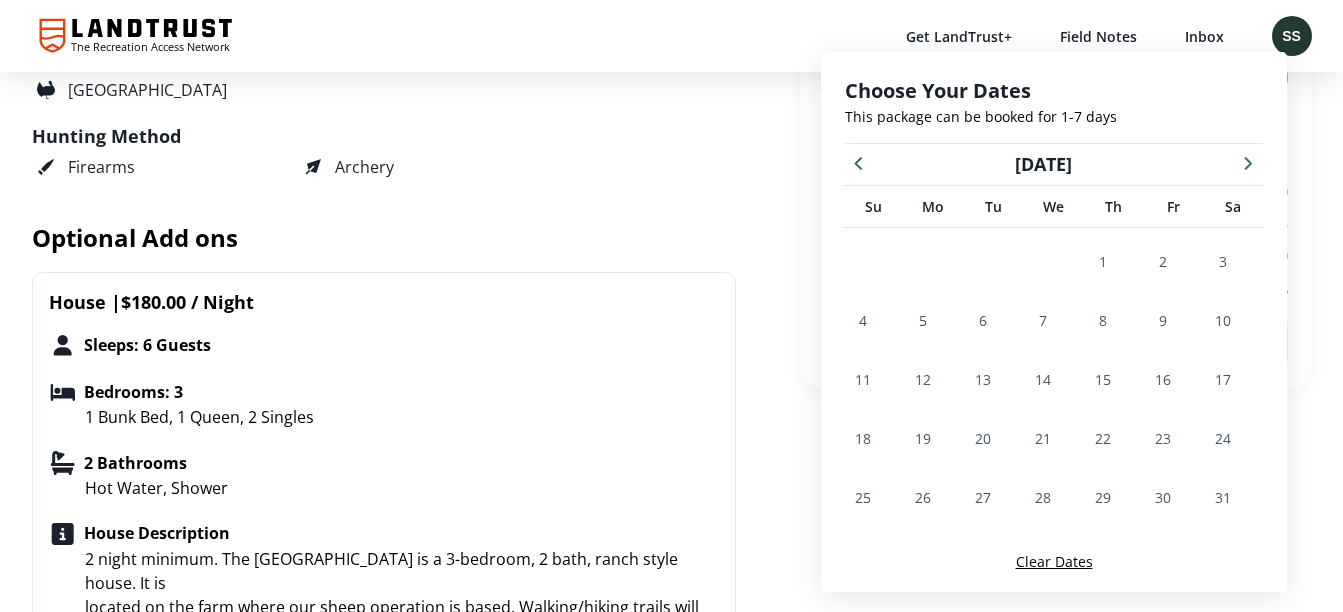 click at bounding box center [1248, 162] 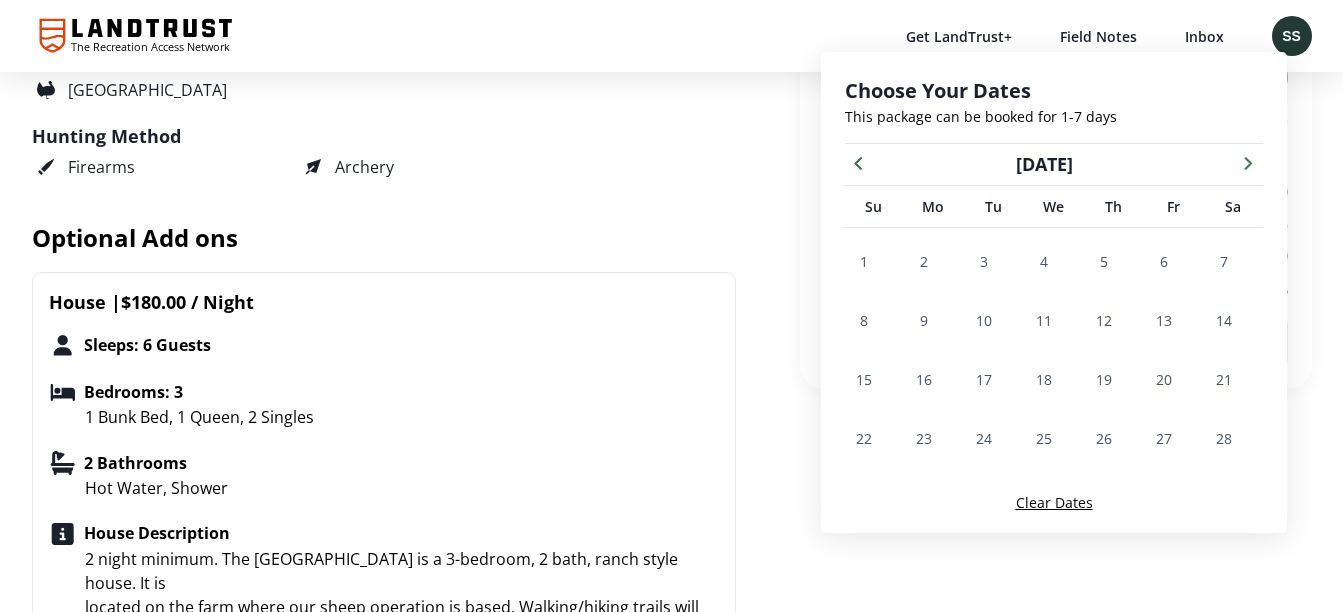 click at bounding box center [1248, 162] 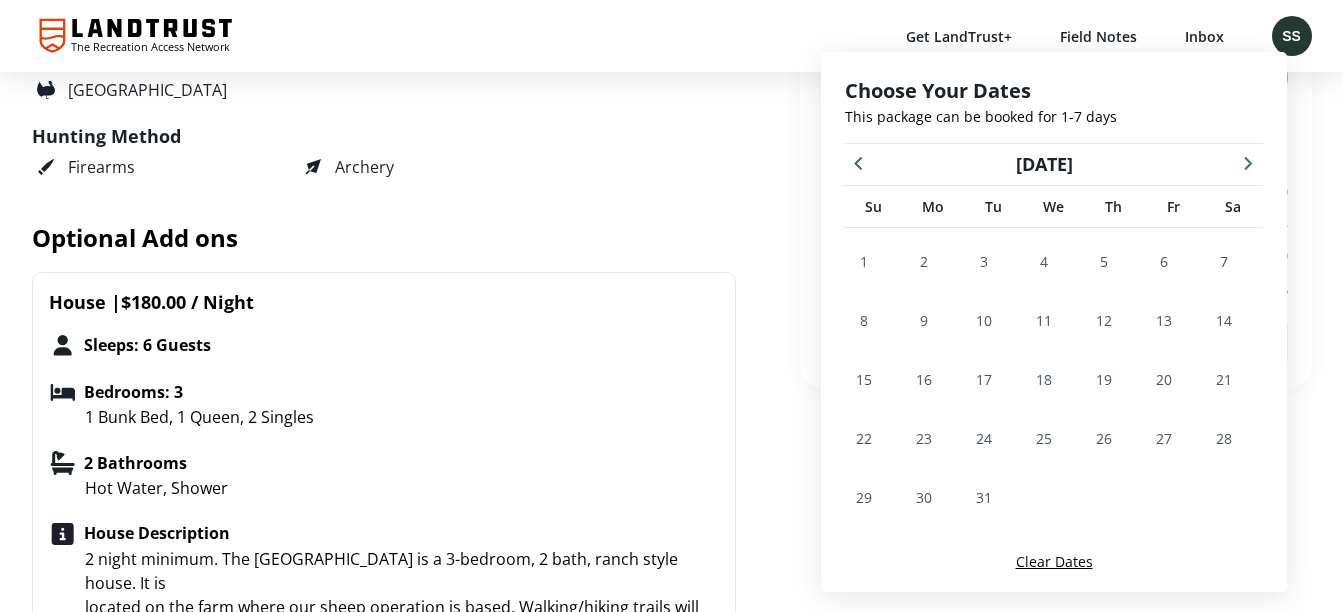 click at bounding box center (1248, 162) 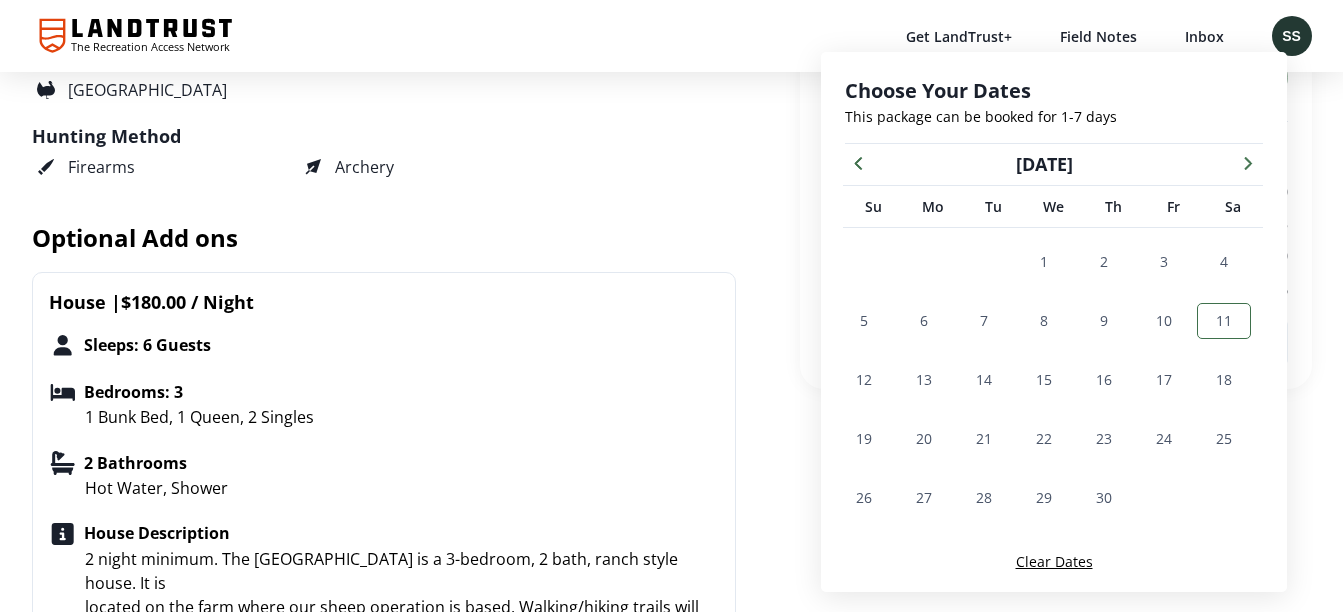 click on "11" at bounding box center [1224, 320] 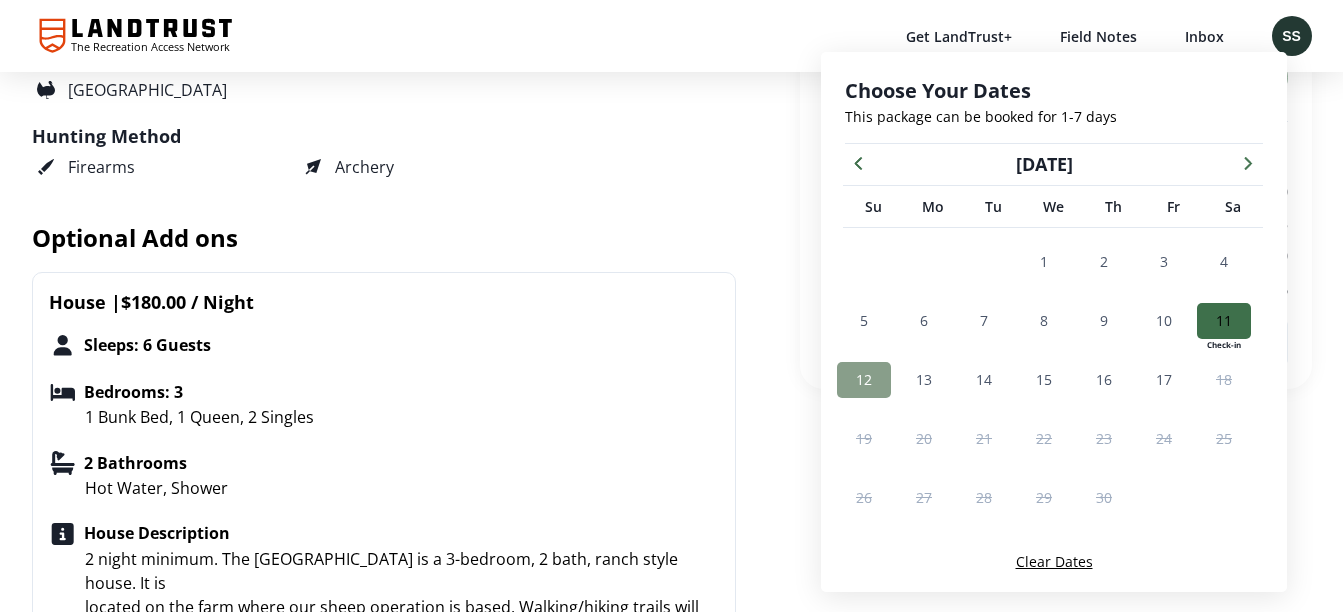 click on "12" at bounding box center (864, 379) 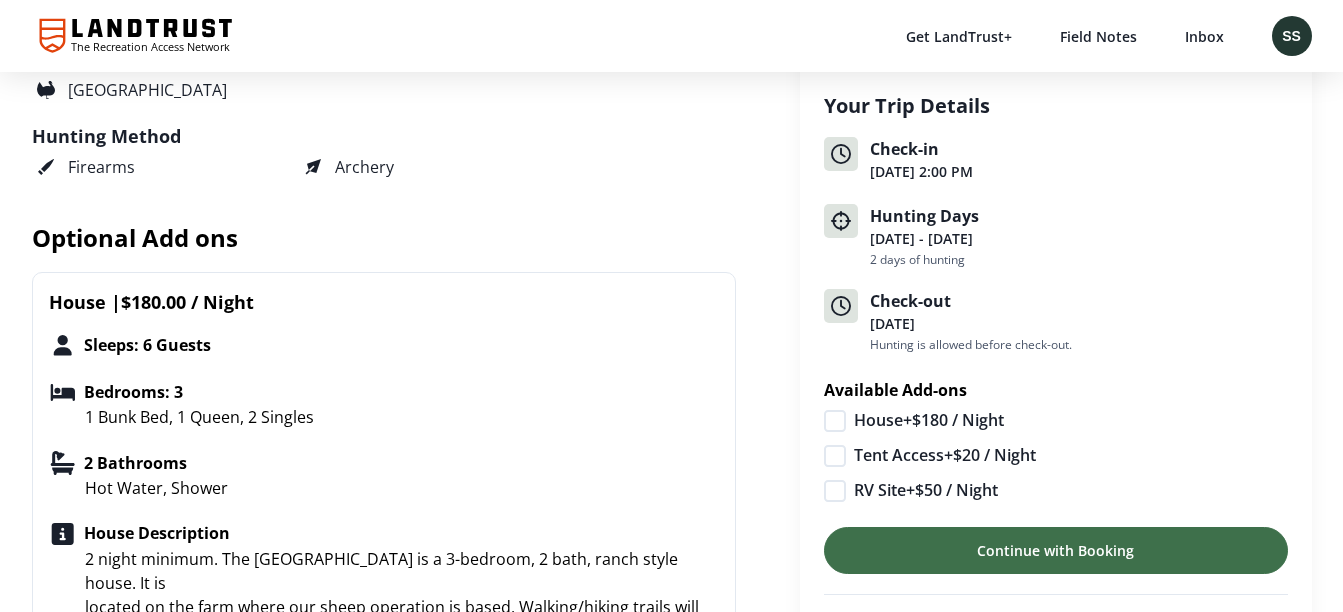 click on "[DATE] 2:00 PM" at bounding box center [1079, 171] 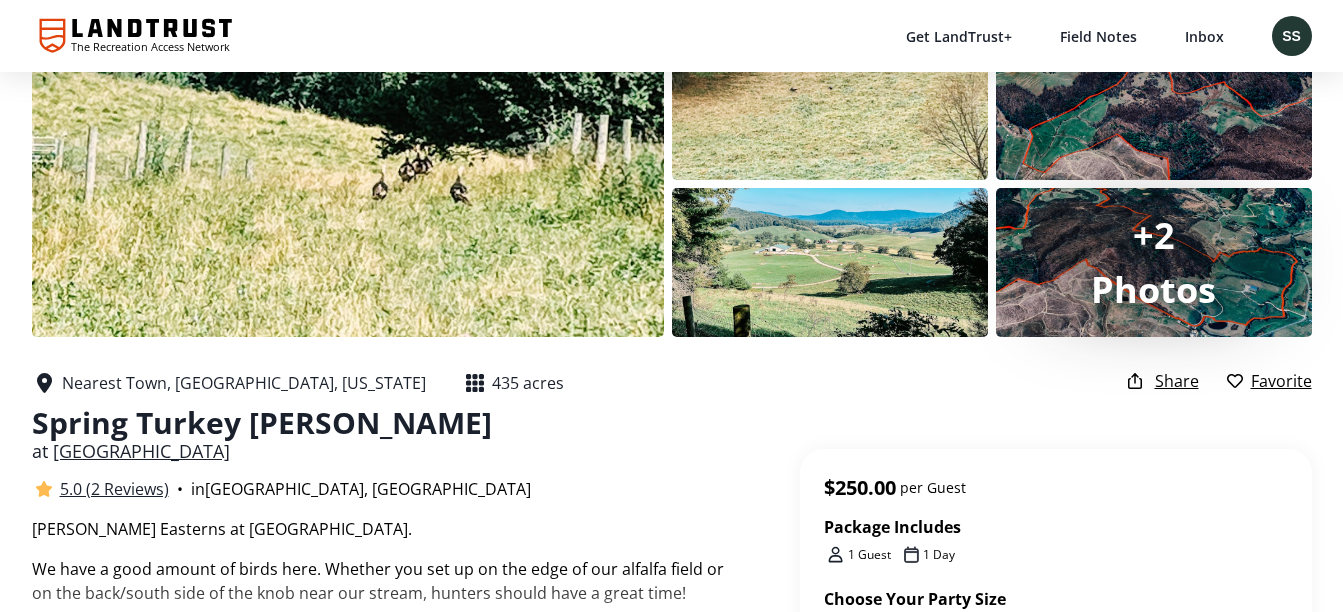 scroll, scrollTop: 0, scrollLeft: 0, axis: both 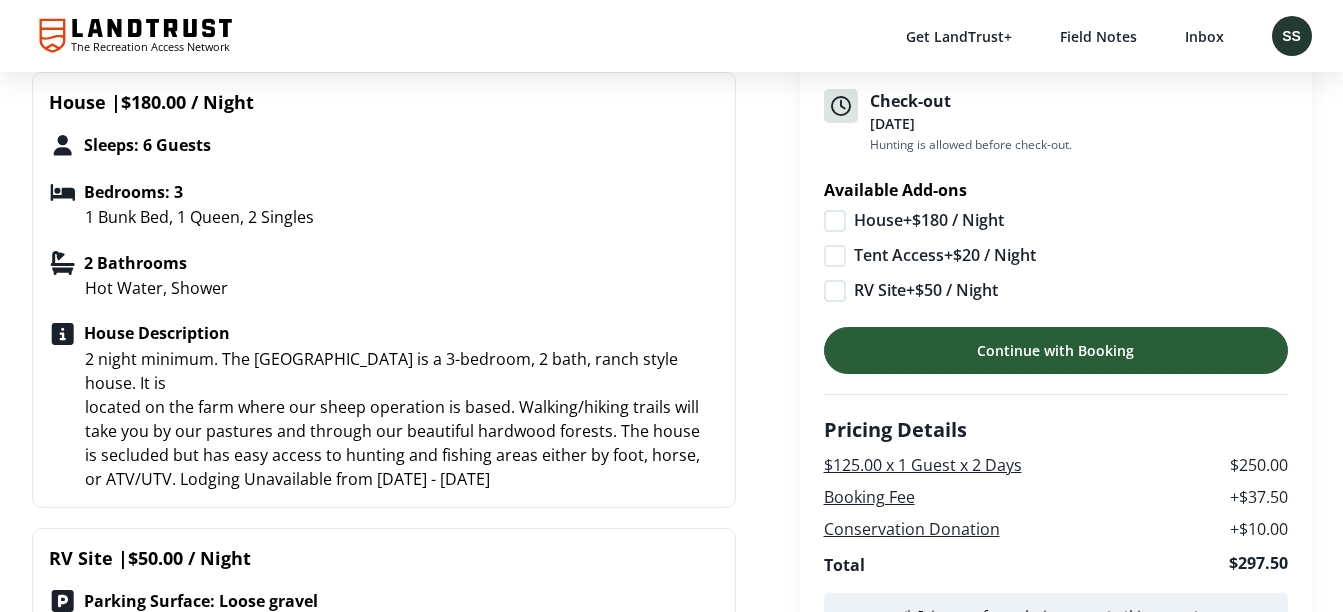 click on "Continue with Booking" at bounding box center [1055, 350] 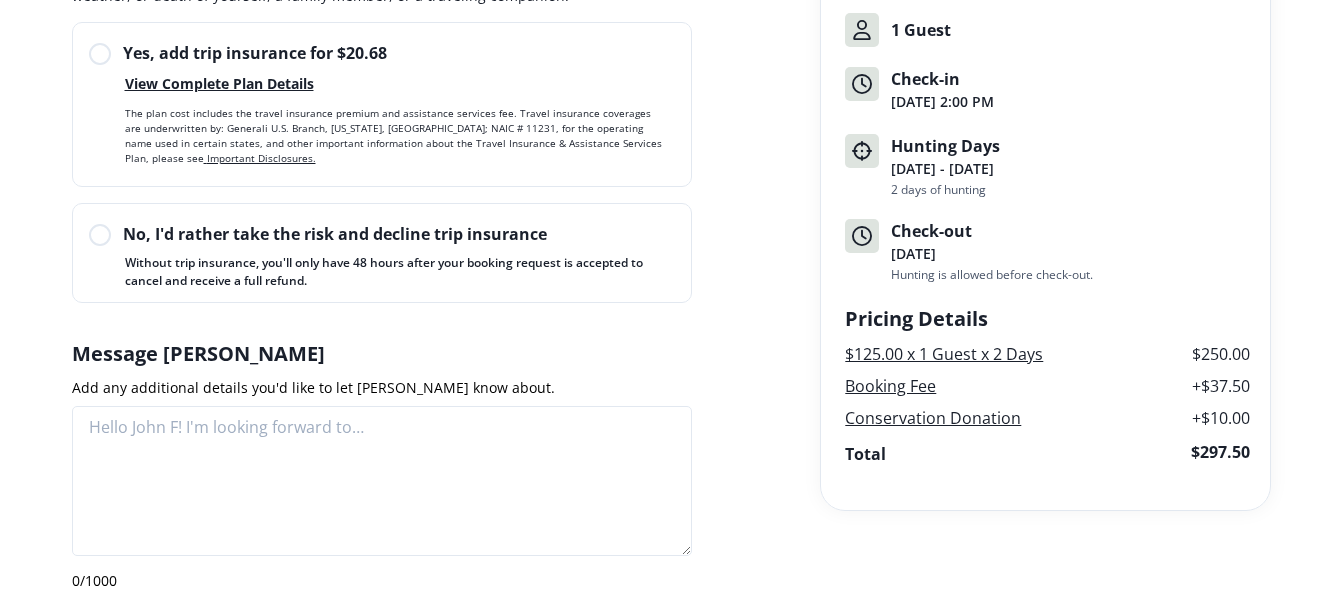 scroll, scrollTop: 496, scrollLeft: 0, axis: vertical 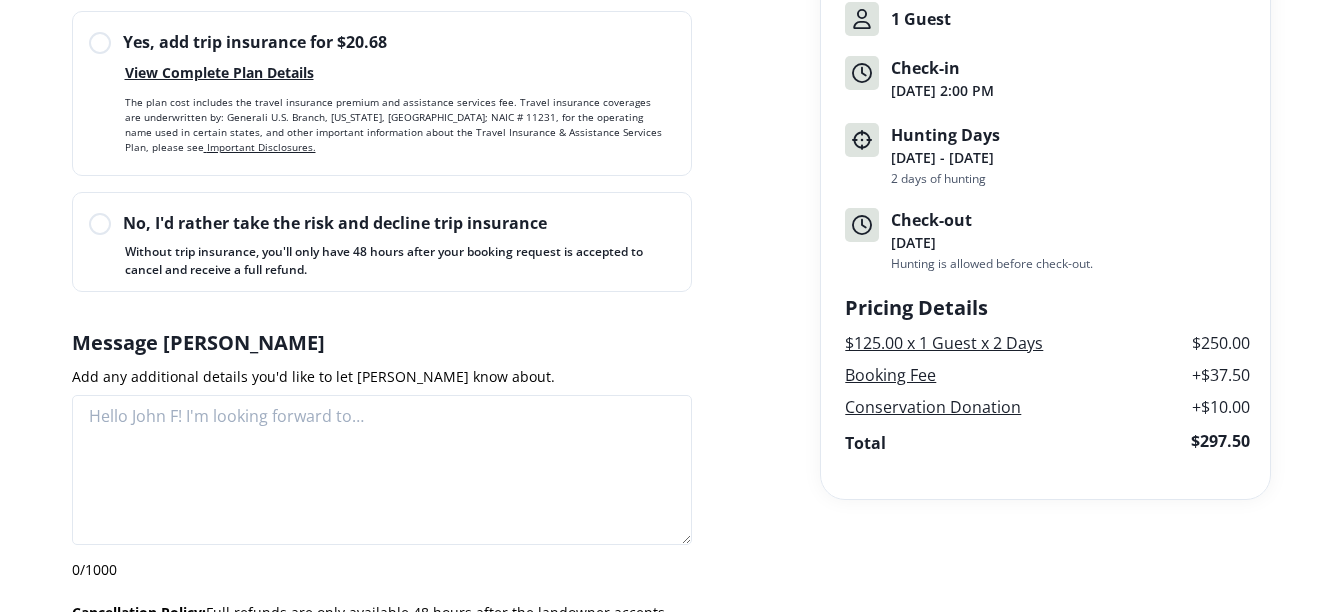 click 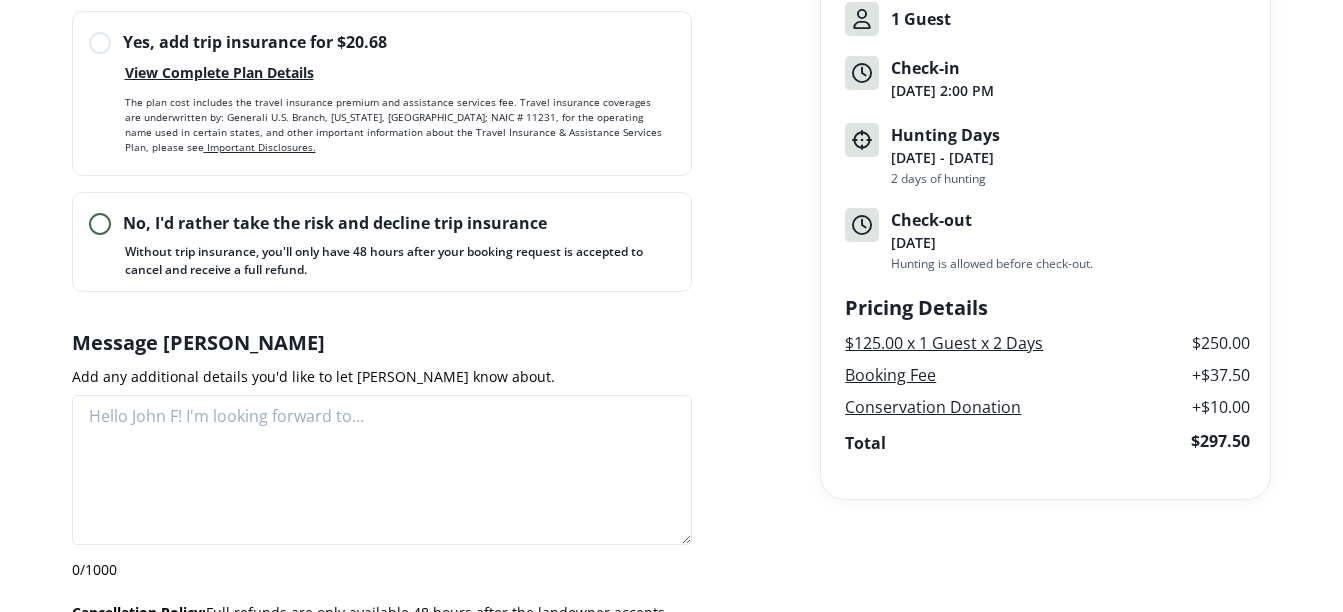 click on "No, I'd rather take the risk and decline trip insurance" at bounding box center [89, 234] 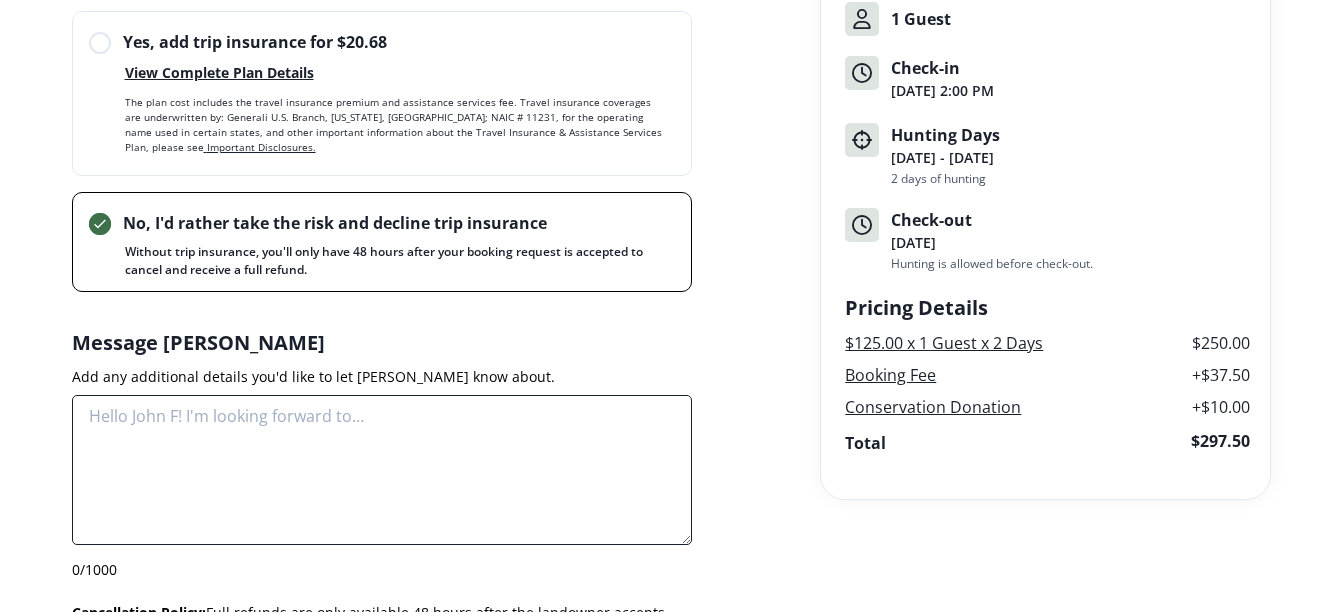 click at bounding box center (382, 470) 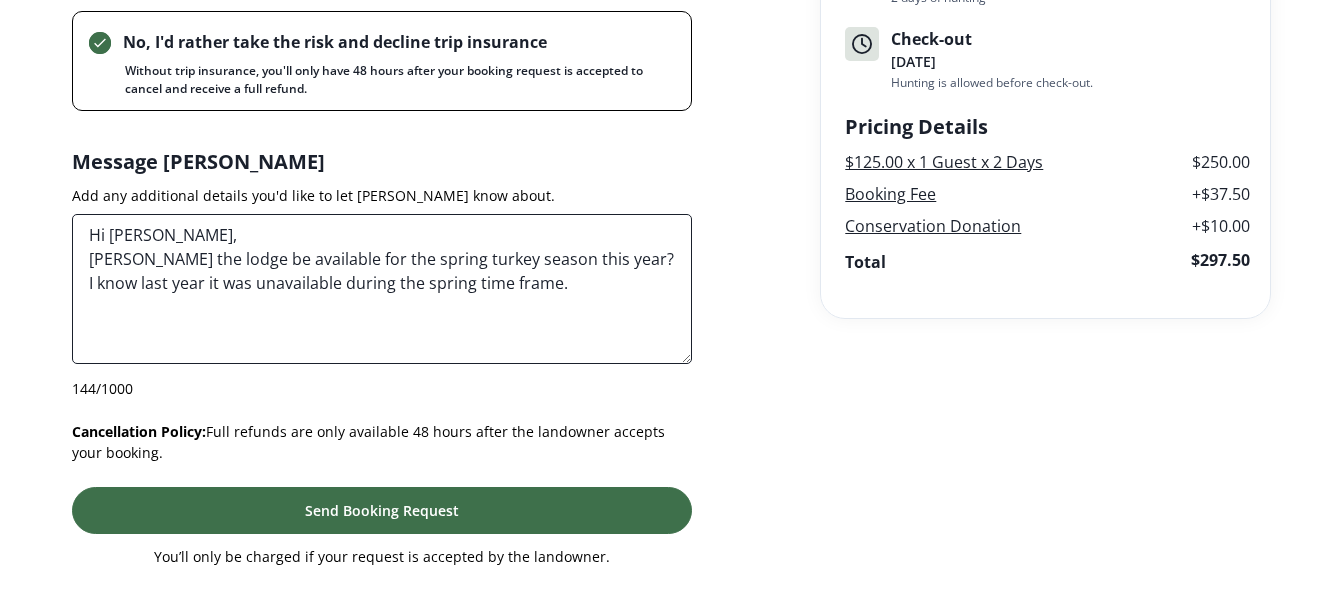 scroll, scrollTop: 696, scrollLeft: 0, axis: vertical 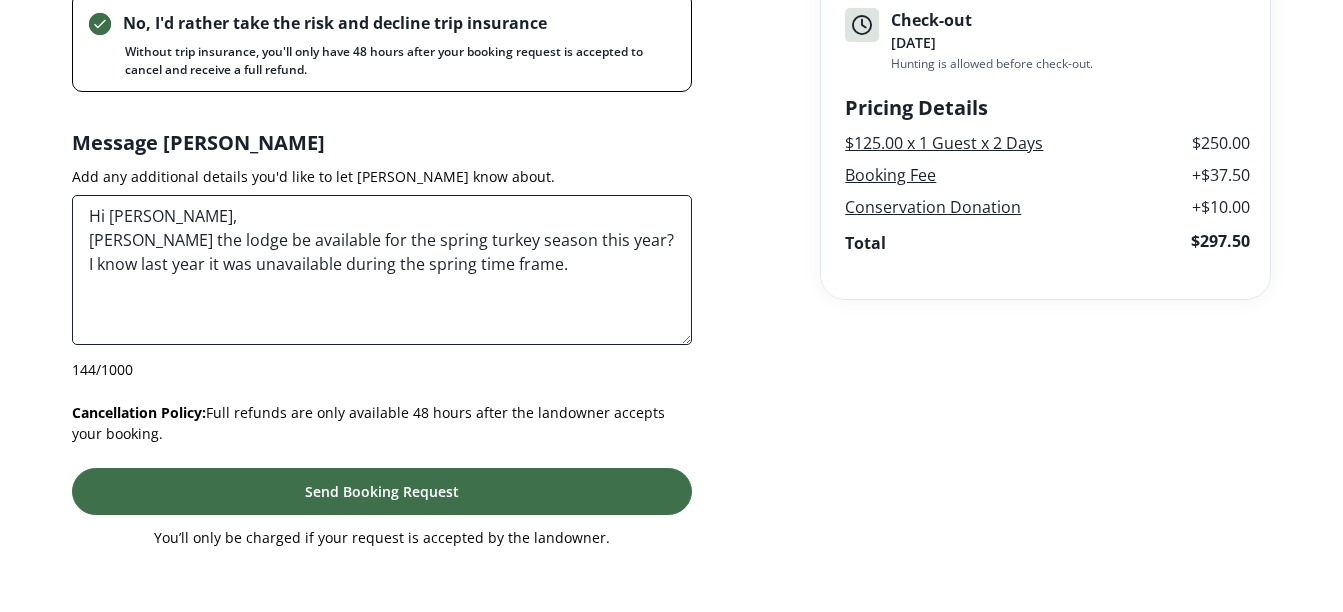 click on "Hi John,
Will the lodge be available for the spring turkey season this year?
I know last year it was unavailable during the spring time frame." at bounding box center (382, 270) 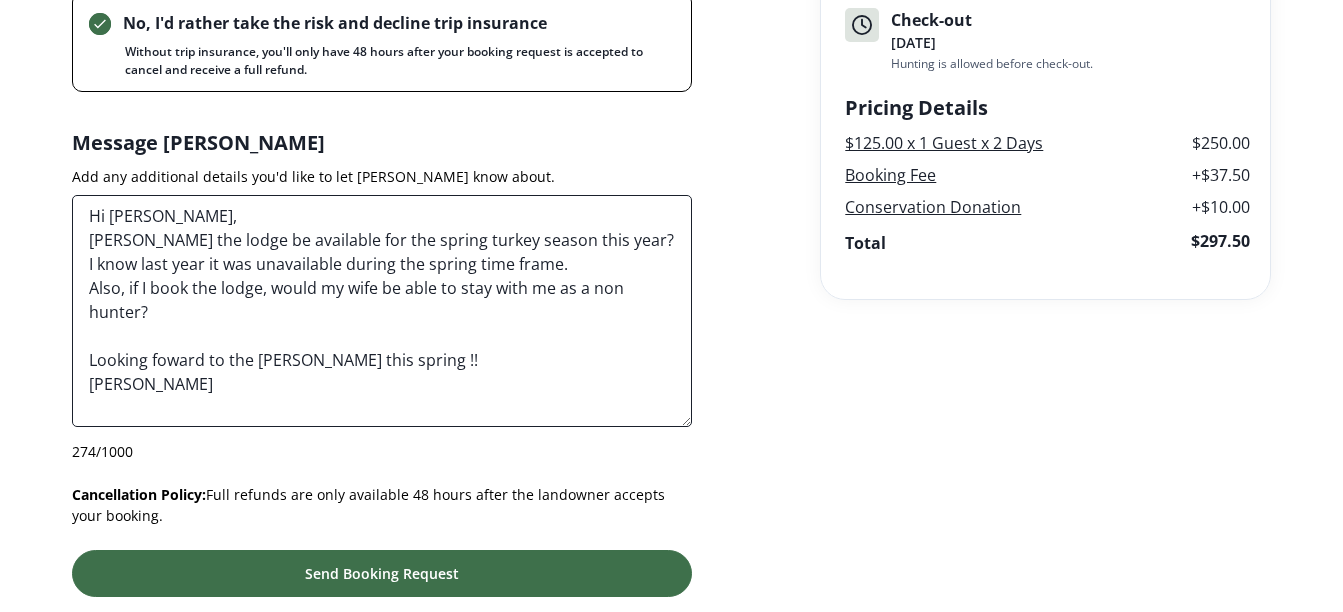 type on "Hi [PERSON_NAME],
[PERSON_NAME] the lodge be available for the spring turkey season this year?
I know last year it was unavailable during the spring time frame.
Also, if I book the lodge, would my wife be able to stay with me as a non hunter?
Looking foward to the [PERSON_NAME] this spring !!
[PERSON_NAME]" 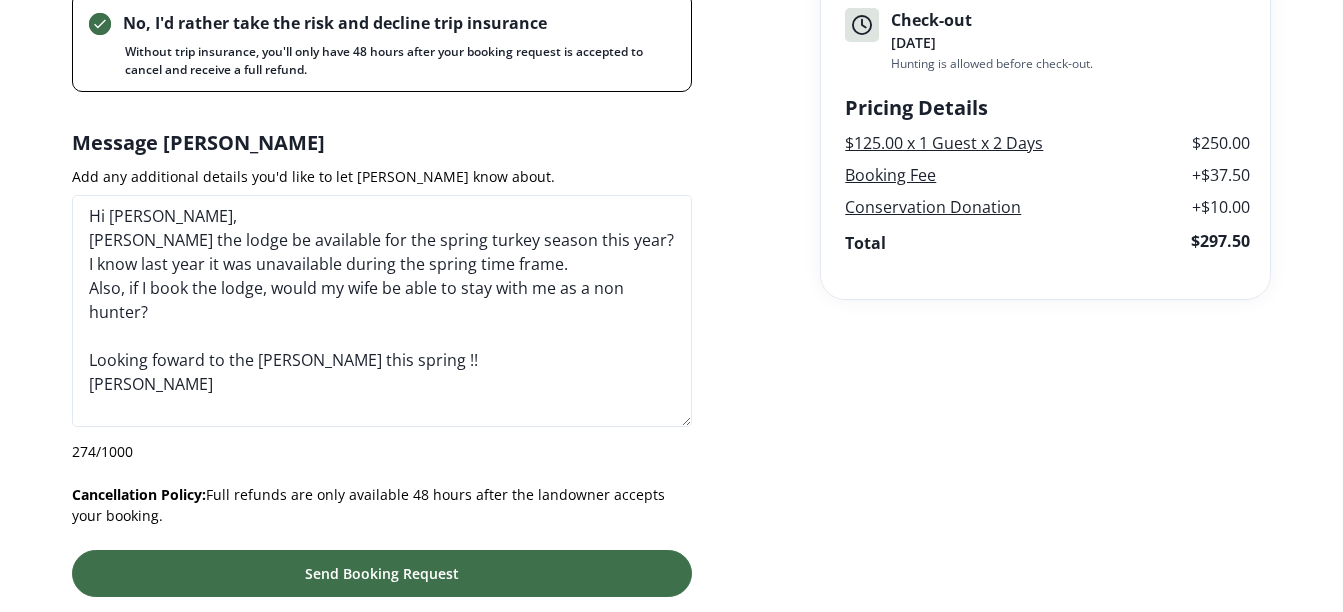 click on "Package Guests & Dates Review   Spring Turkey Hunt Upgrade Today To Get Early Access to the newest properties and hunts. Enjoy an early access period and be the first to contact landowners and book newly listed properties before non-LandTrust+ members. Easily find new properties and hunts Be the first to book new properties Lock in the ideal dates for your hunt Learn More Maybe Later Hosted by John F 5.0 ( 2 reviews ) Package Review   Pay with All transactions are secure and encrypted. •••• •••• •••• 3780 …3780 5 / 27 •••• •••• •••• 3780 …3780 5 / 27 Use another payment method Add credit or debit card Have a promotional code? Add Trip Insurance If you have to cancel your trip, get 100% reimbursed.  Adding trip insurance to your booking covers you in the case of a last-minute cancellation due to sickness, injury, weather, or death of yourself, a family member, or a traveling companion. Yes, add trip insurance for $20.68 View Complete Plan Details   274 / 1000" at bounding box center [672, 27] 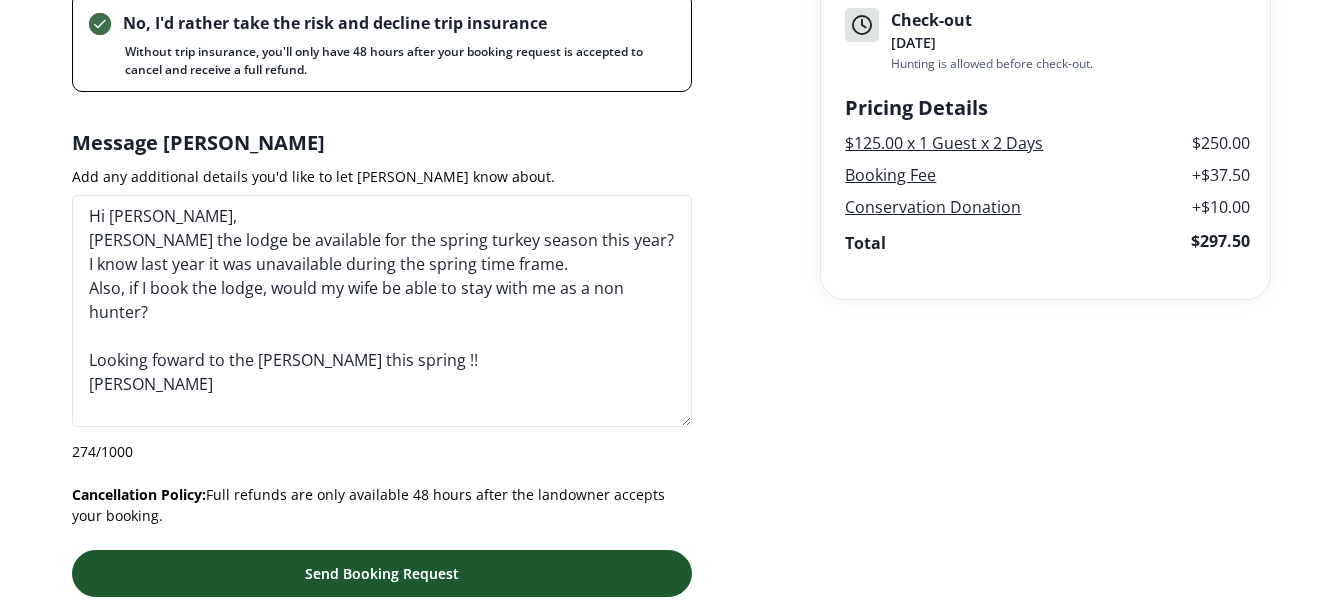 click on "Send Booking Request" at bounding box center [382, 573] 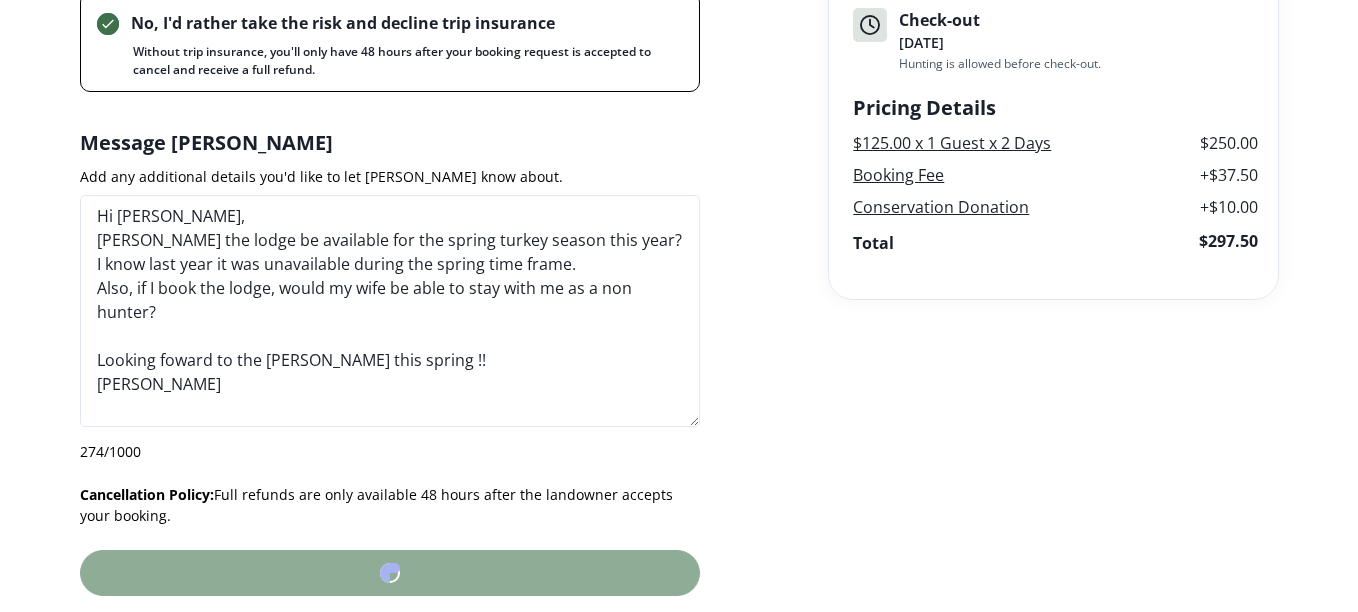 scroll, scrollTop: 0, scrollLeft: 0, axis: both 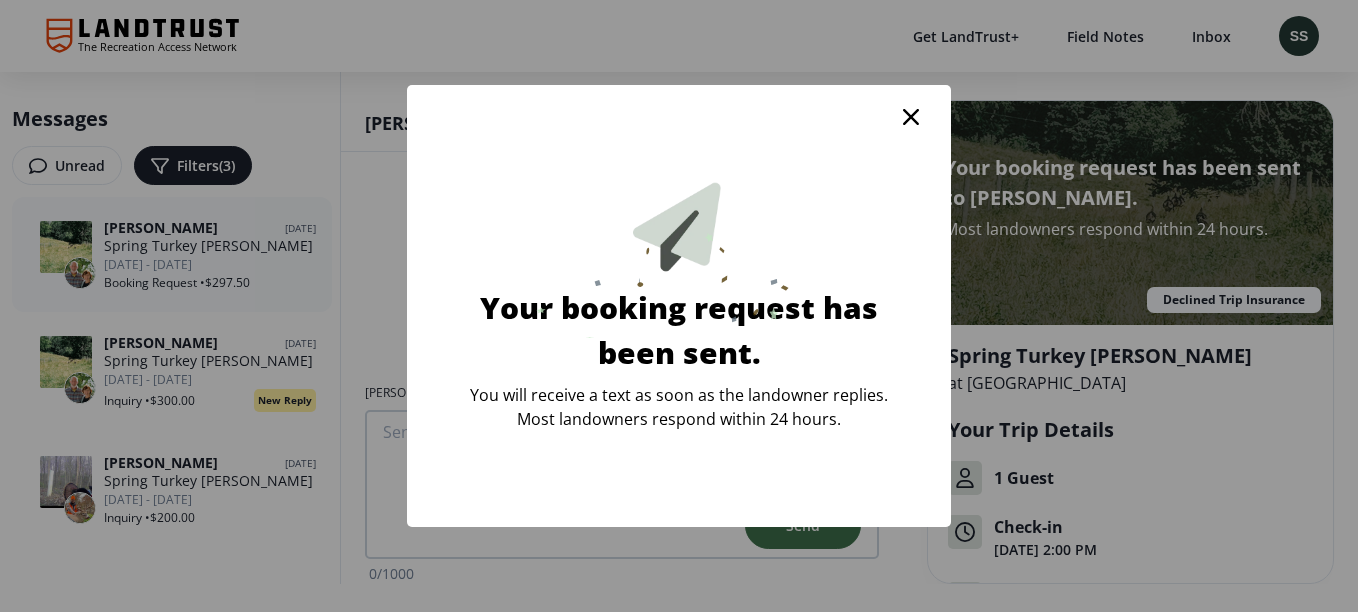 click at bounding box center (911, 117) 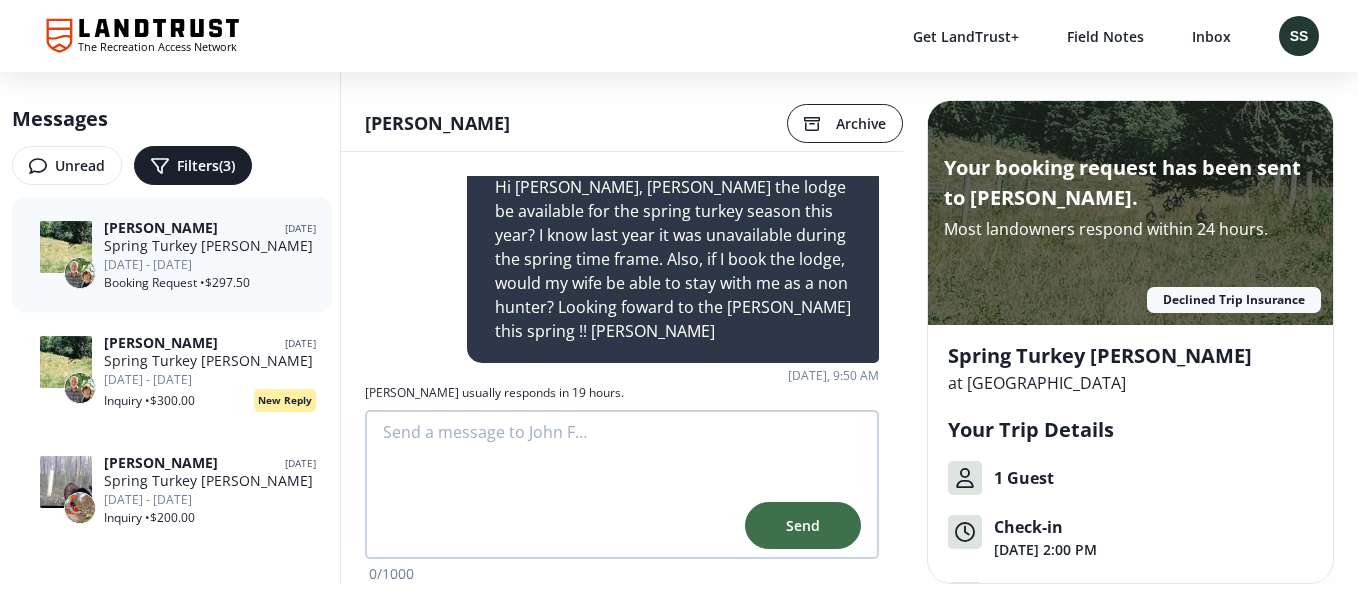 scroll, scrollTop: 0, scrollLeft: 0, axis: both 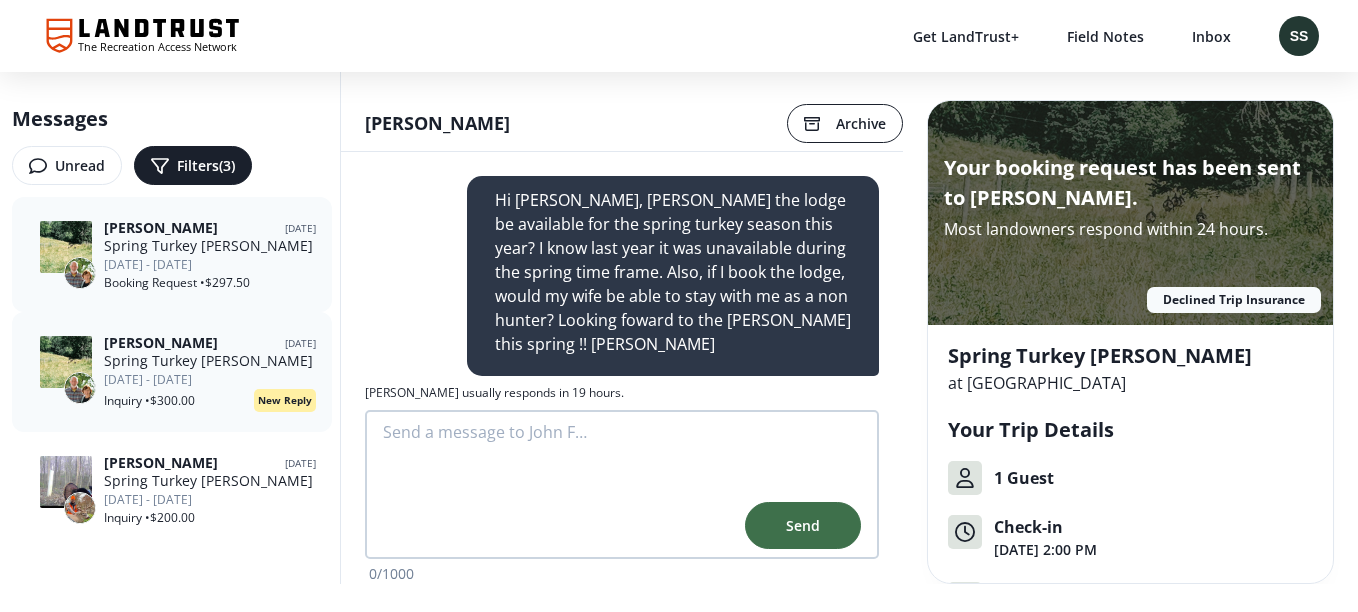 click on "Spring Turkey [PERSON_NAME]" at bounding box center (210, 360) 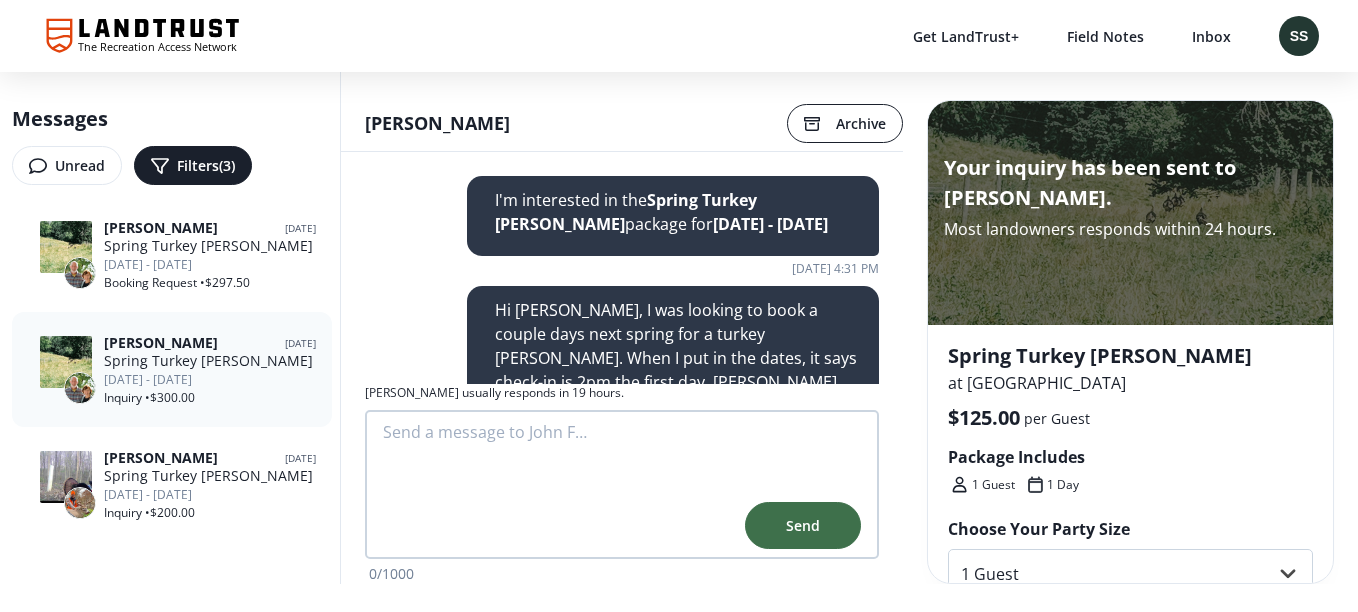scroll, scrollTop: 471, scrollLeft: 0, axis: vertical 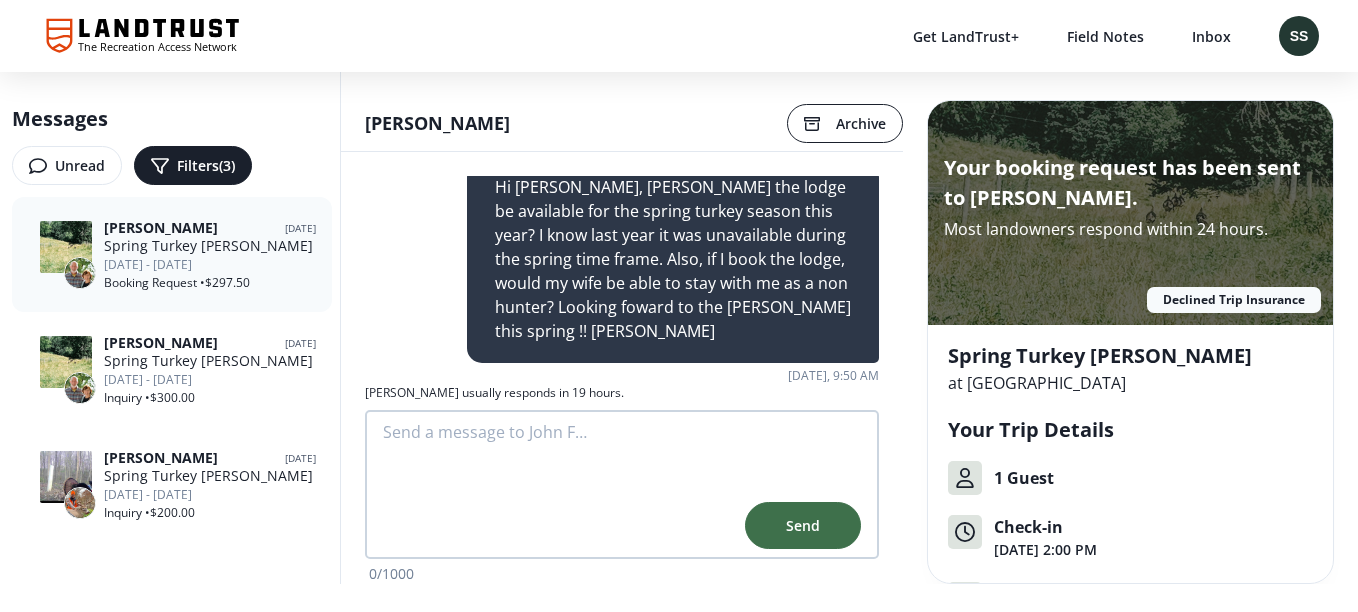 click on "The Recreation Access Network" 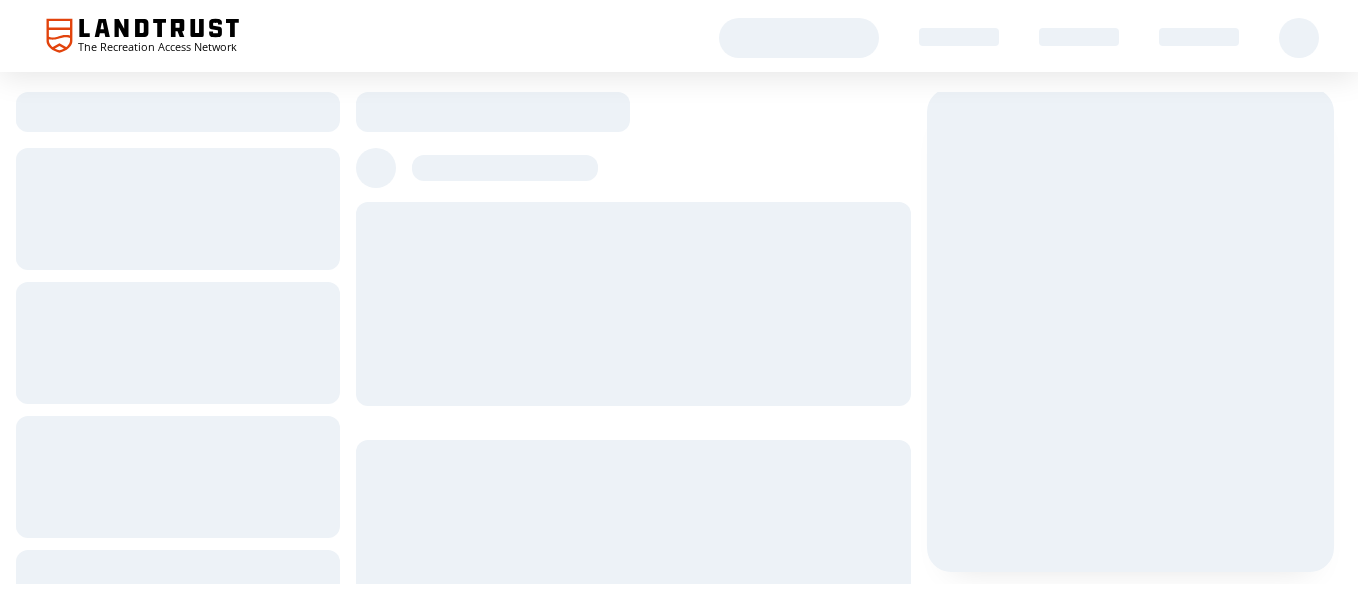 scroll, scrollTop: 0, scrollLeft: 0, axis: both 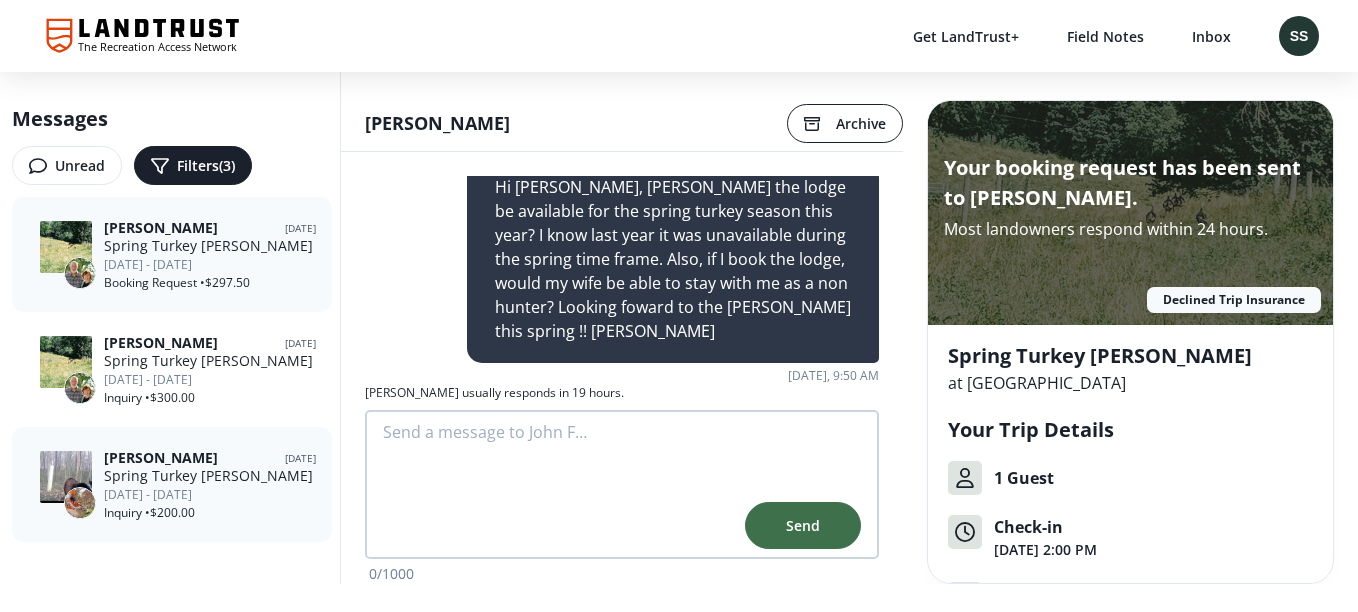 click on "[DATE] - [DATE]" at bounding box center (210, 495) 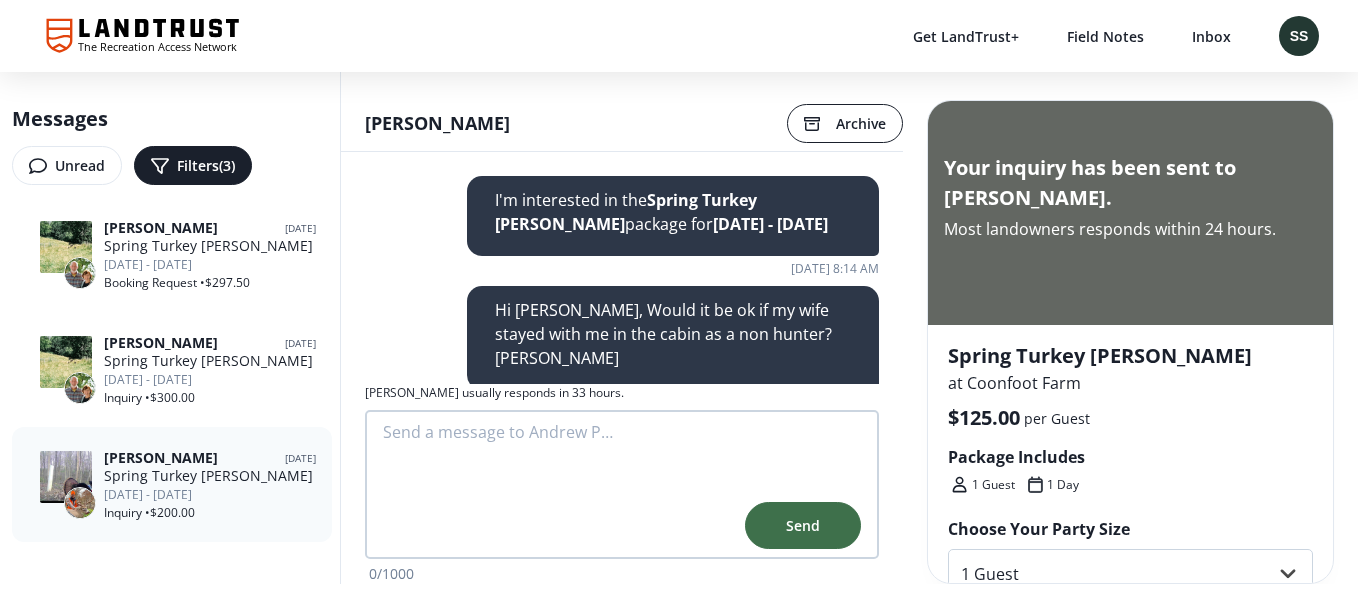 scroll, scrollTop: 893, scrollLeft: 0, axis: vertical 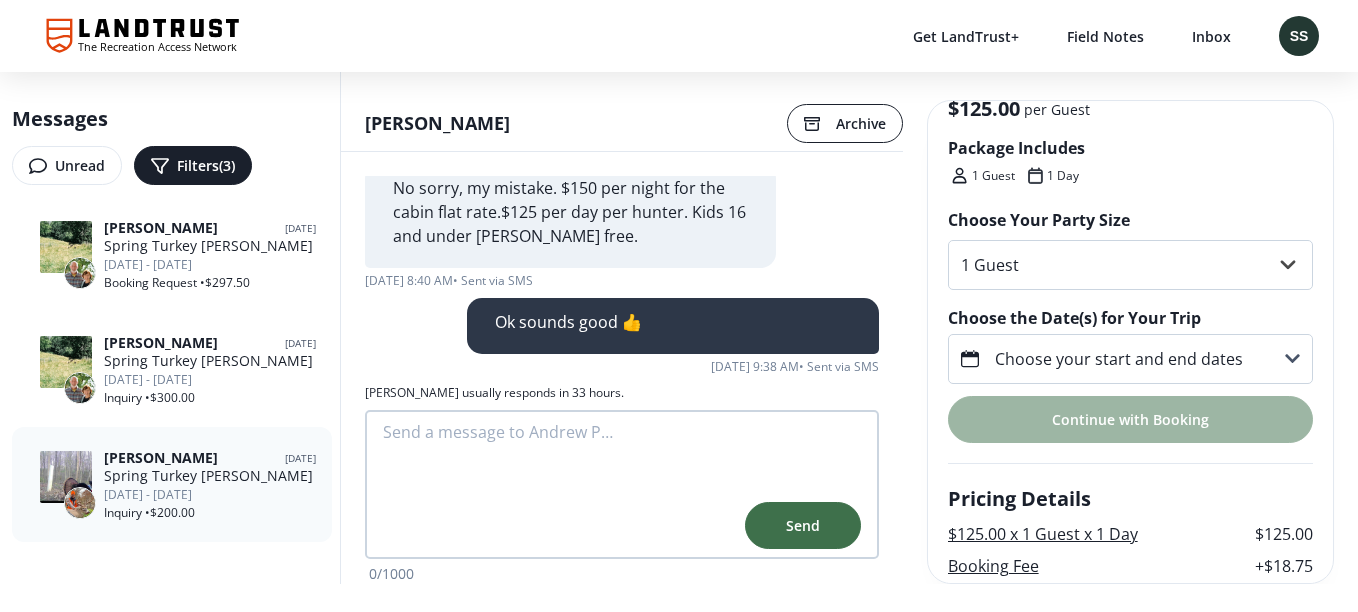 click 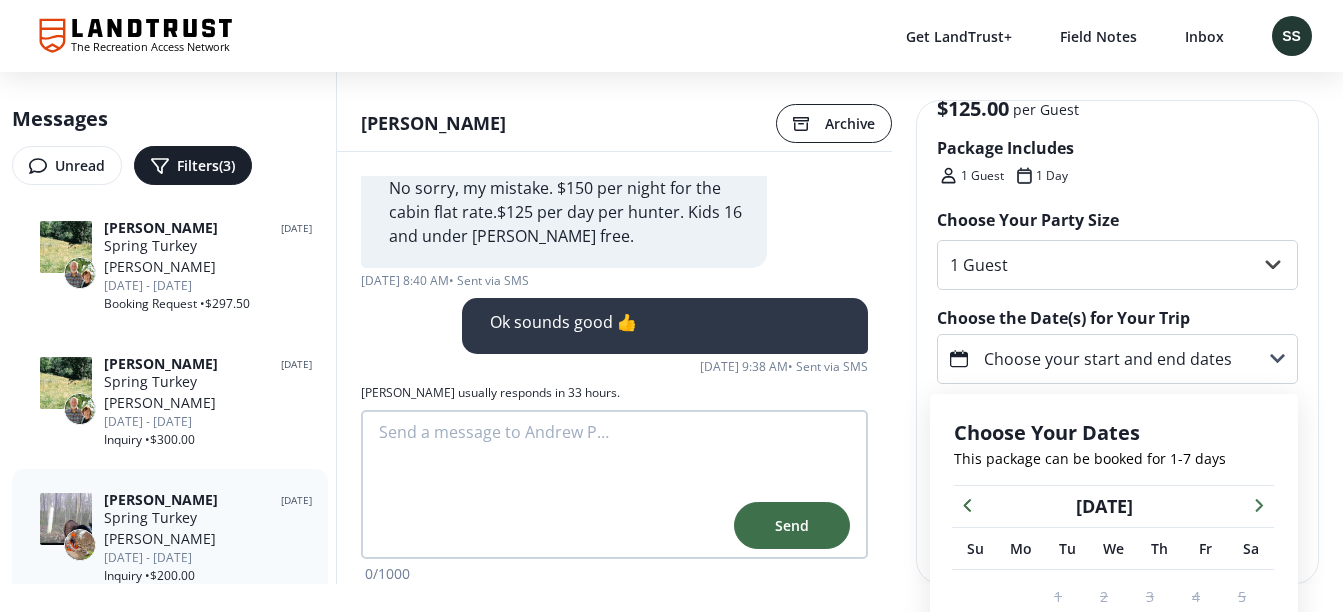 scroll, scrollTop: 101, scrollLeft: 0, axis: vertical 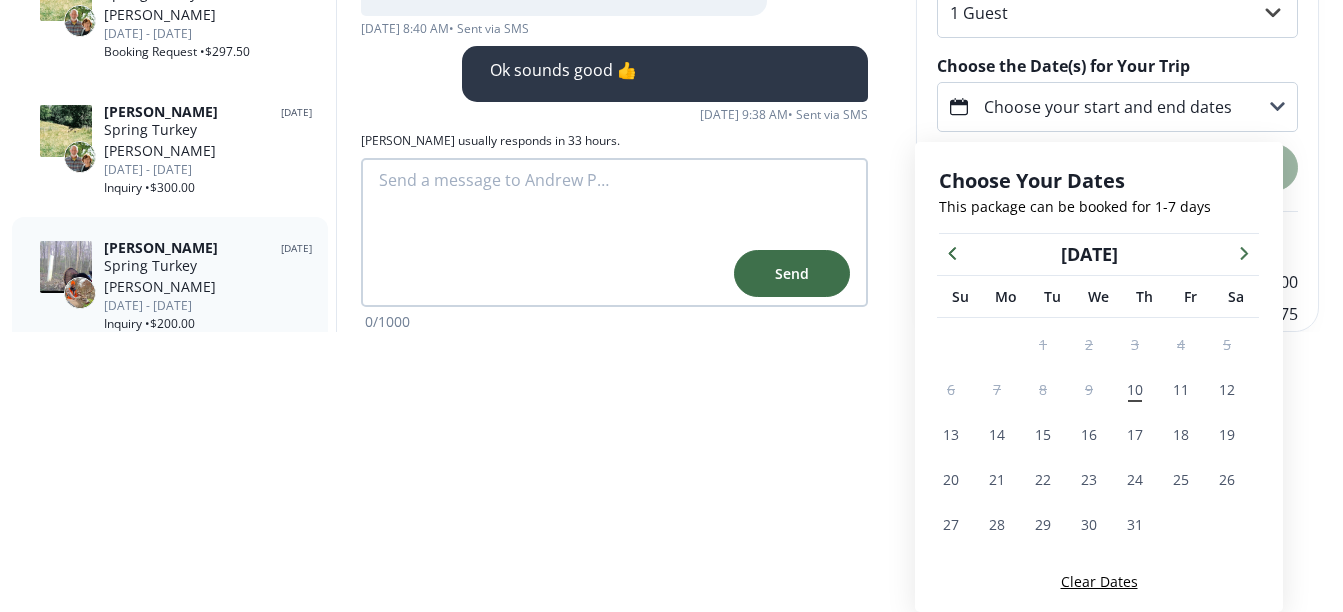 click at bounding box center (1244, 252) 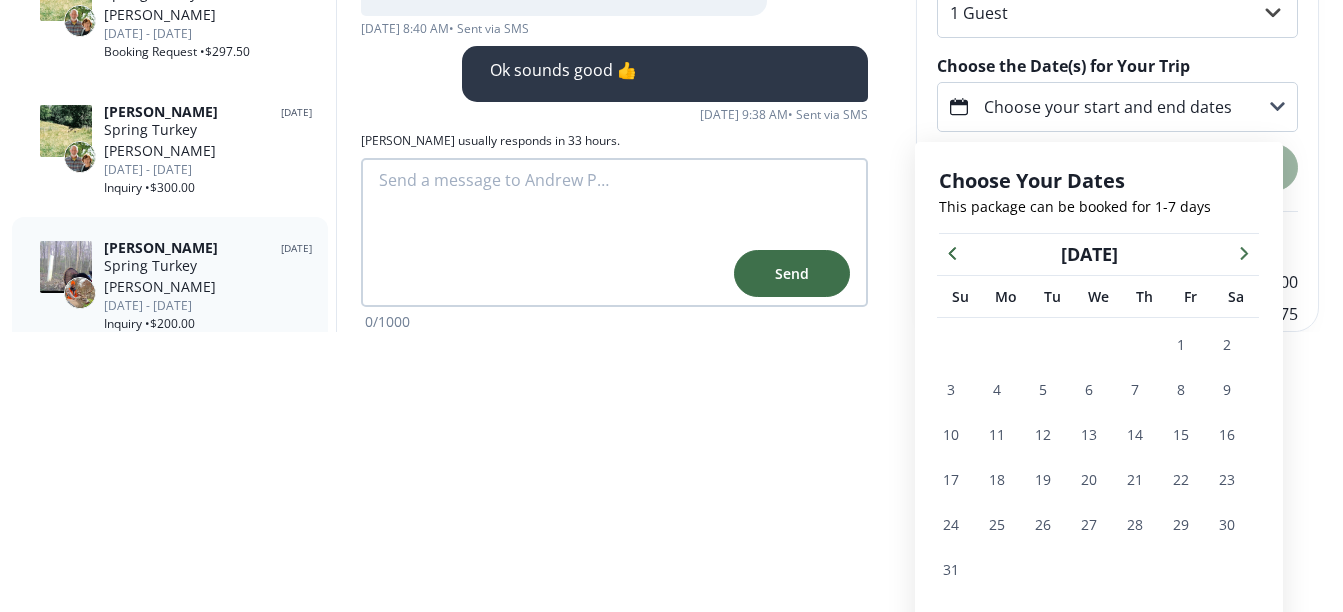 click at bounding box center [1244, 252] 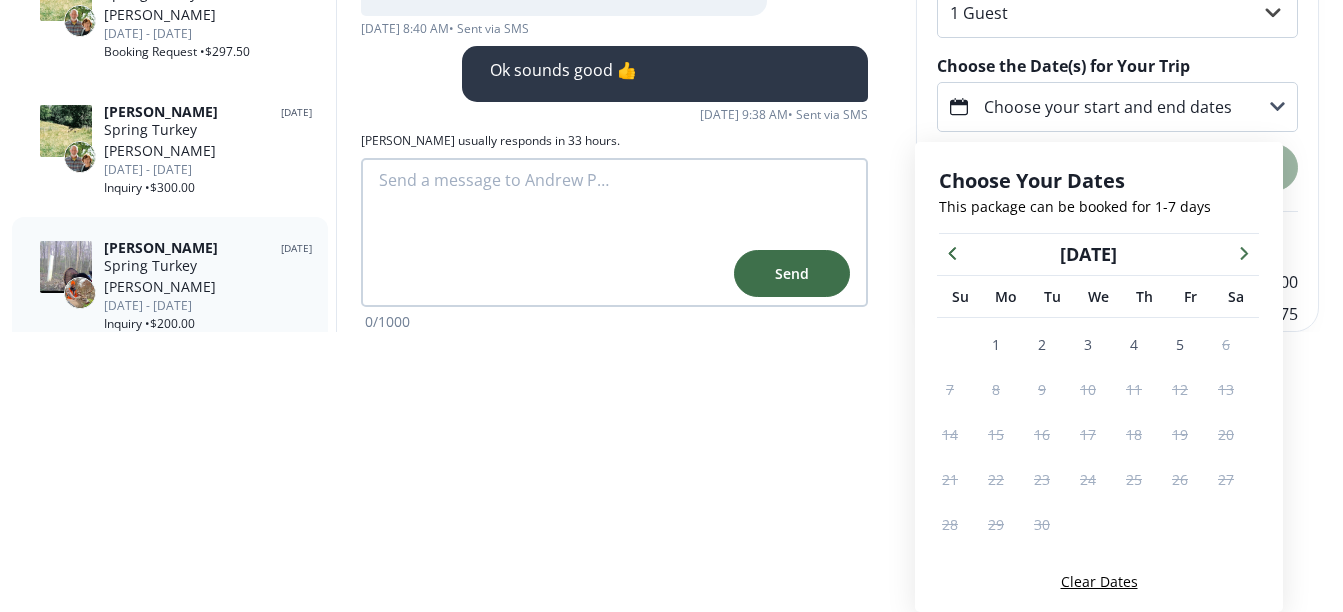 click at bounding box center (1244, 252) 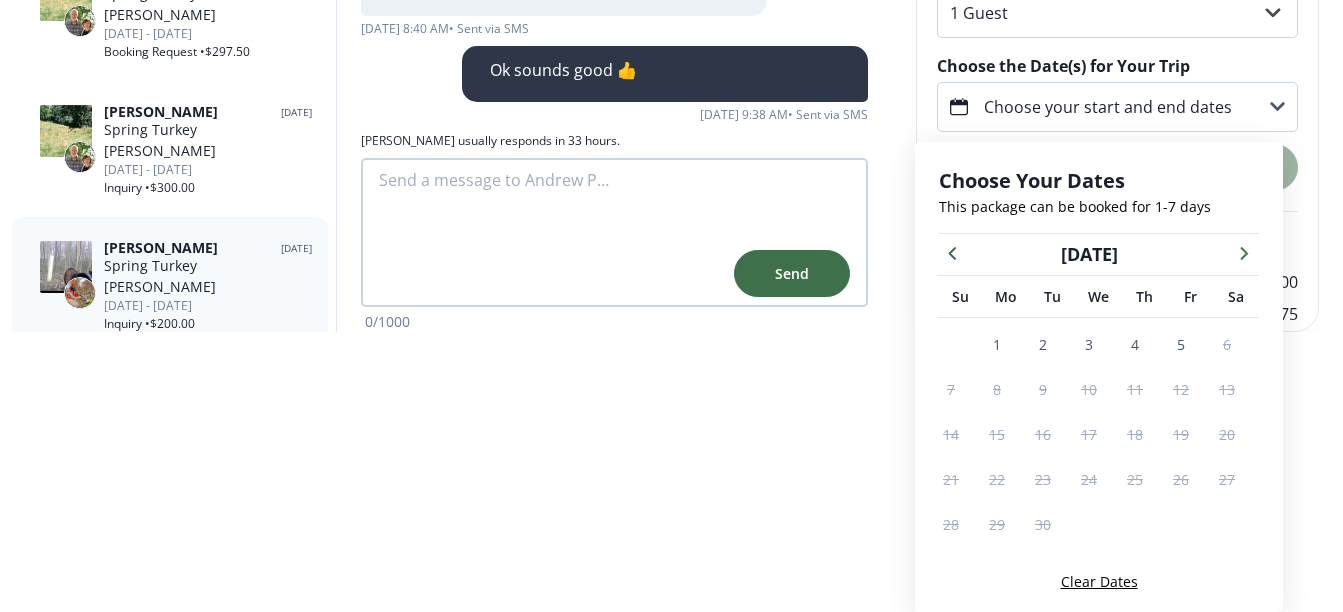 click at bounding box center (1244, 252) 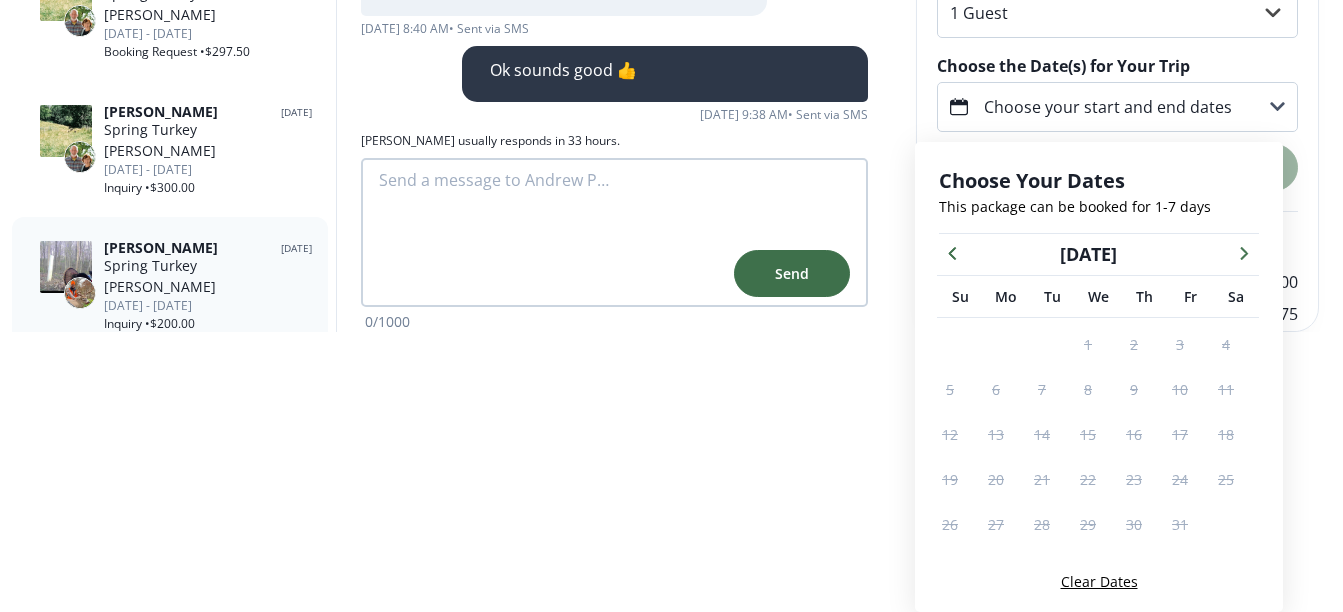 click at bounding box center [1244, 252] 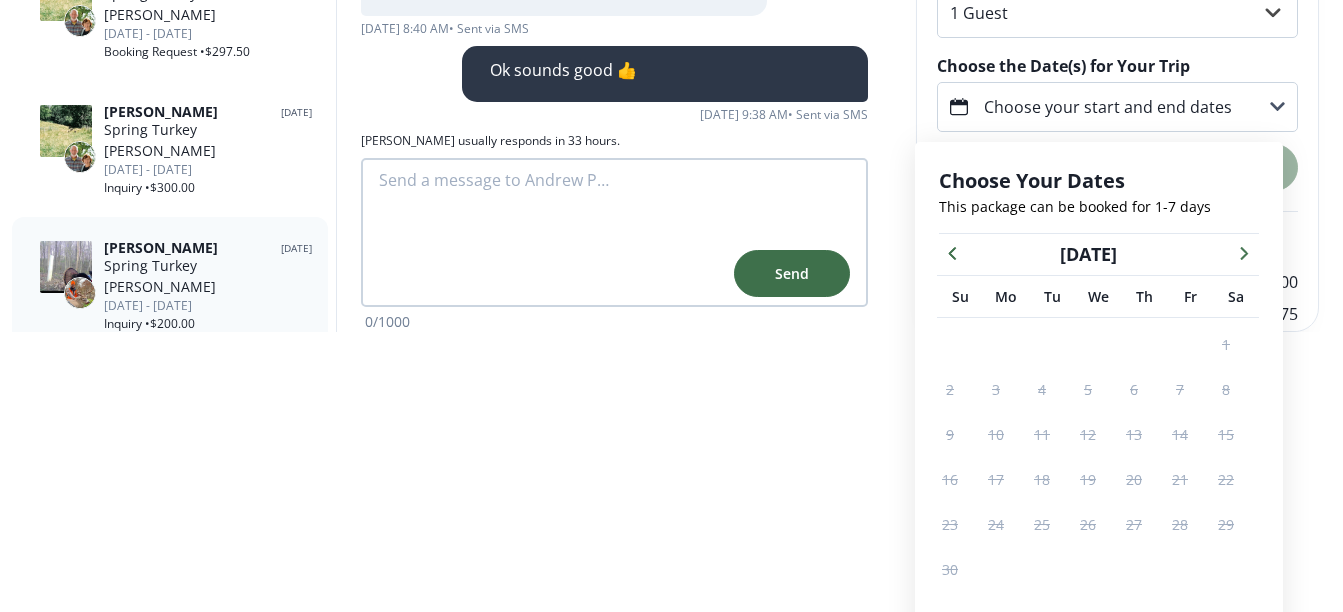 click at bounding box center (1244, 252) 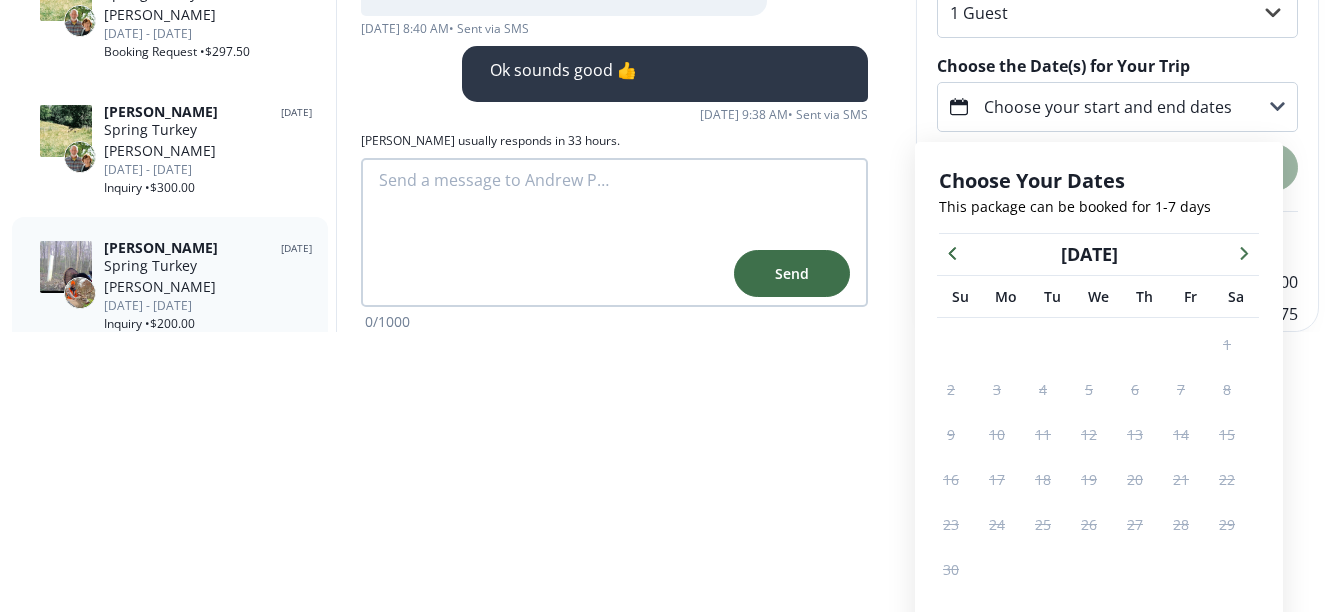 click at bounding box center (1244, 252) 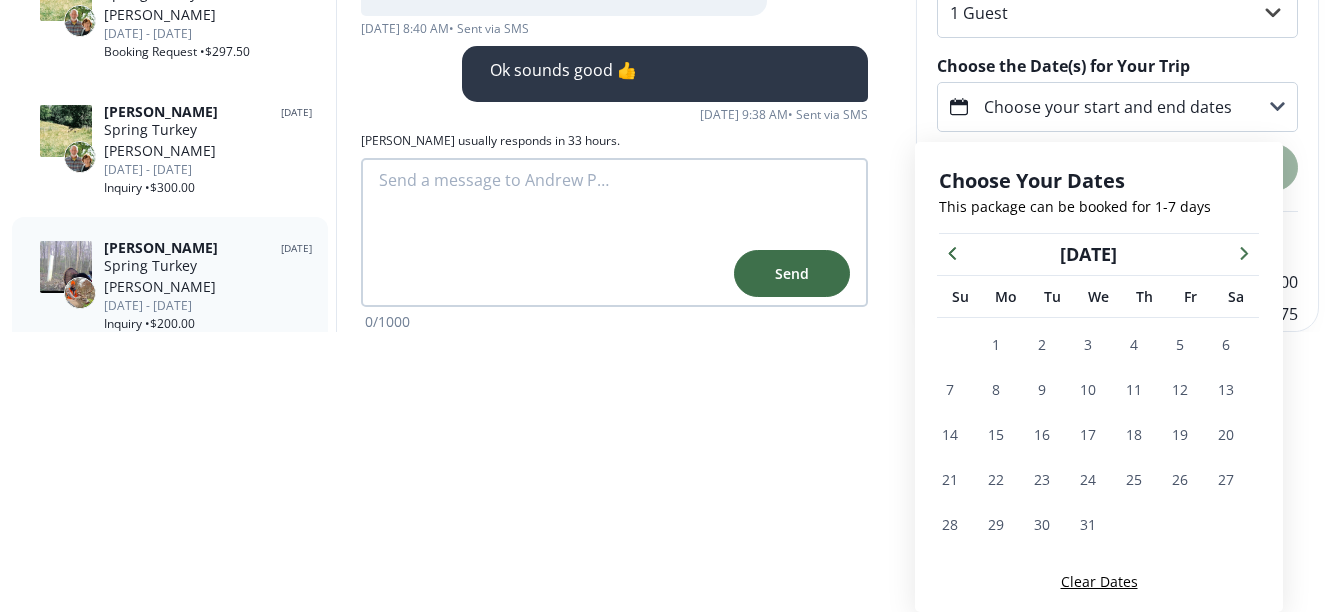 click at bounding box center [1244, 252] 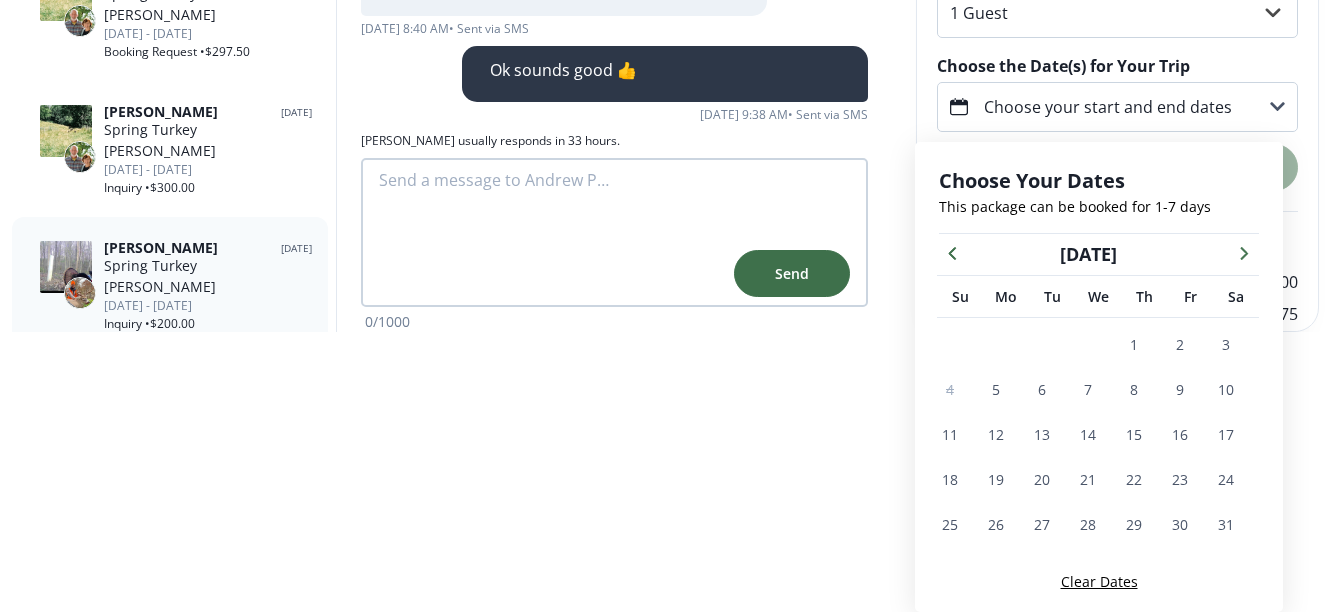 click at bounding box center [1244, 252] 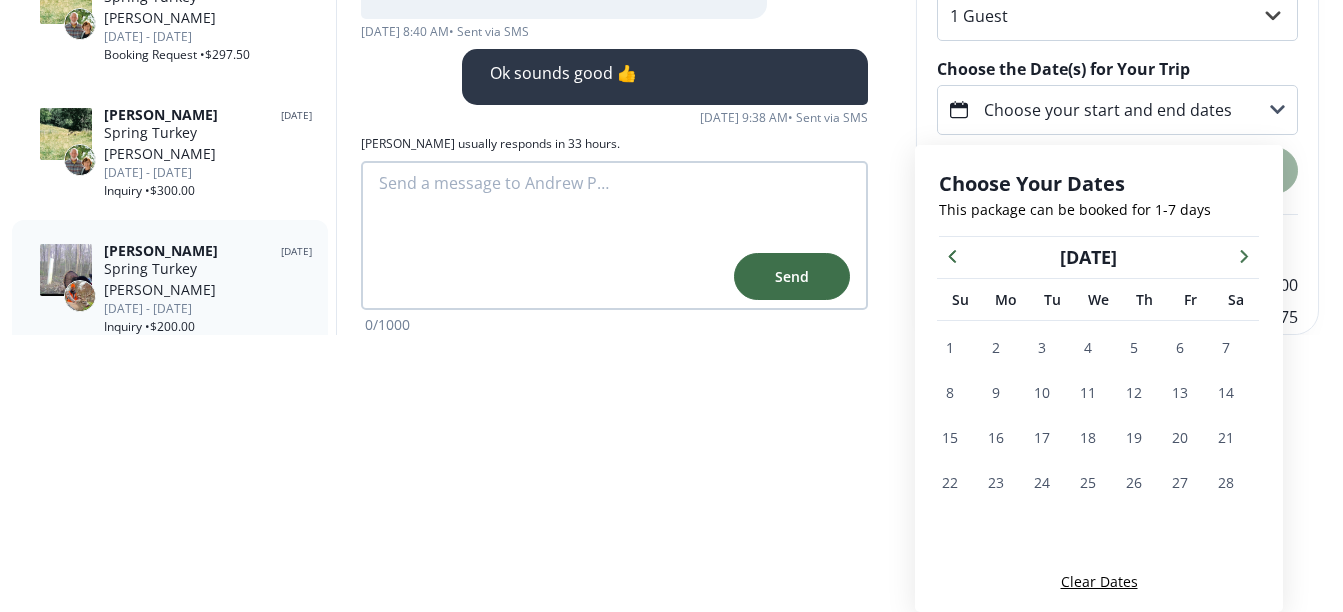 scroll, scrollTop: 249, scrollLeft: 0, axis: vertical 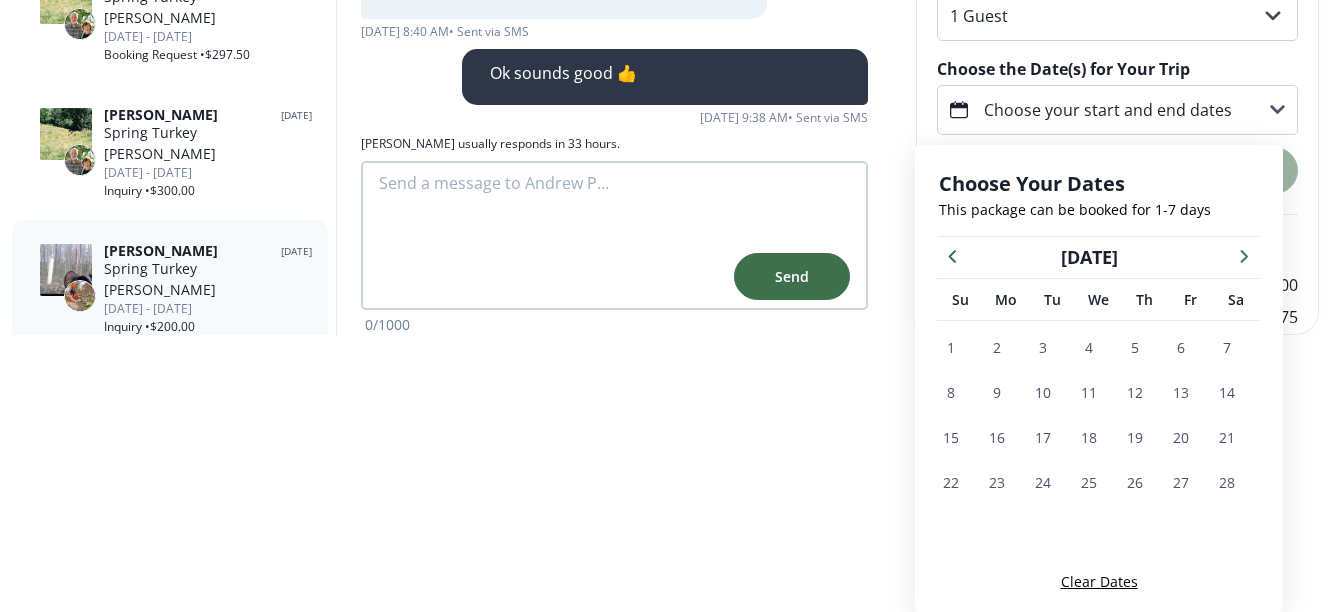 click at bounding box center (1244, 255) 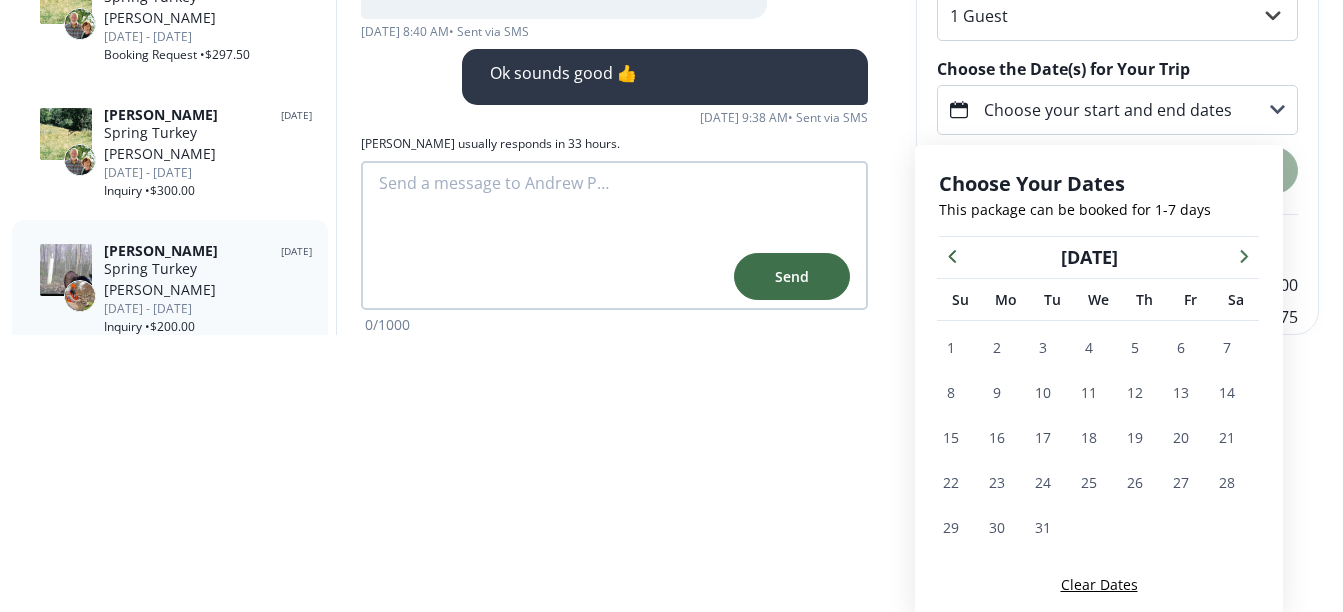 click at bounding box center [1244, 255] 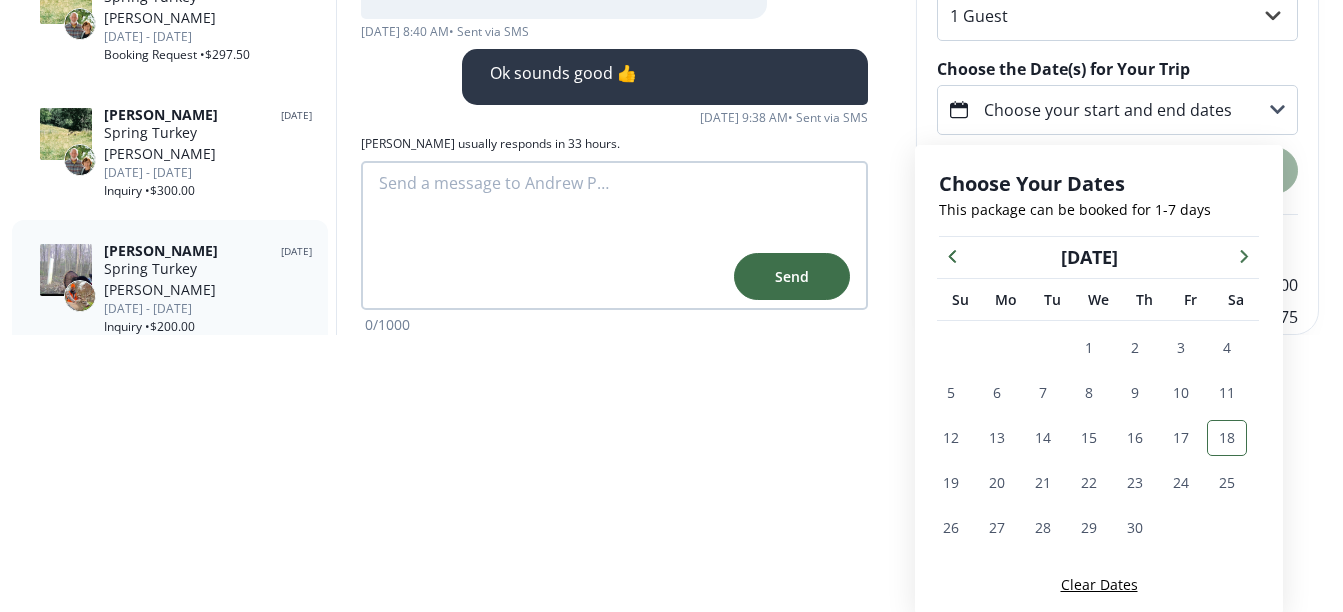 click on "18" at bounding box center [1227, 437] 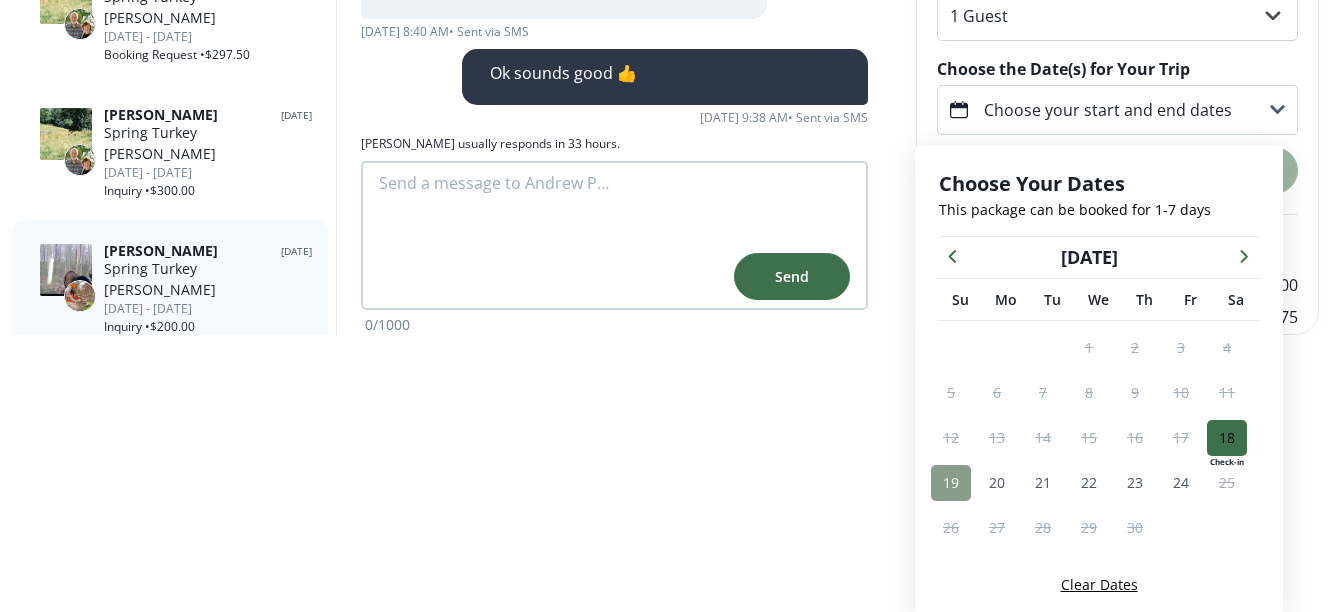 click on "19" at bounding box center (951, 482) 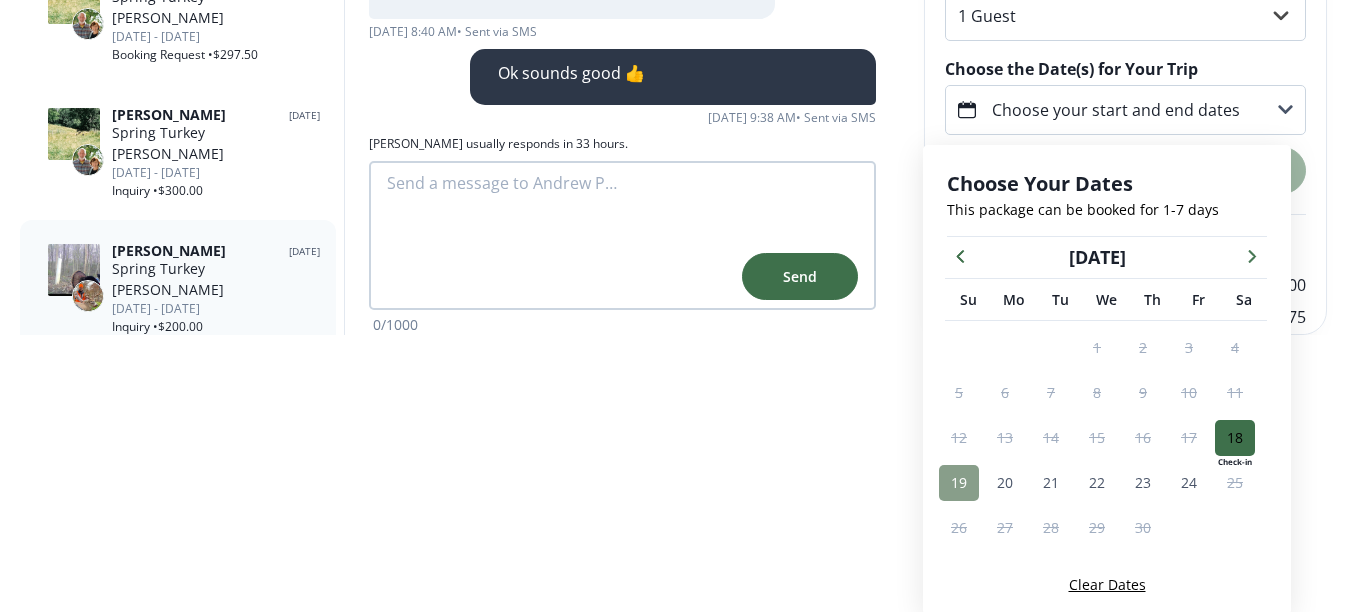 scroll, scrollTop: 0, scrollLeft: 0, axis: both 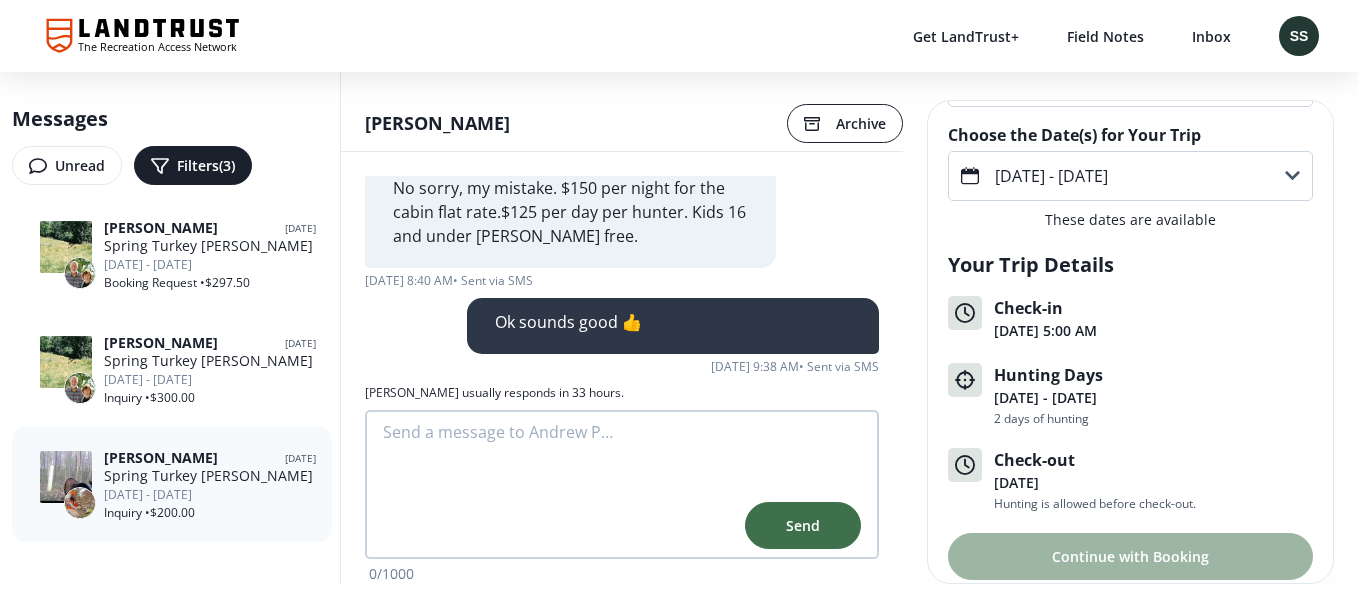 click on "Continue with Booking" at bounding box center [1130, 556] 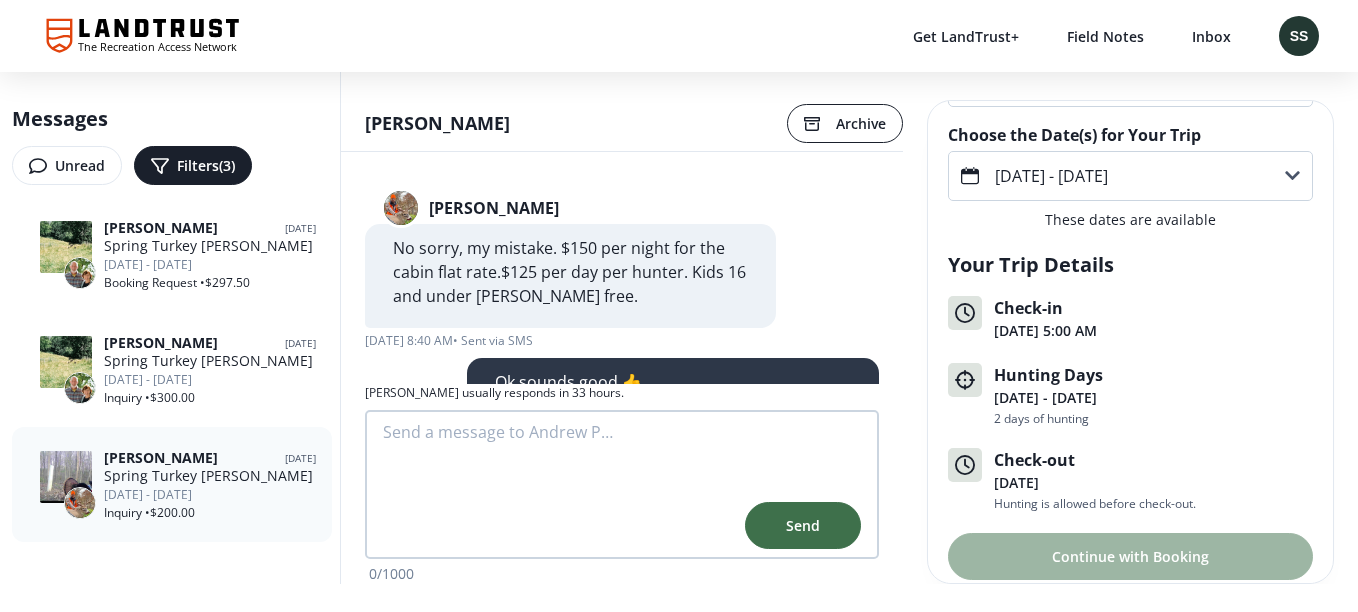 scroll, scrollTop: 878, scrollLeft: 0, axis: vertical 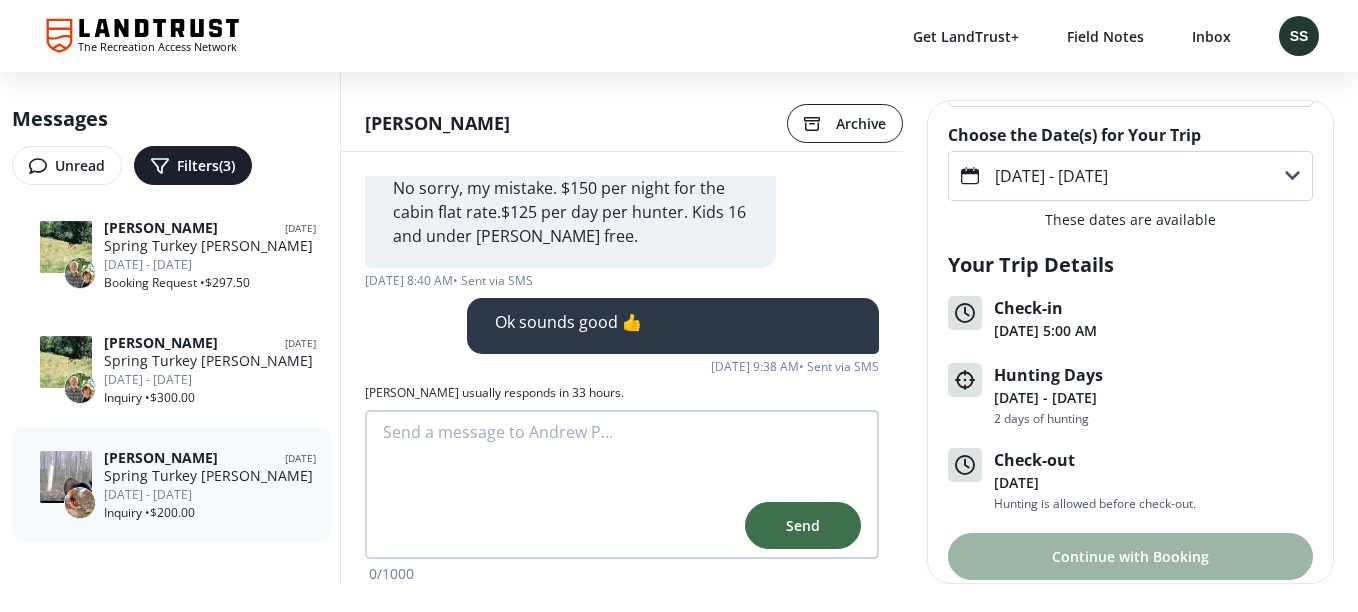 click at bounding box center (622, 458) 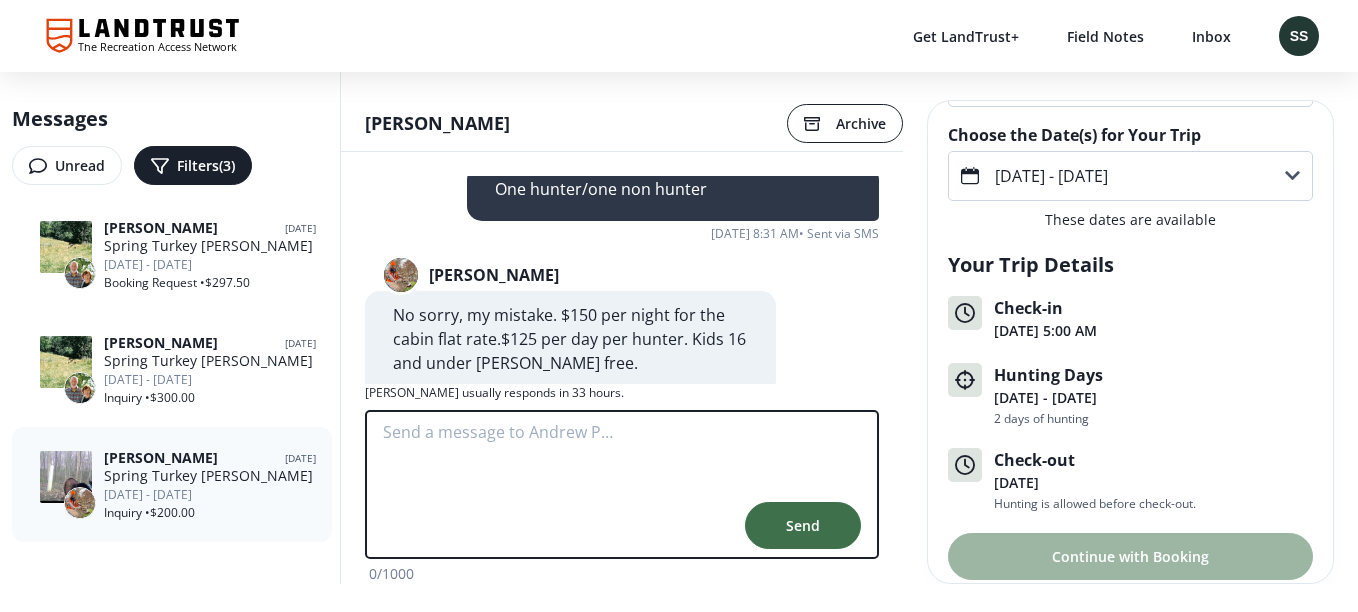 scroll, scrollTop: 878, scrollLeft: 0, axis: vertical 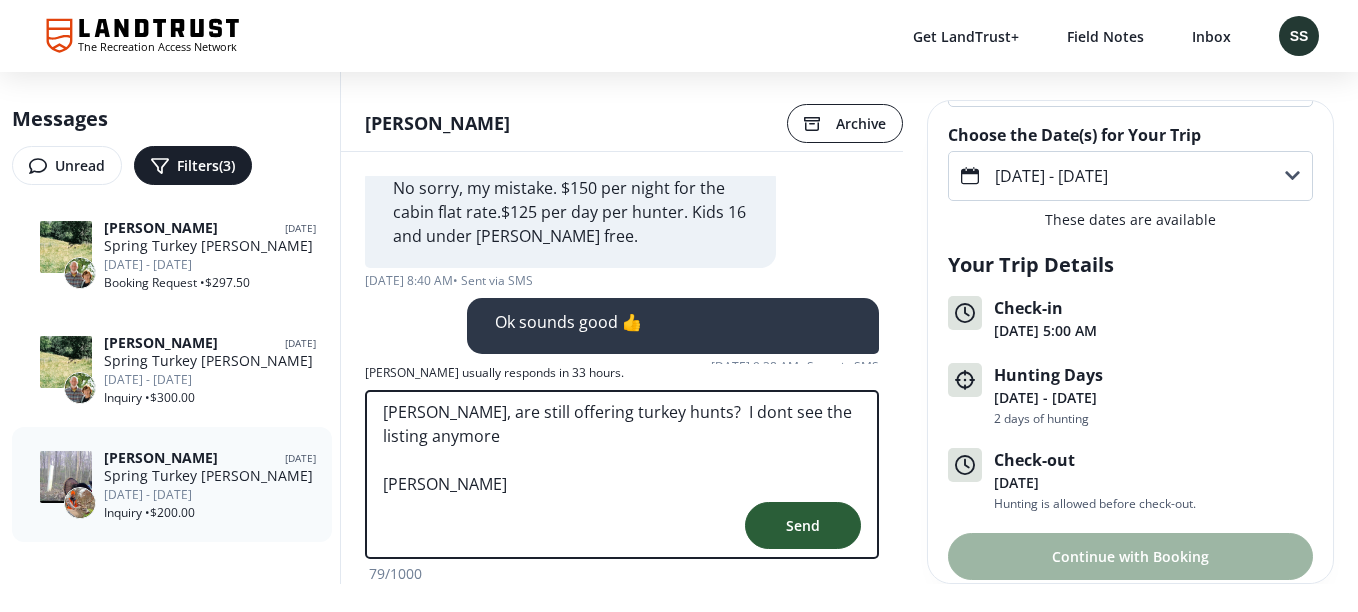 type on "Andrew, are still offering turkey hunts?  I dont see the listing anymore
Shane" 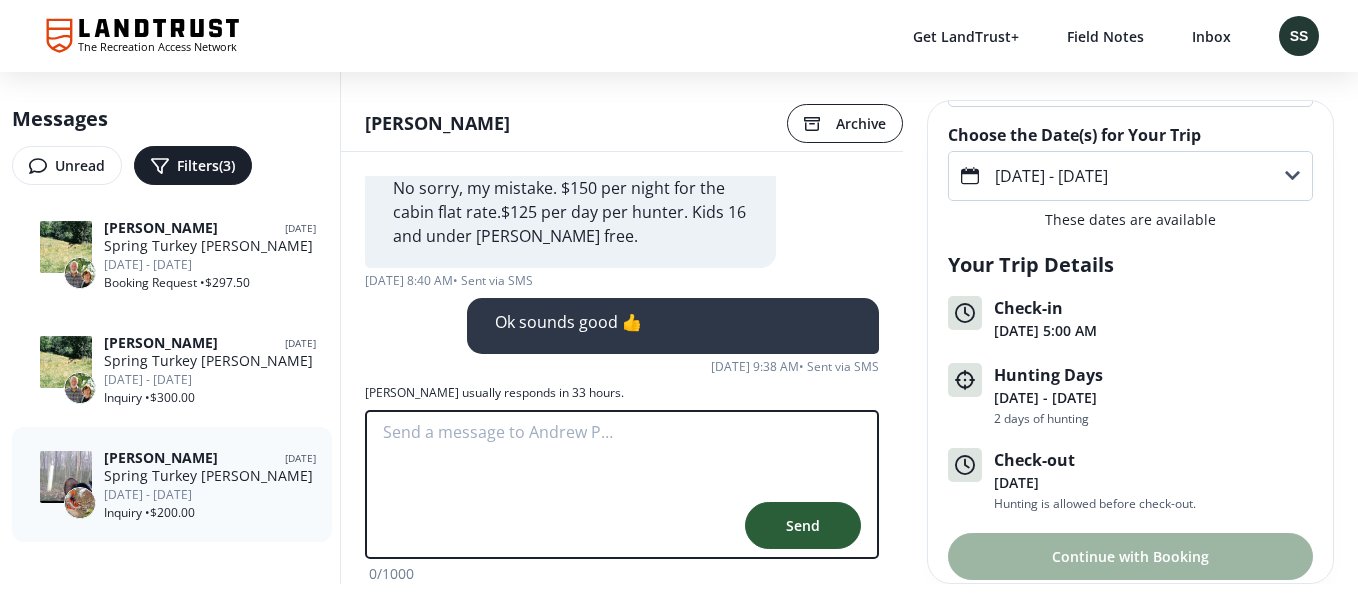 scroll, scrollTop: 988, scrollLeft: 0, axis: vertical 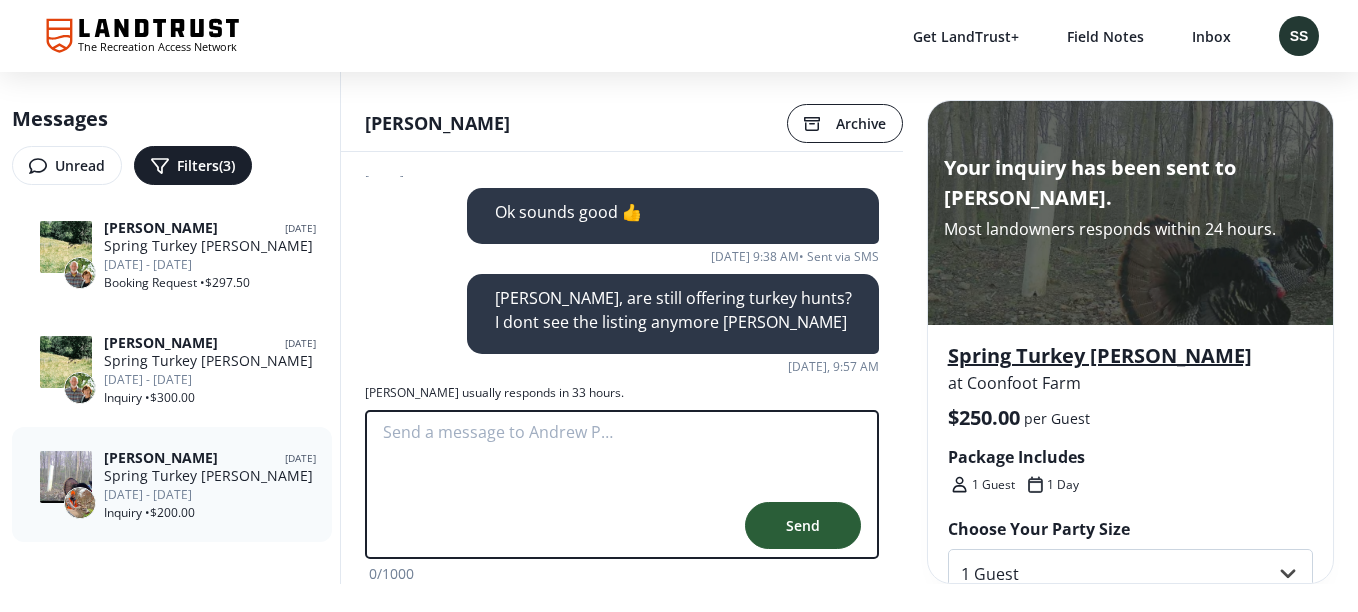 click on "Spring Turkey [PERSON_NAME]" at bounding box center (1130, 356) 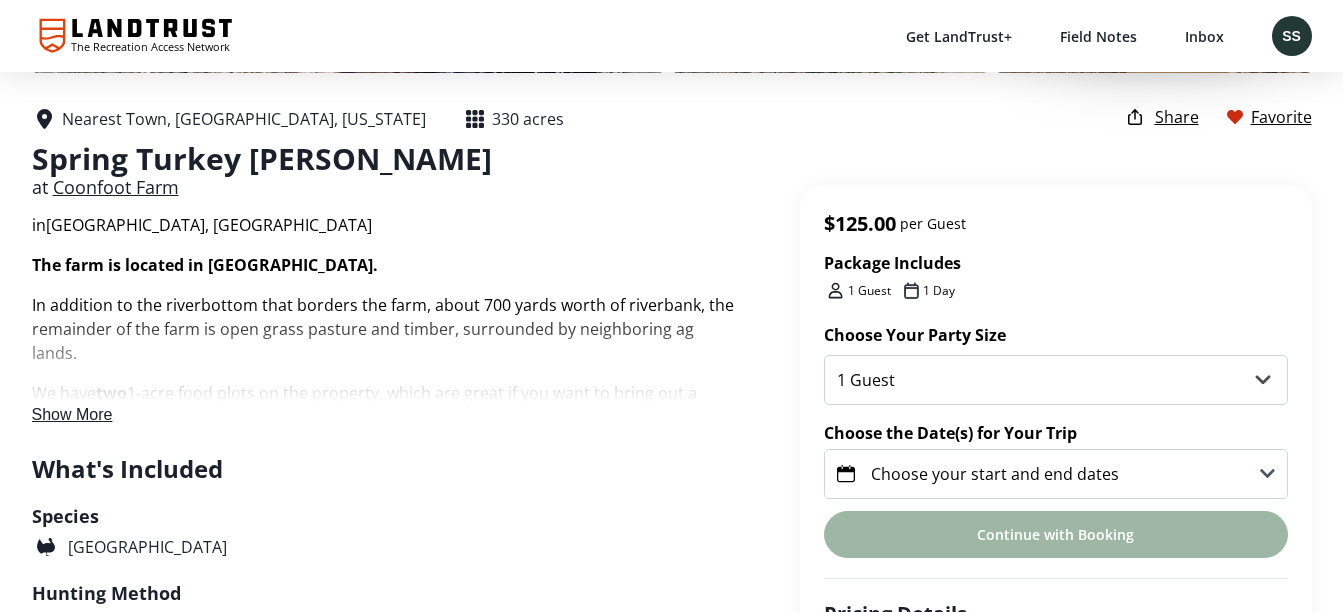 scroll, scrollTop: 291, scrollLeft: 0, axis: vertical 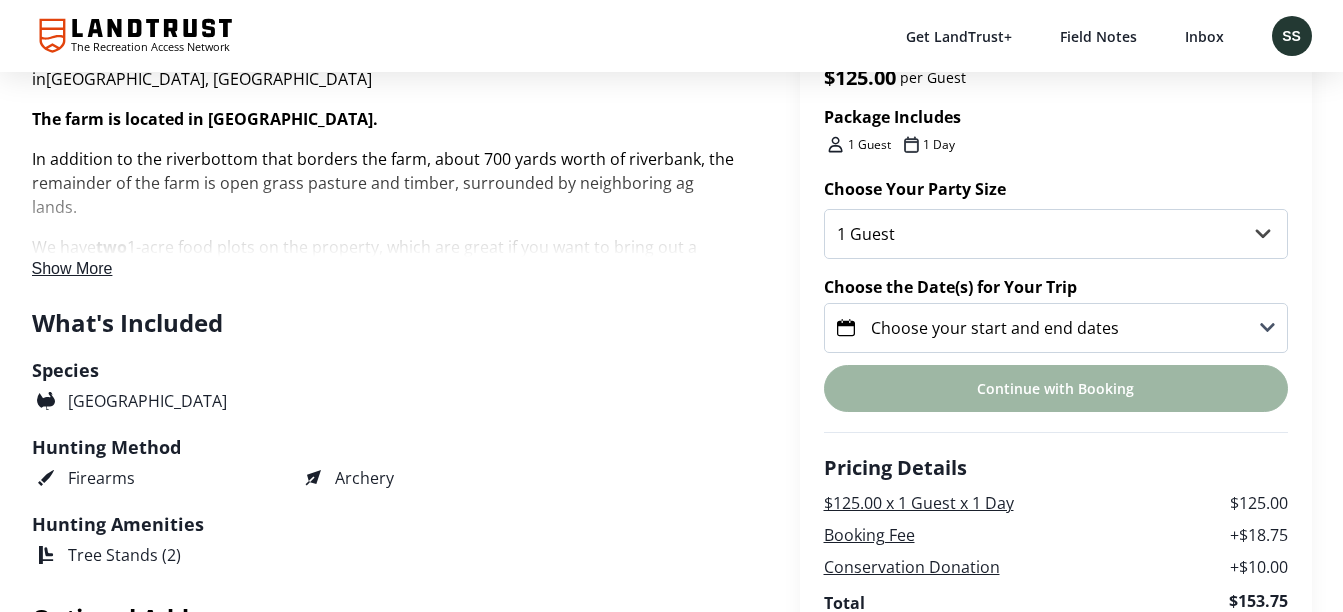 click 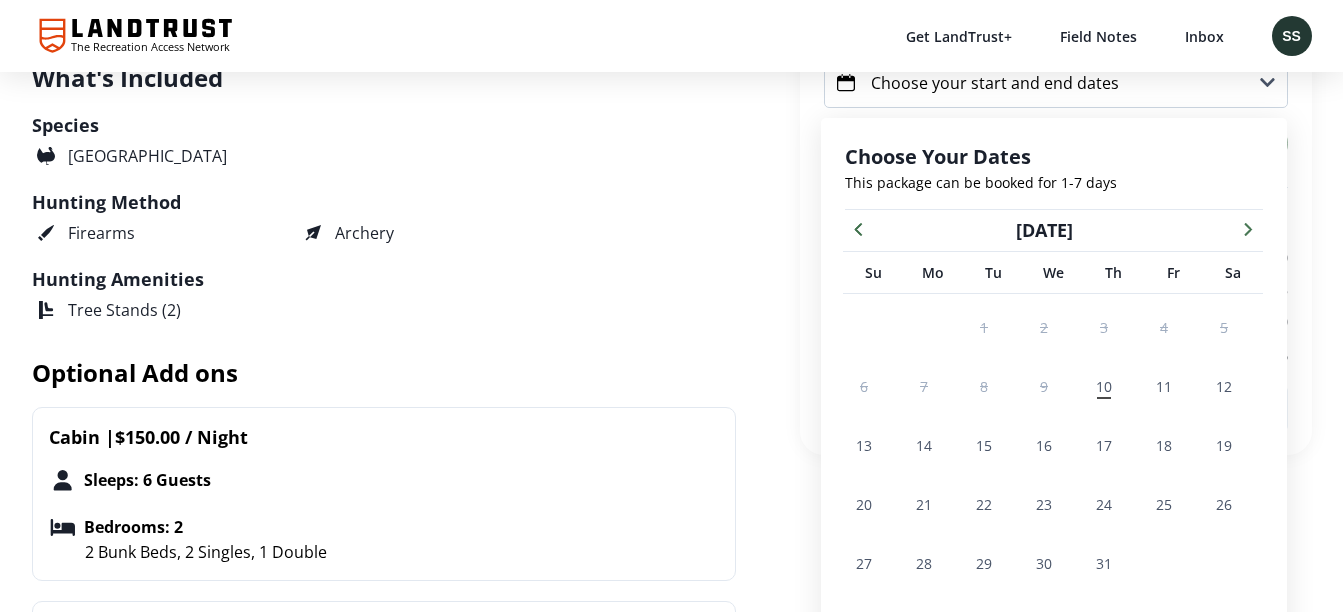 scroll, scrollTop: 786, scrollLeft: 0, axis: vertical 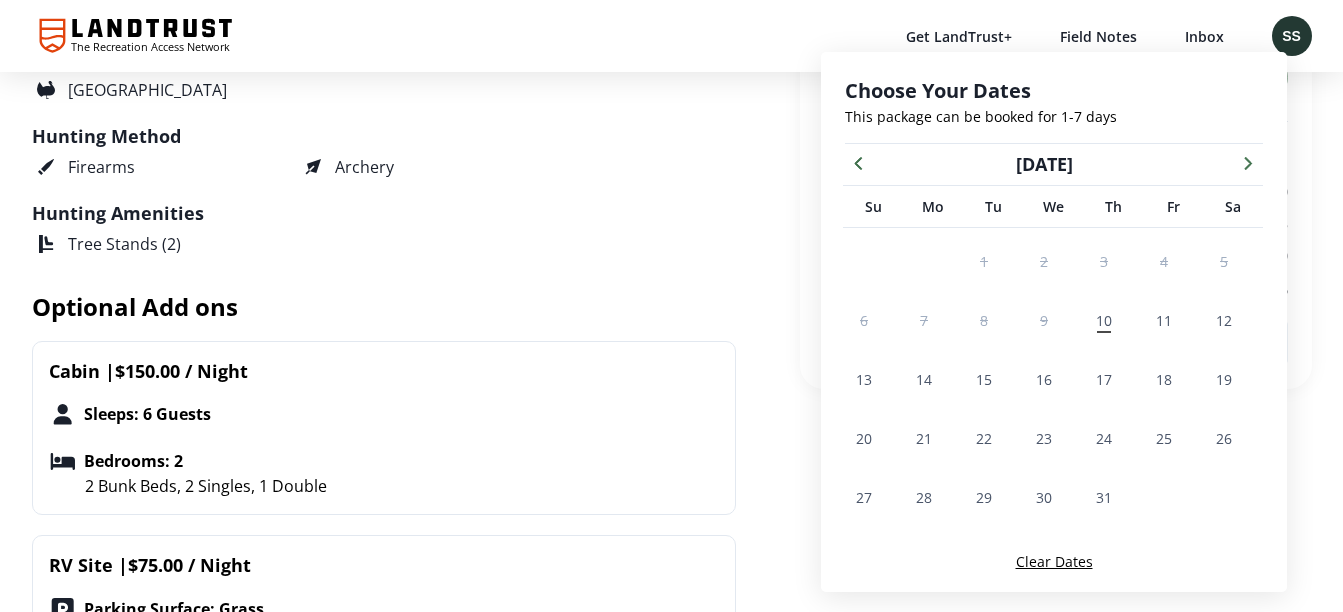 click 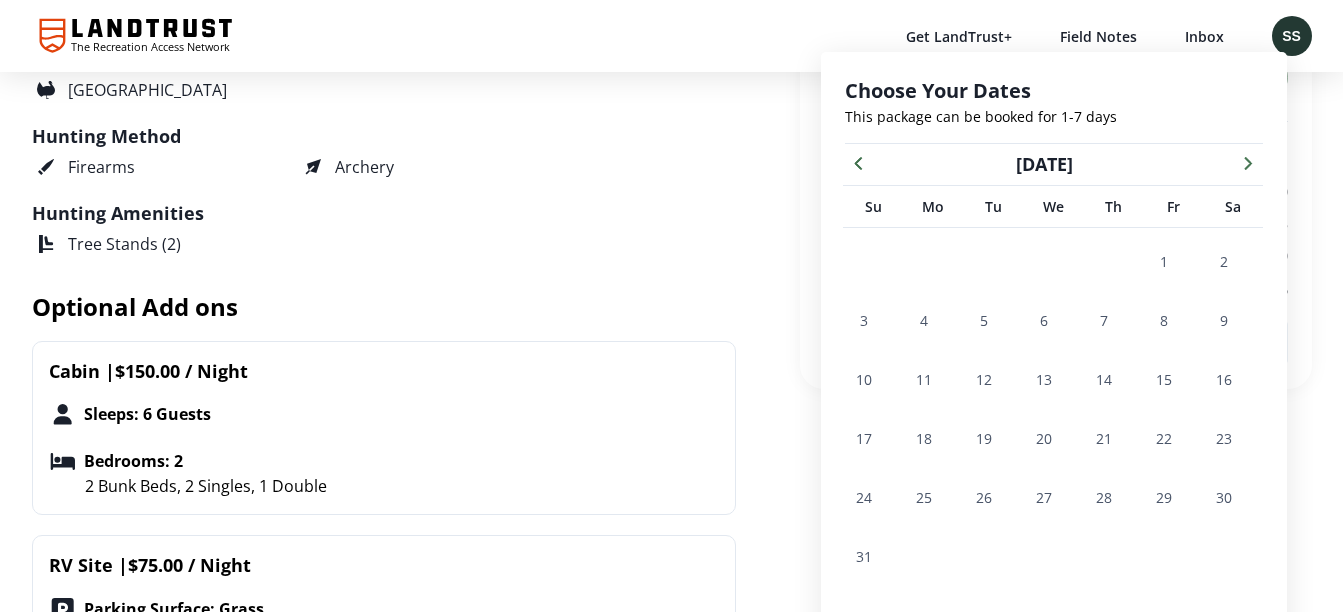 click 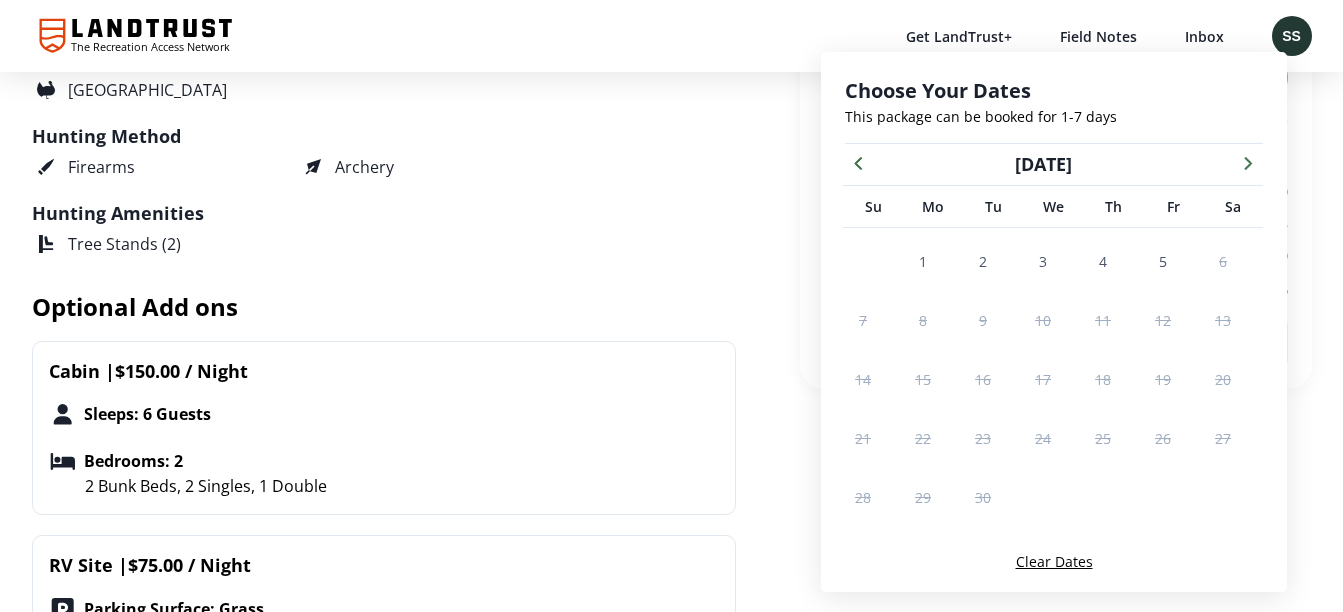 click 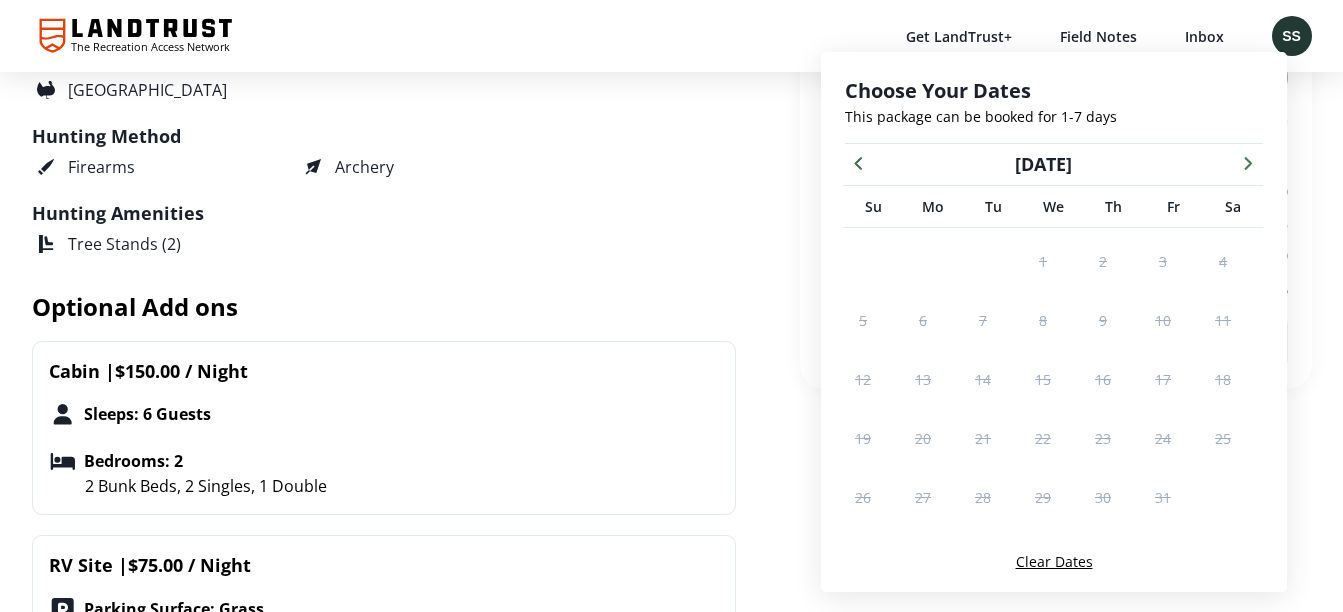 click 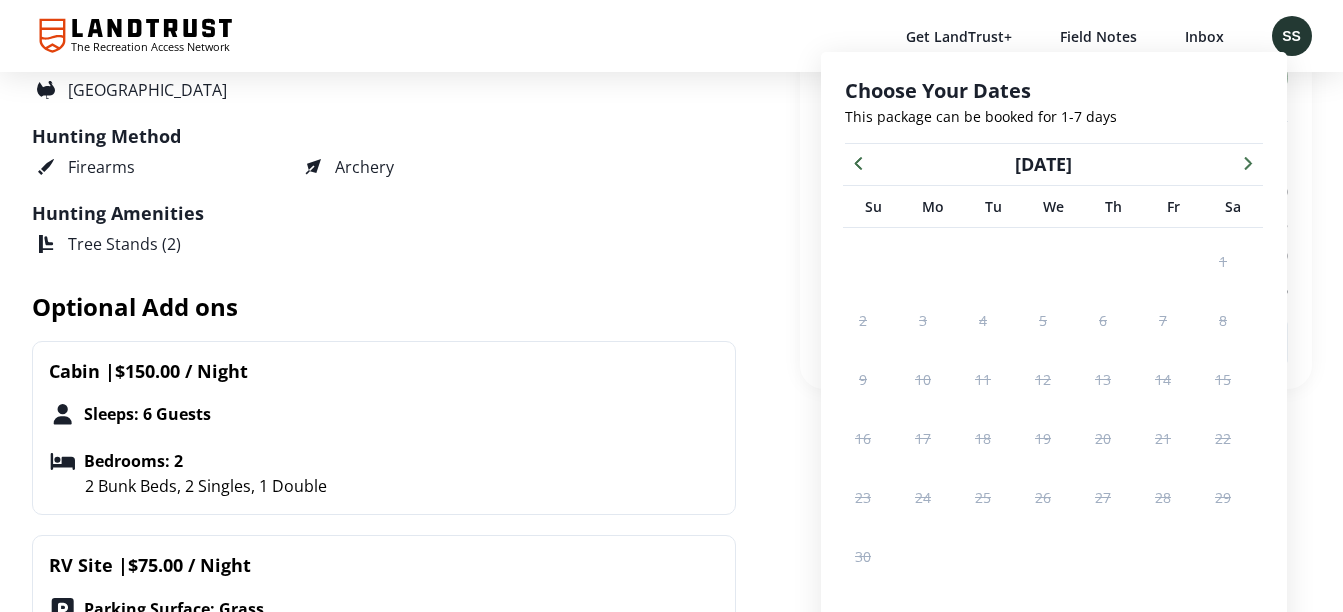 click 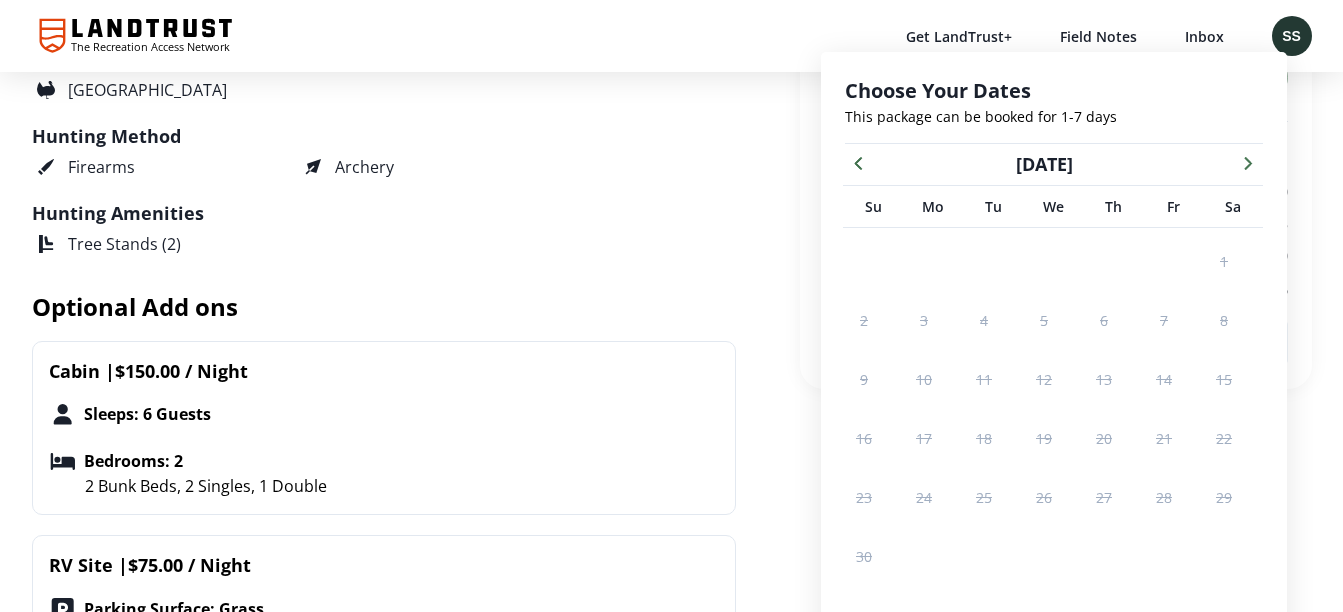 click 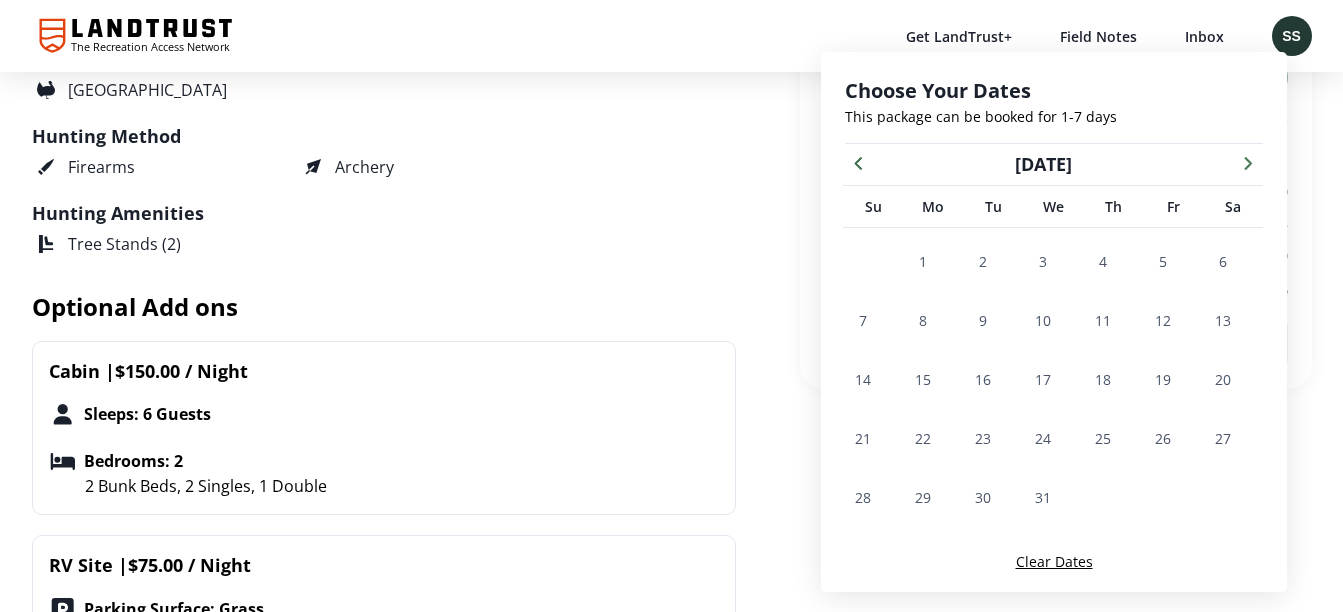 click 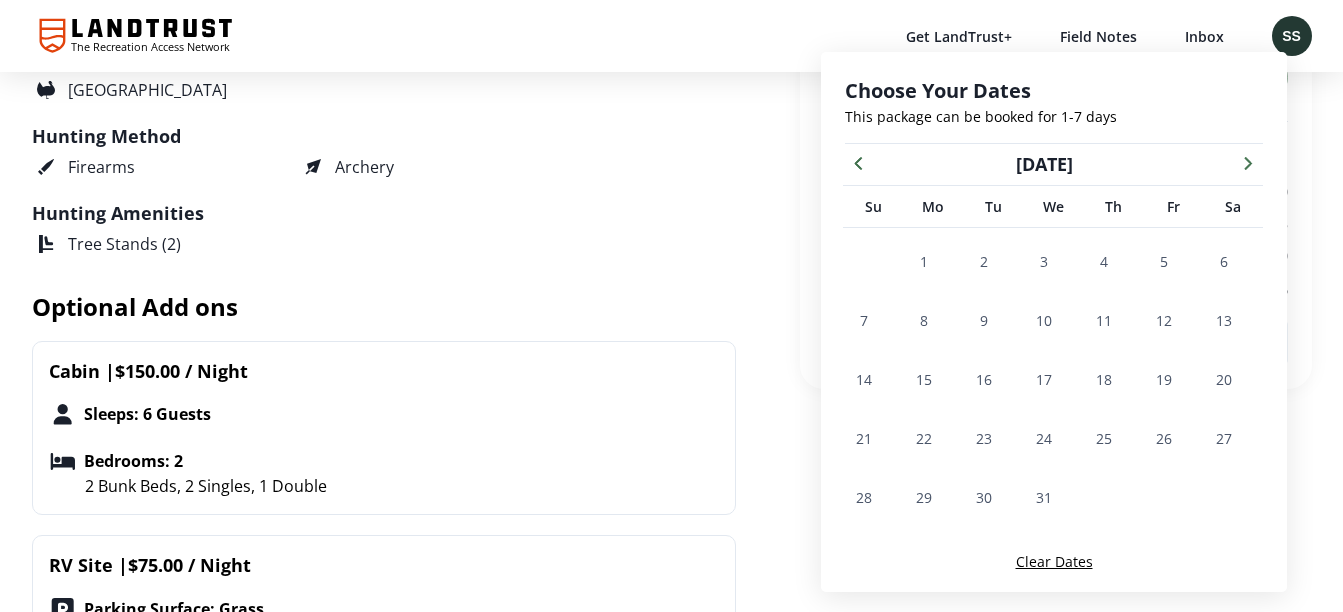 click 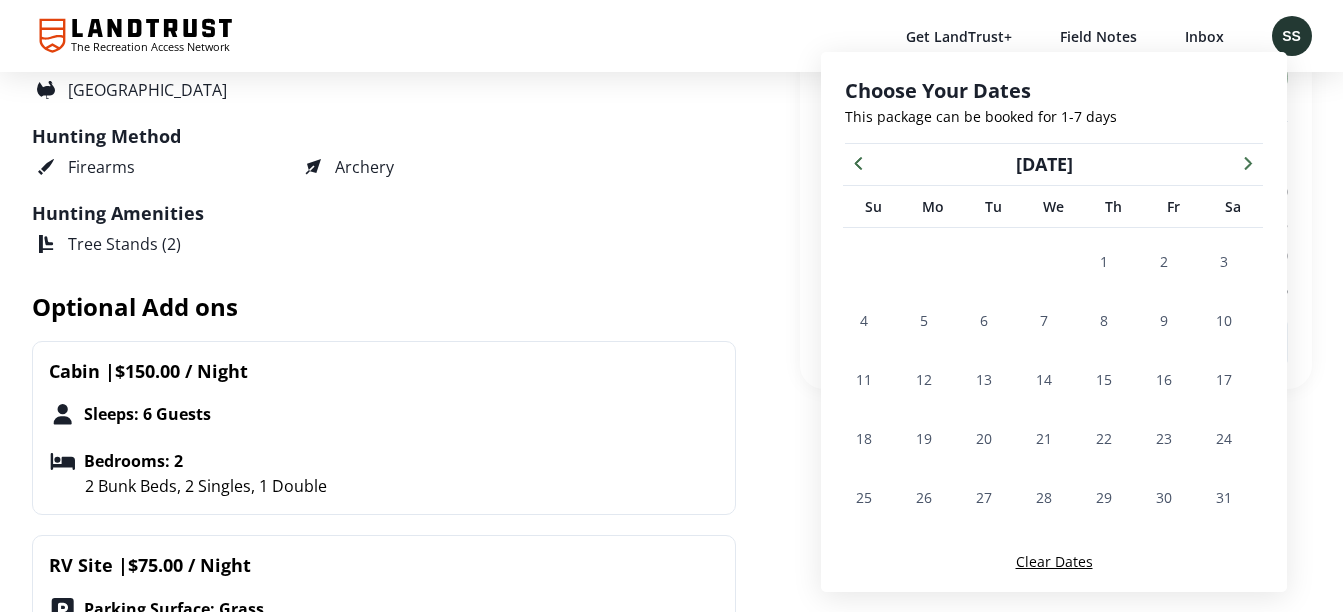click 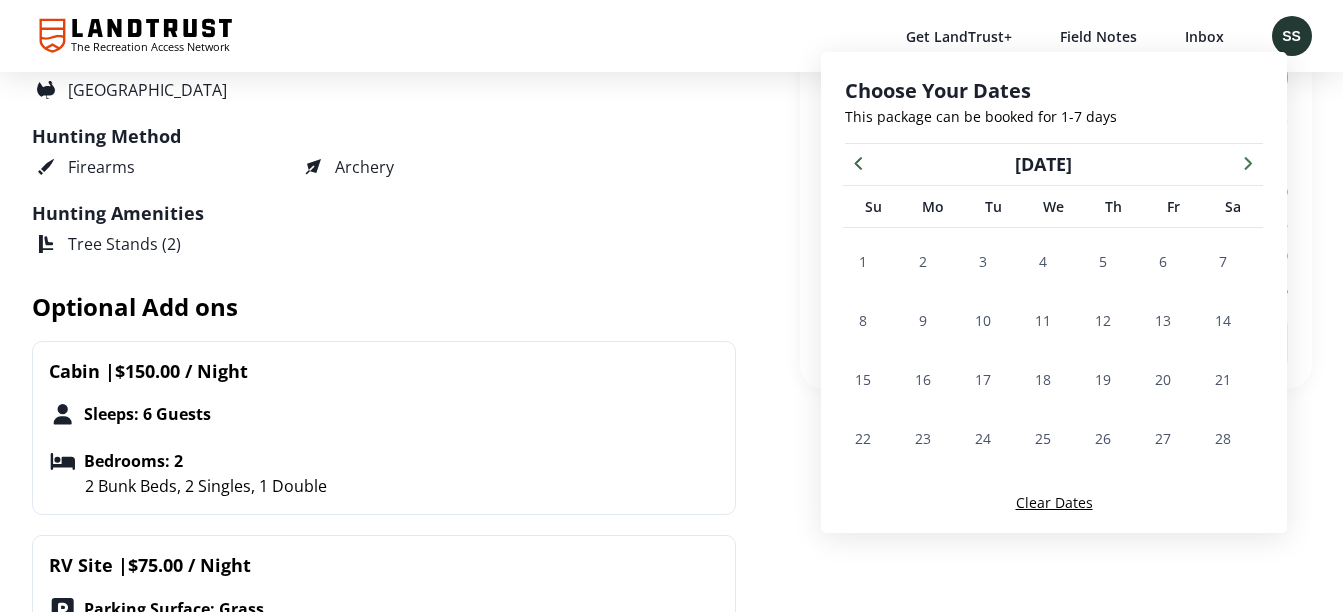 click 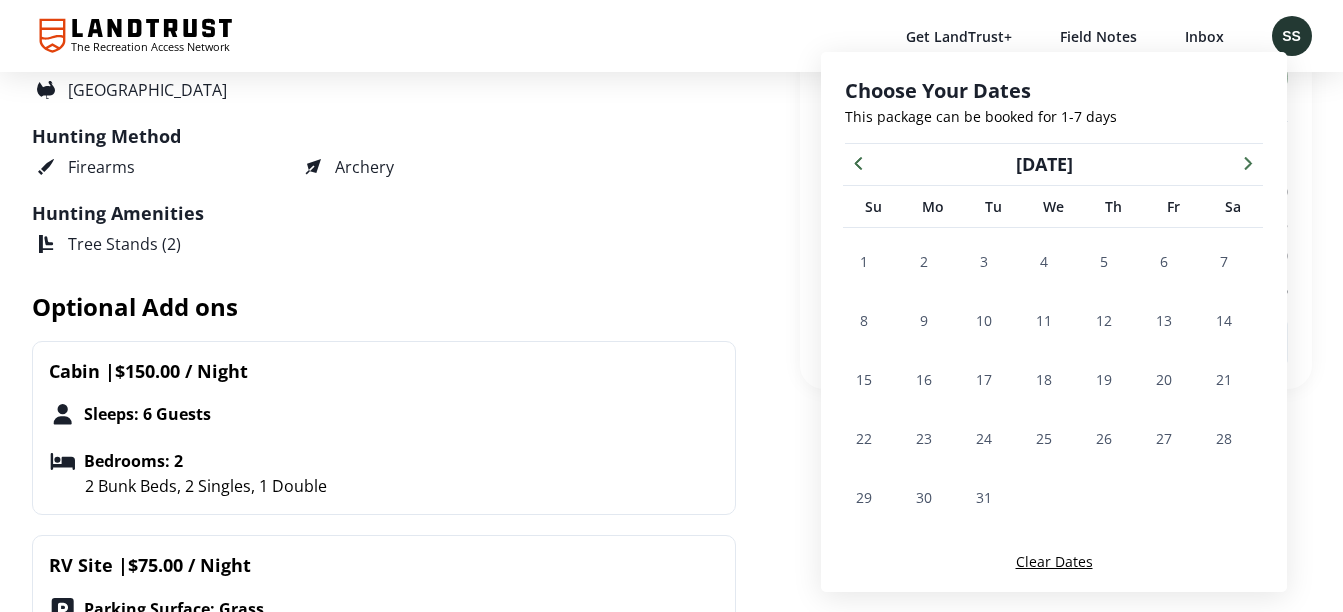 click 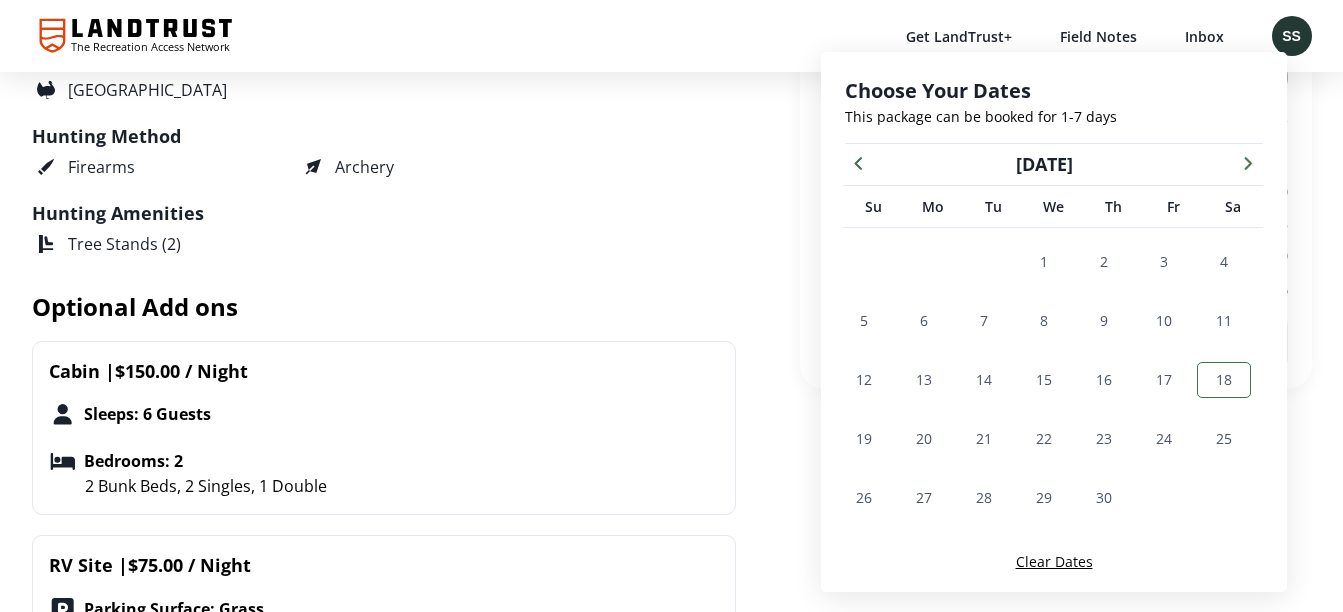 click on "18" at bounding box center (1224, 380) 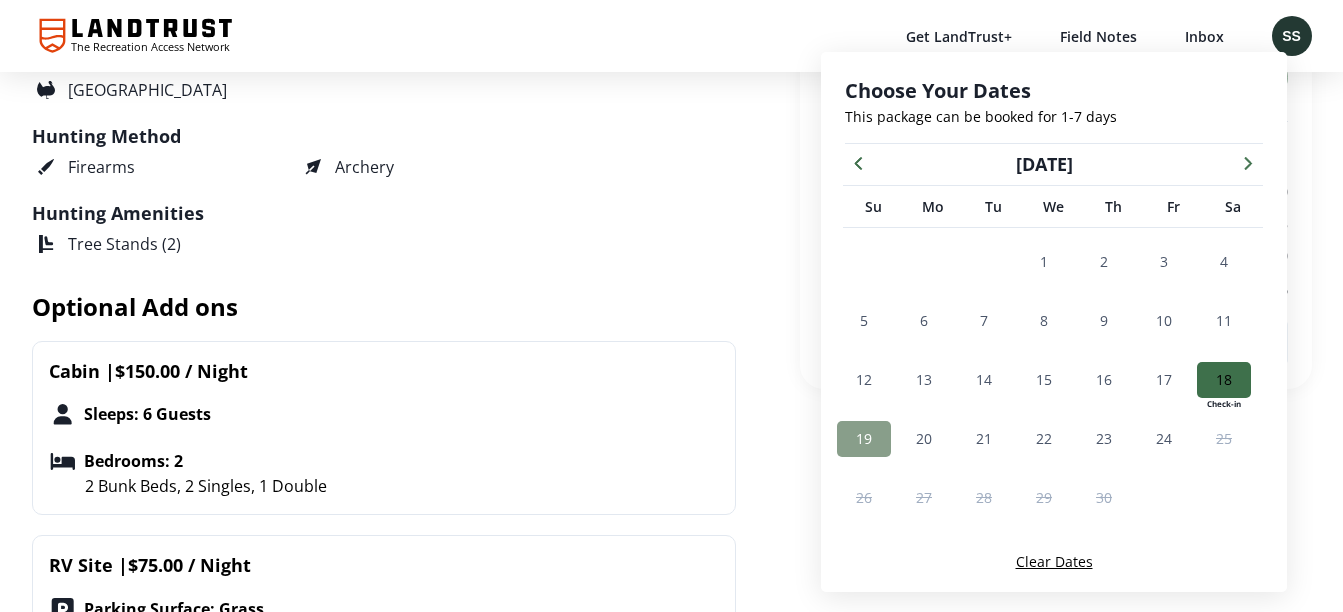 click on "19" at bounding box center [864, 439] 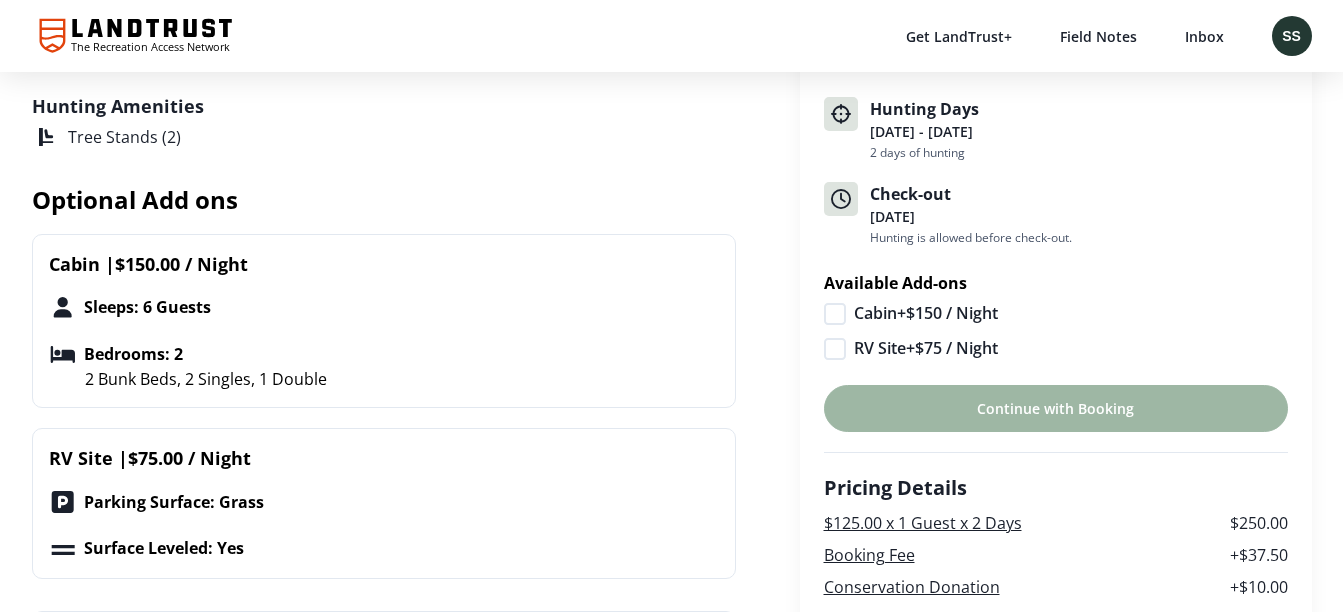 scroll, scrollTop: 922, scrollLeft: 0, axis: vertical 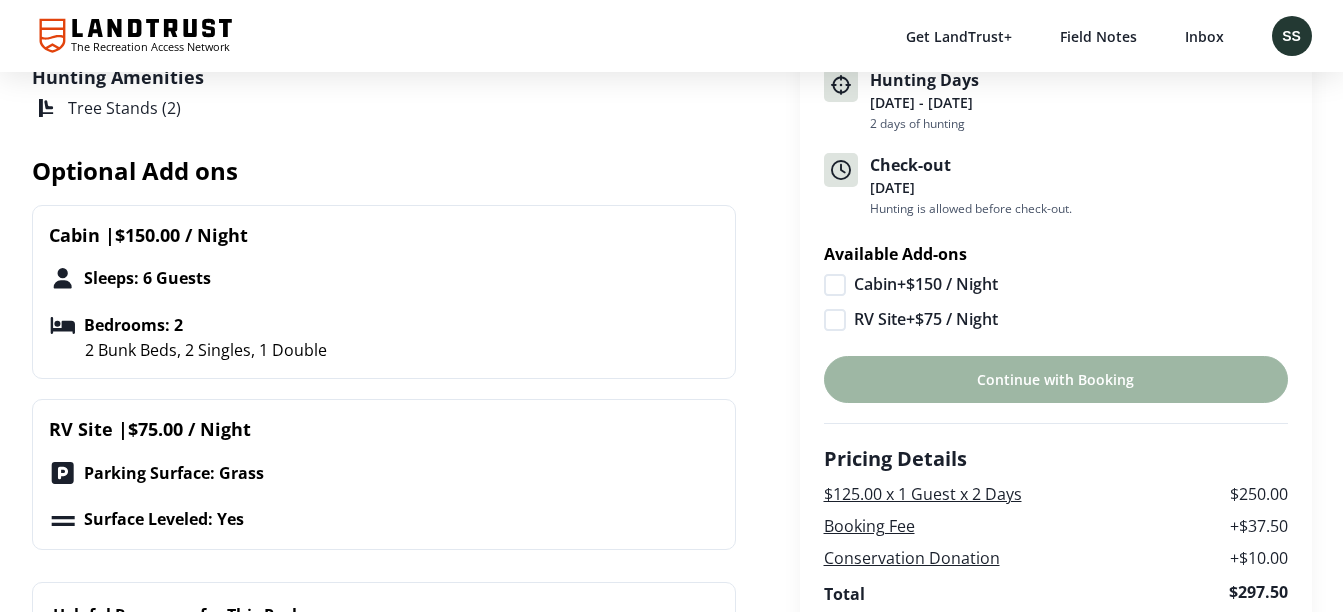 click on "Continue with Booking" at bounding box center [1056, 379] 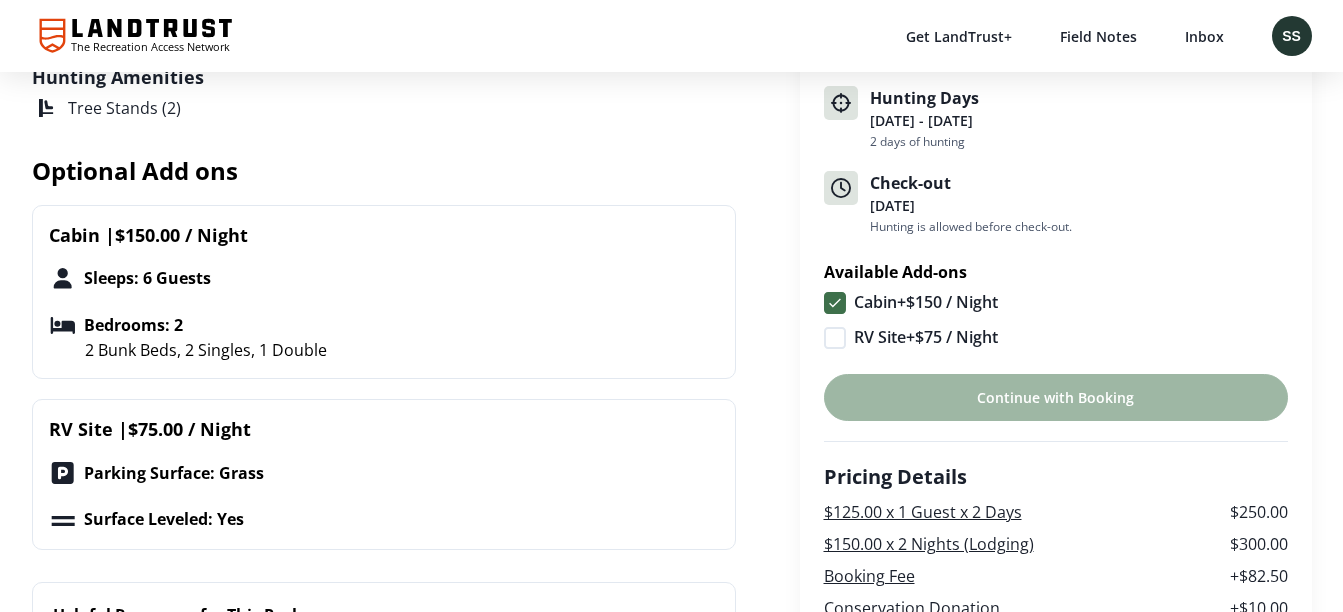 click 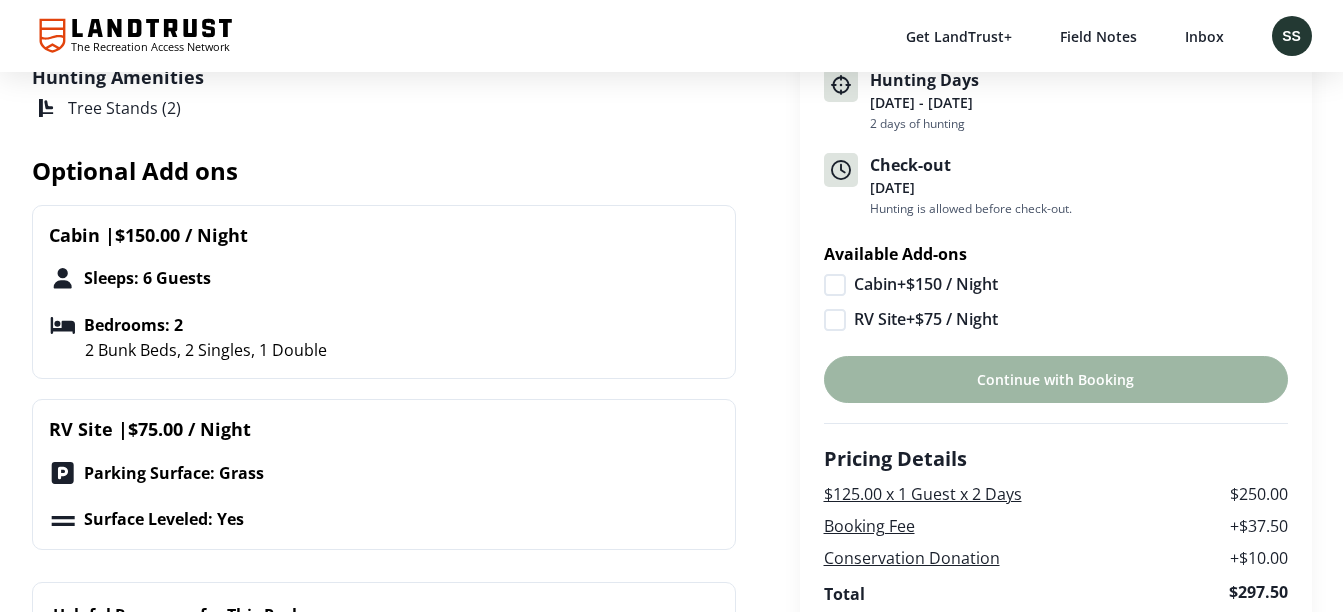click on "Continue with Booking" at bounding box center (1056, 379) 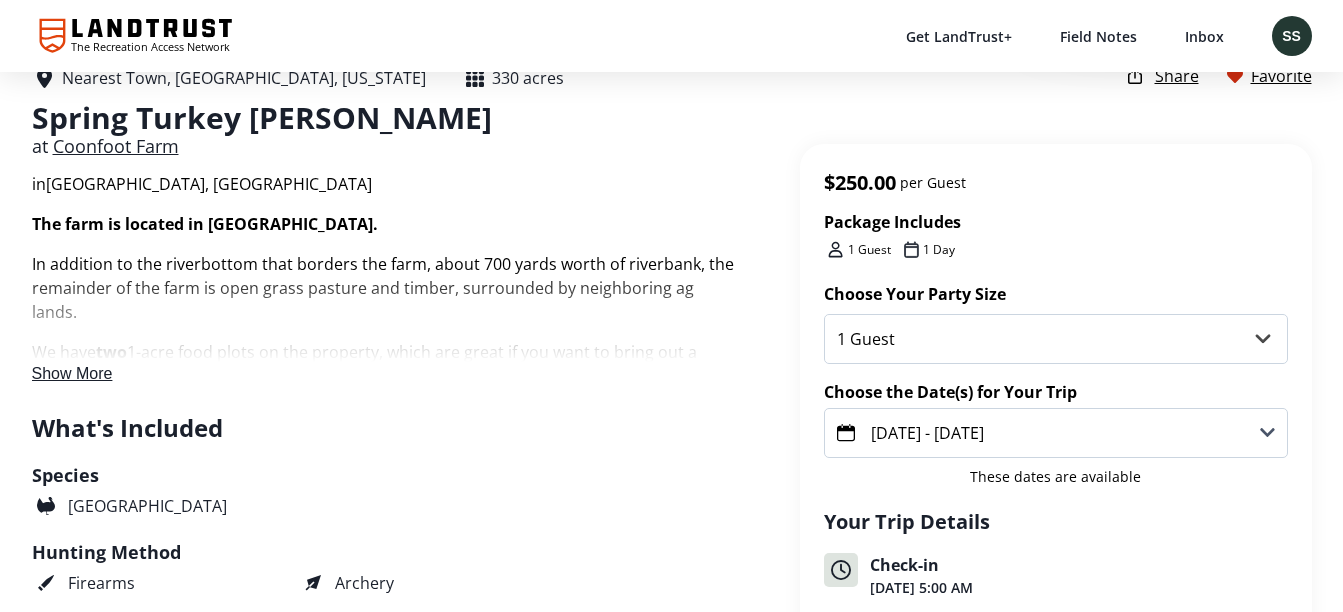 scroll, scrollTop: 486, scrollLeft: 0, axis: vertical 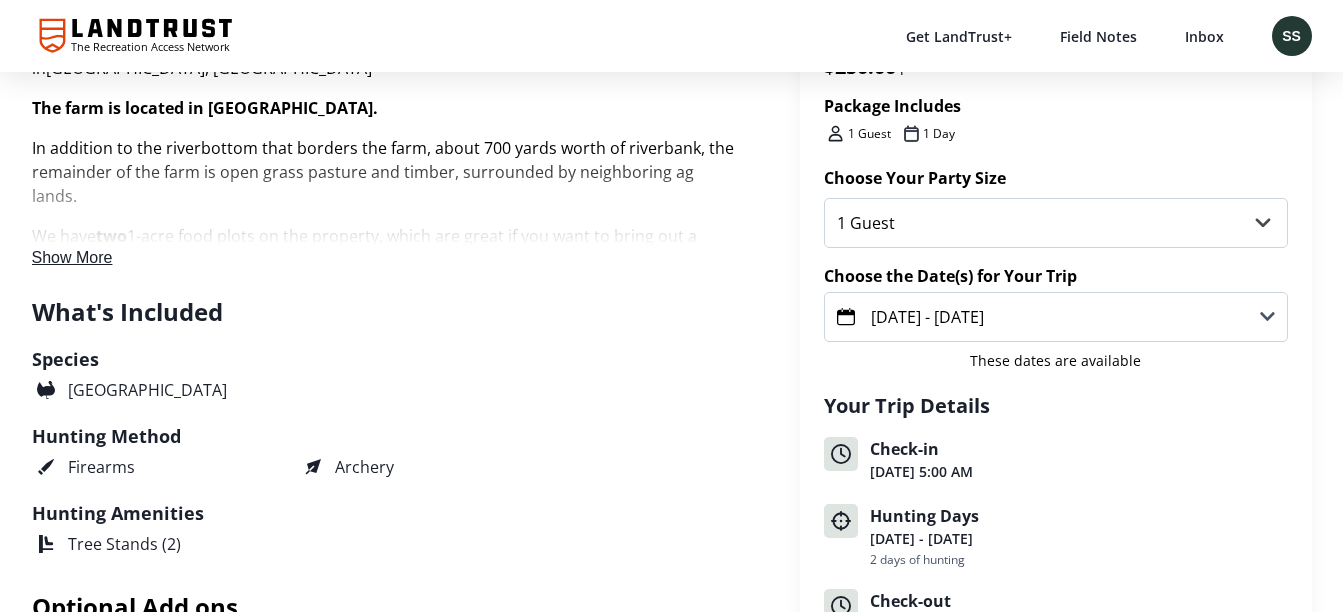 click on "Apr 18, 2026 - Apr 19, 2026" at bounding box center [1056, 317] 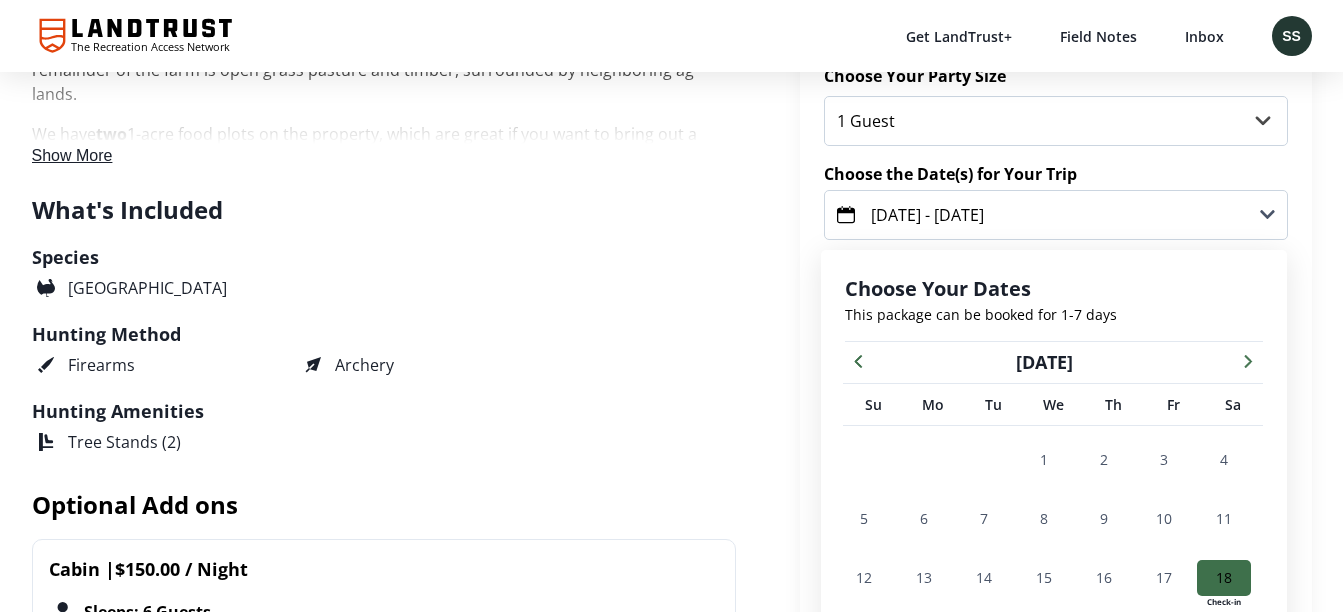 scroll, scrollTop: 786, scrollLeft: 0, axis: vertical 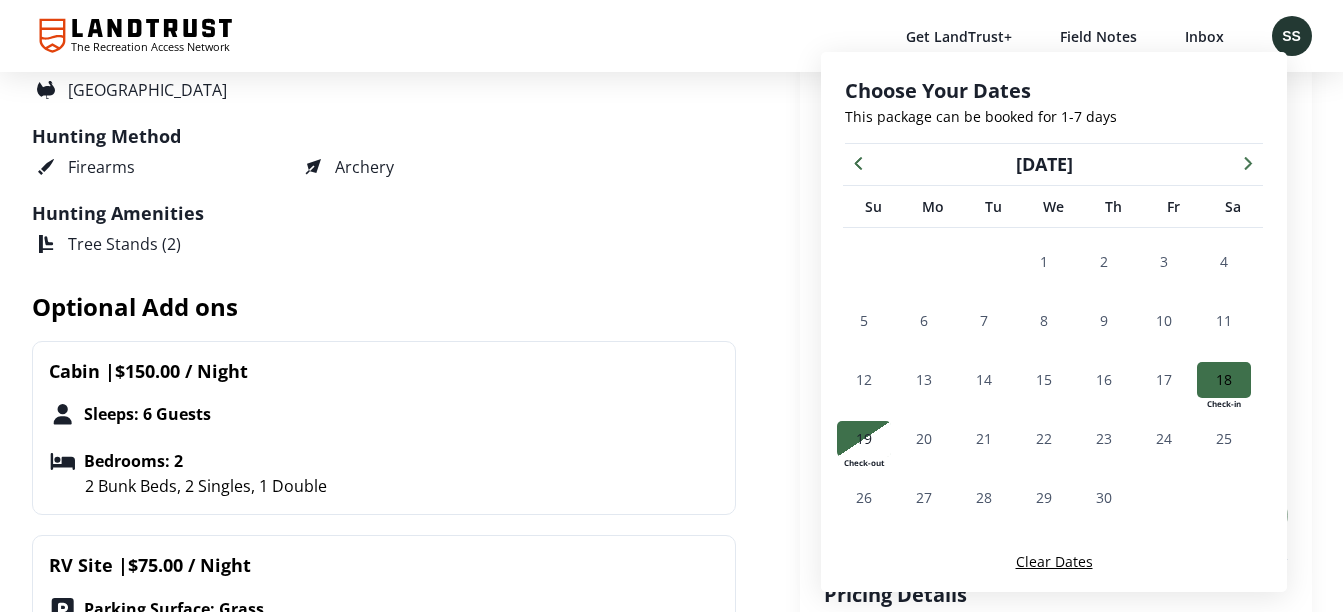 click on "18" at bounding box center (1224, 379) 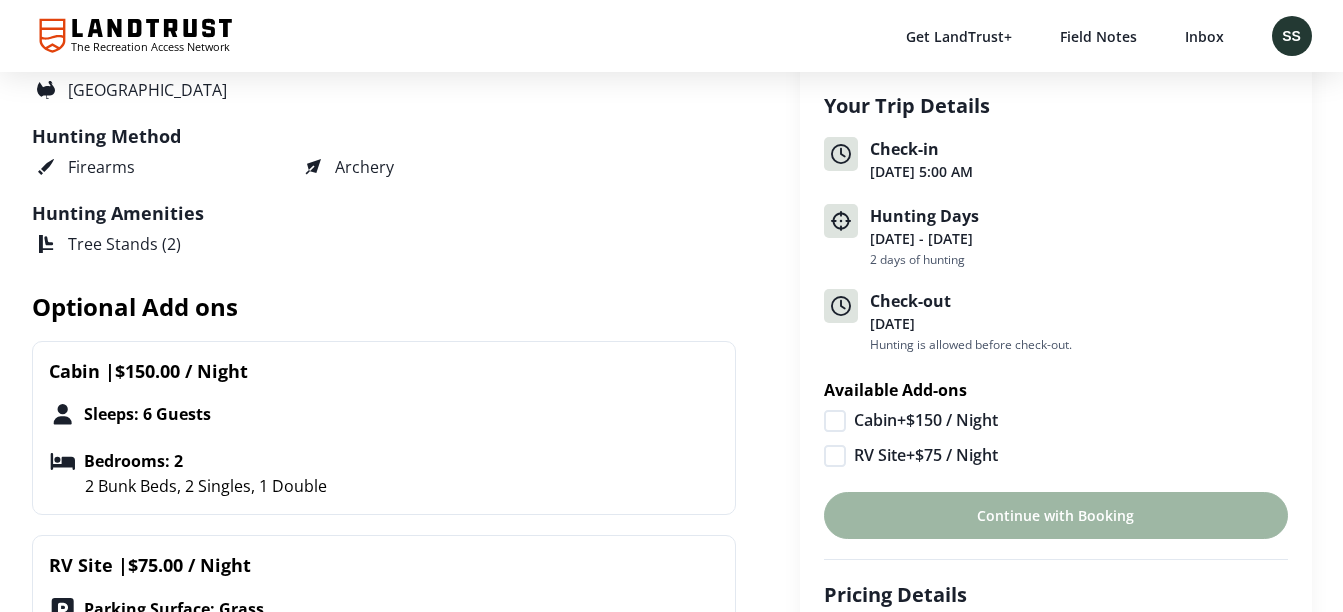 click on "Check-in" at bounding box center (1079, 149) 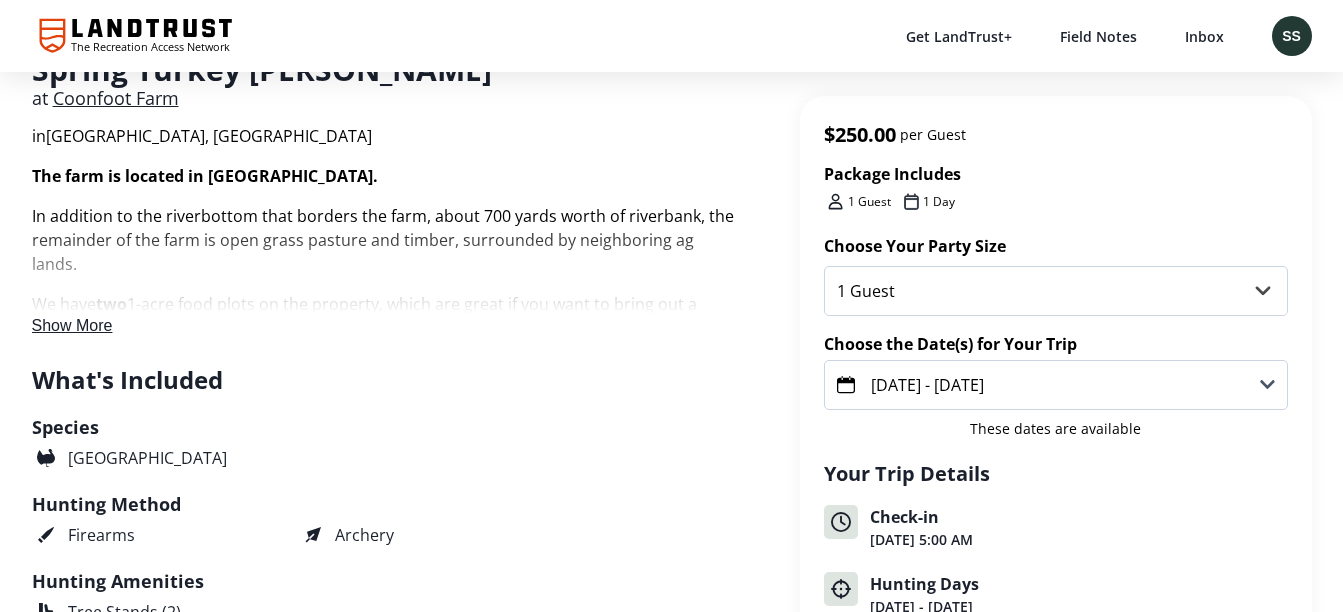 click on "Apr 18, 2026 - Apr 19, 2026" at bounding box center [1056, 385] 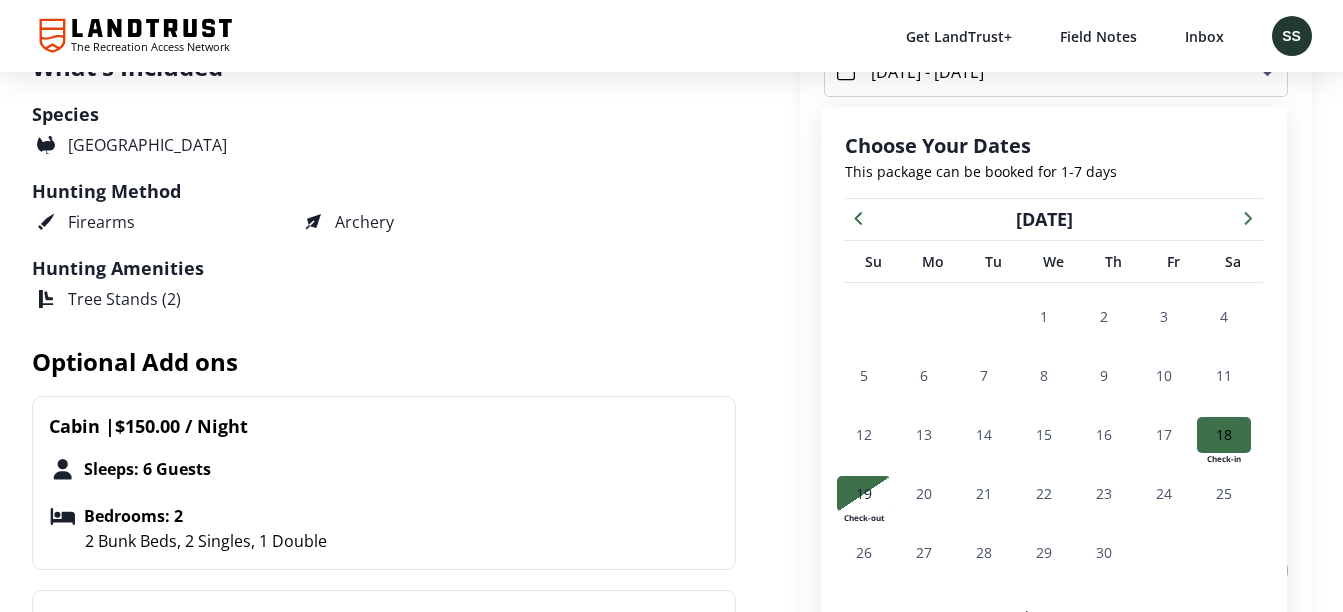 scroll, scrollTop: 786, scrollLeft: 0, axis: vertical 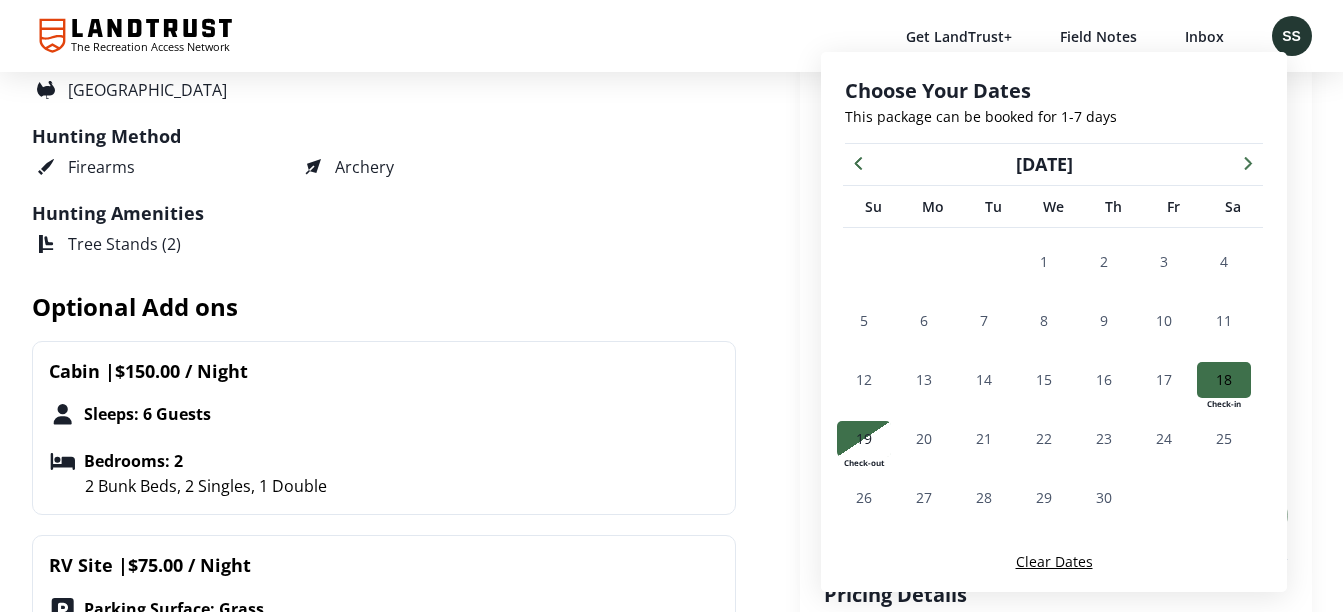click at bounding box center [1224, 380] 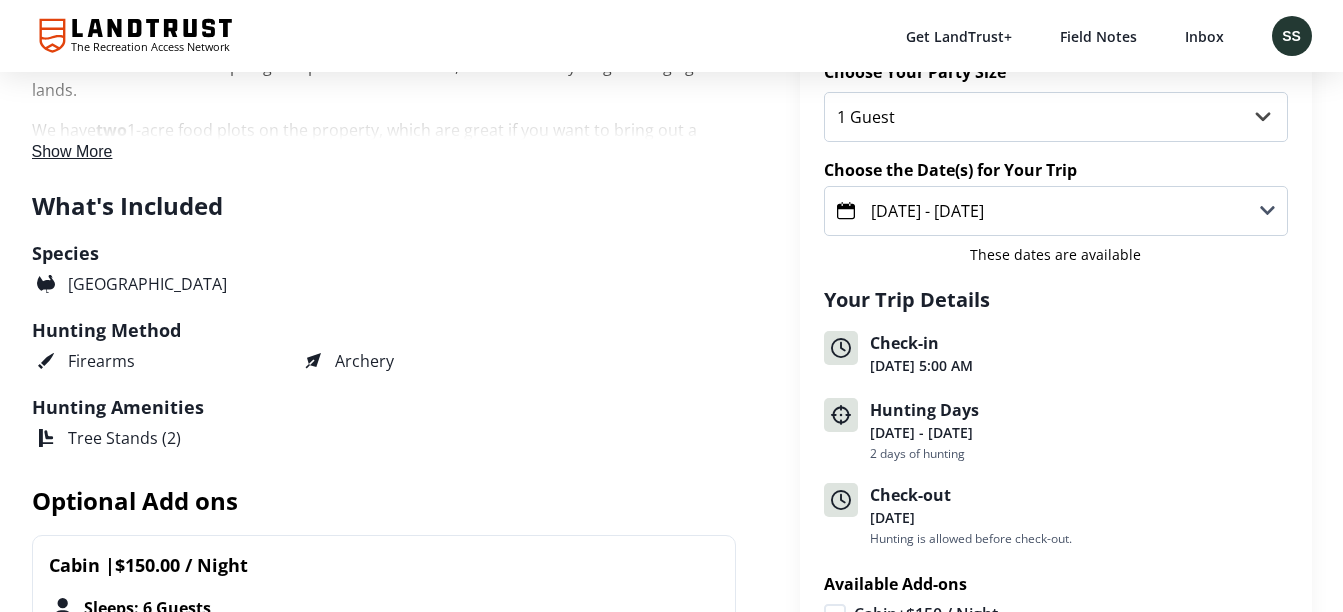 scroll, scrollTop: 583, scrollLeft: 0, axis: vertical 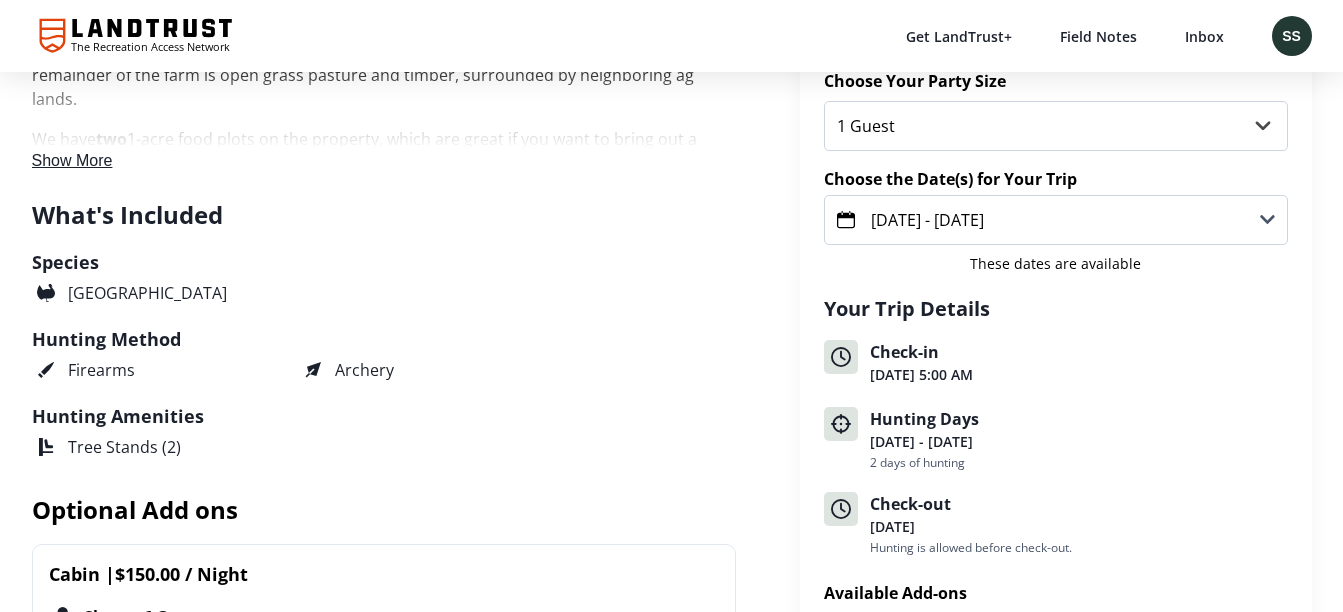 click on "Apr 18, 2026 - Apr 19, 2026" at bounding box center [1056, 220] 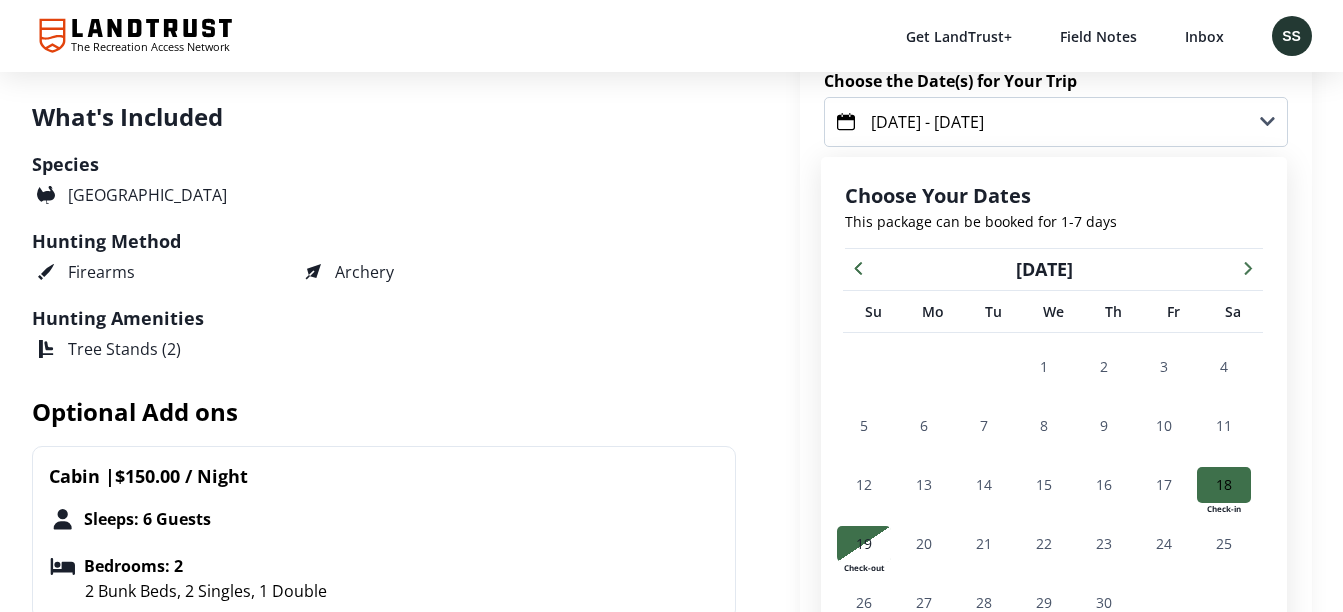 scroll, scrollTop: 786, scrollLeft: 0, axis: vertical 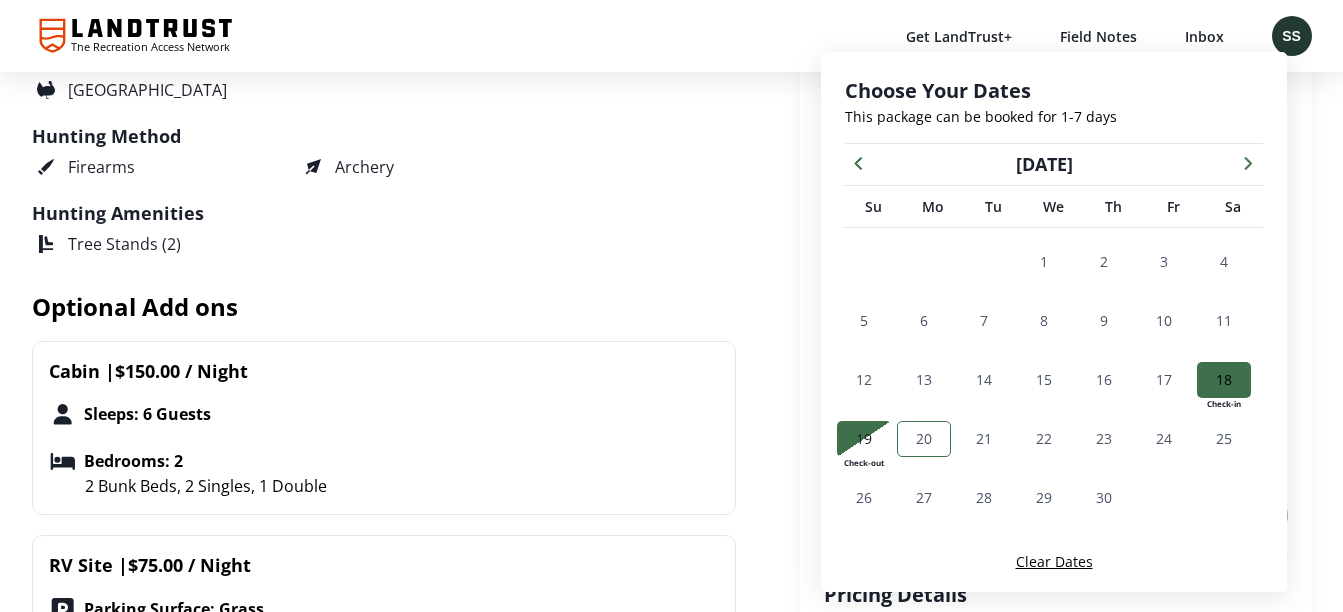 click on "20" at bounding box center [924, 439] 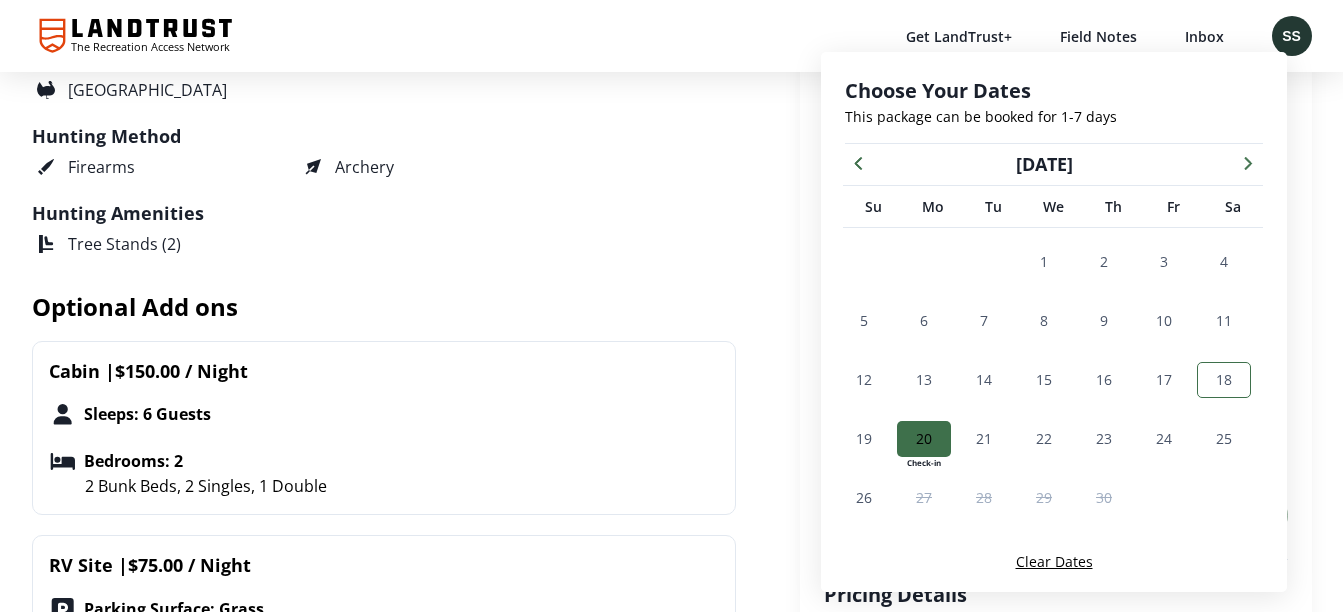 click on "18" at bounding box center [1224, 379] 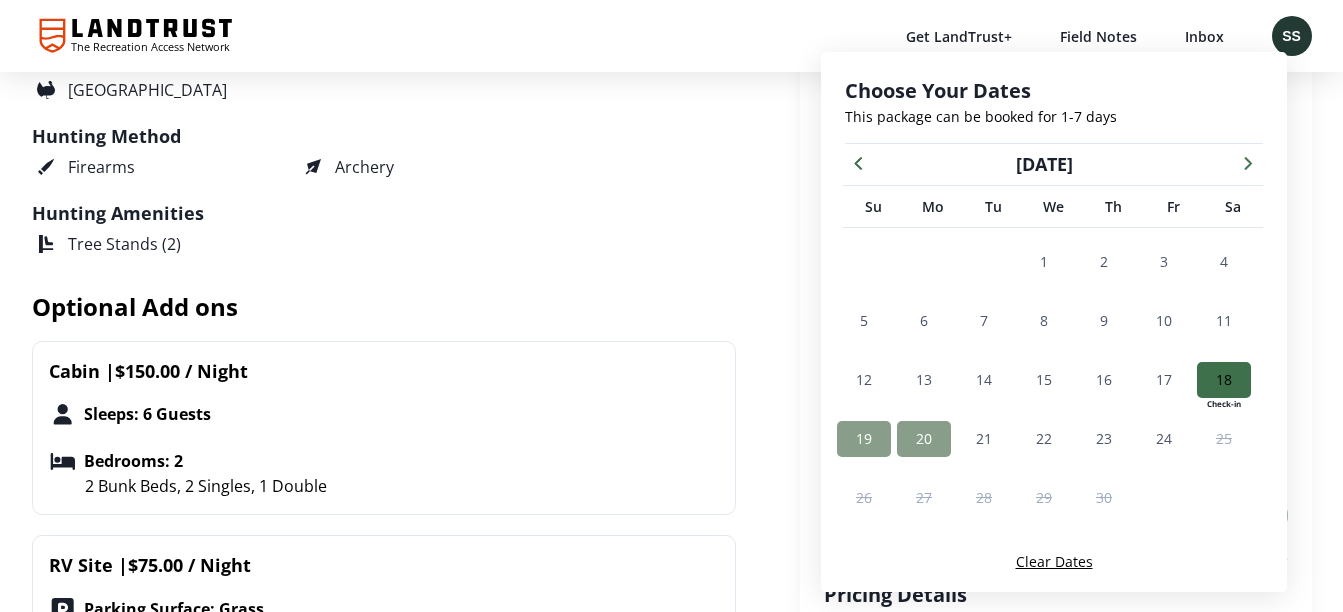 click on "20" at bounding box center [924, 438] 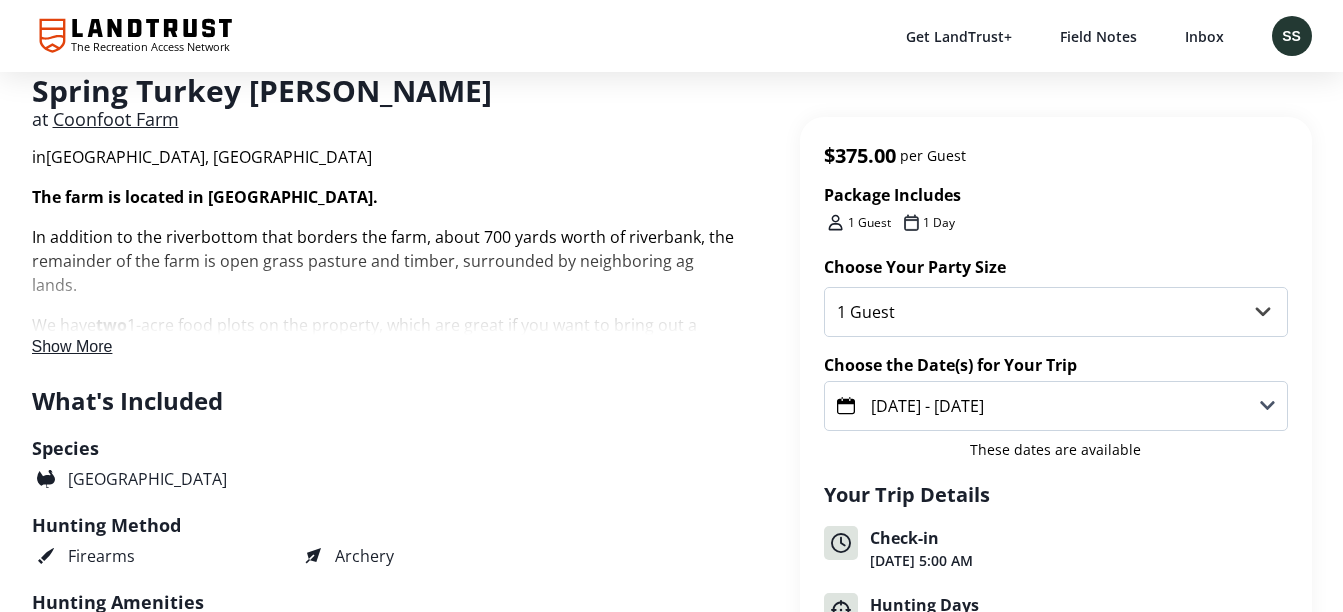 scroll, scrollTop: 475, scrollLeft: 0, axis: vertical 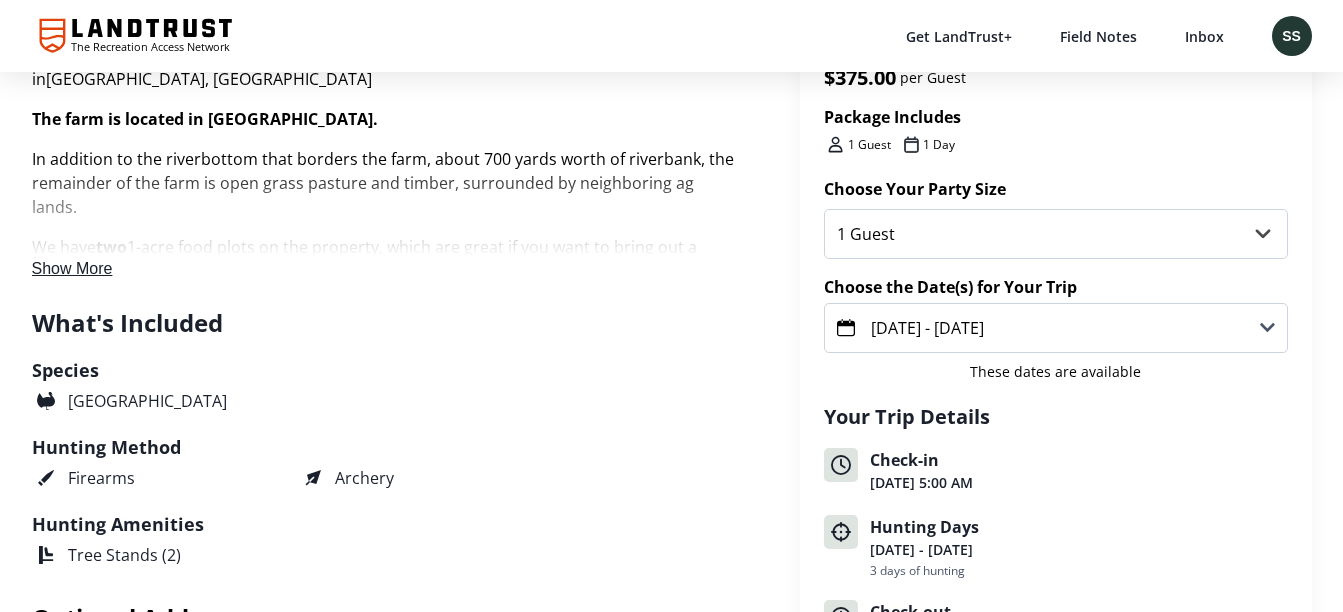 click 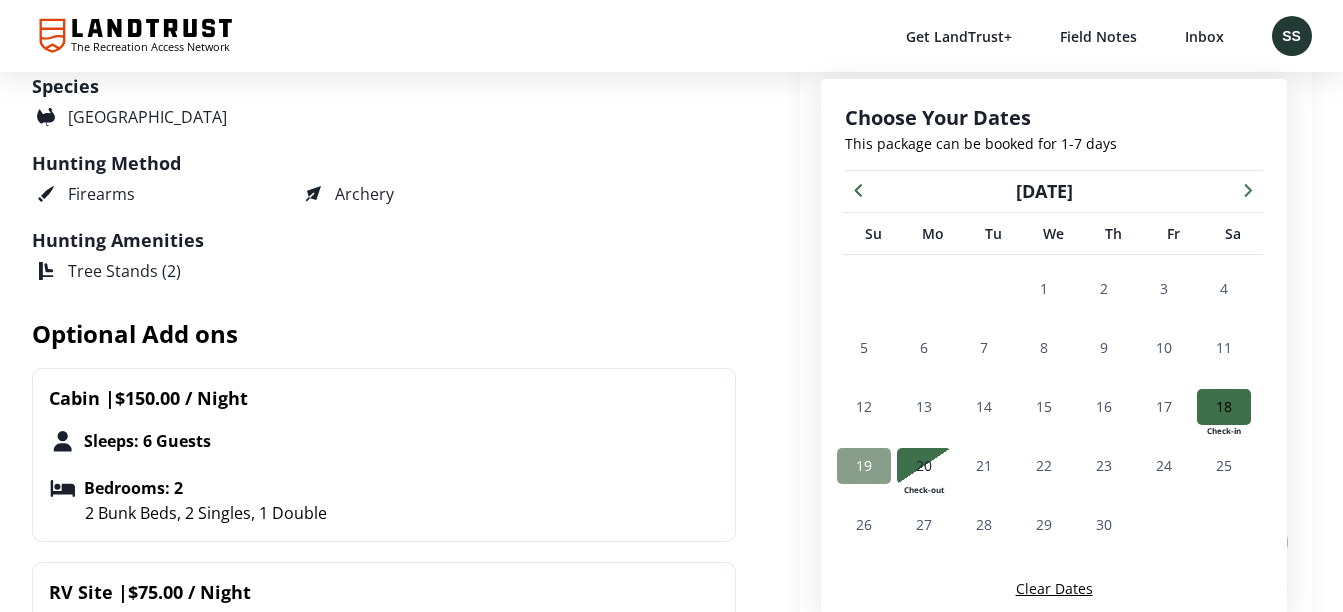 scroll, scrollTop: 786, scrollLeft: 0, axis: vertical 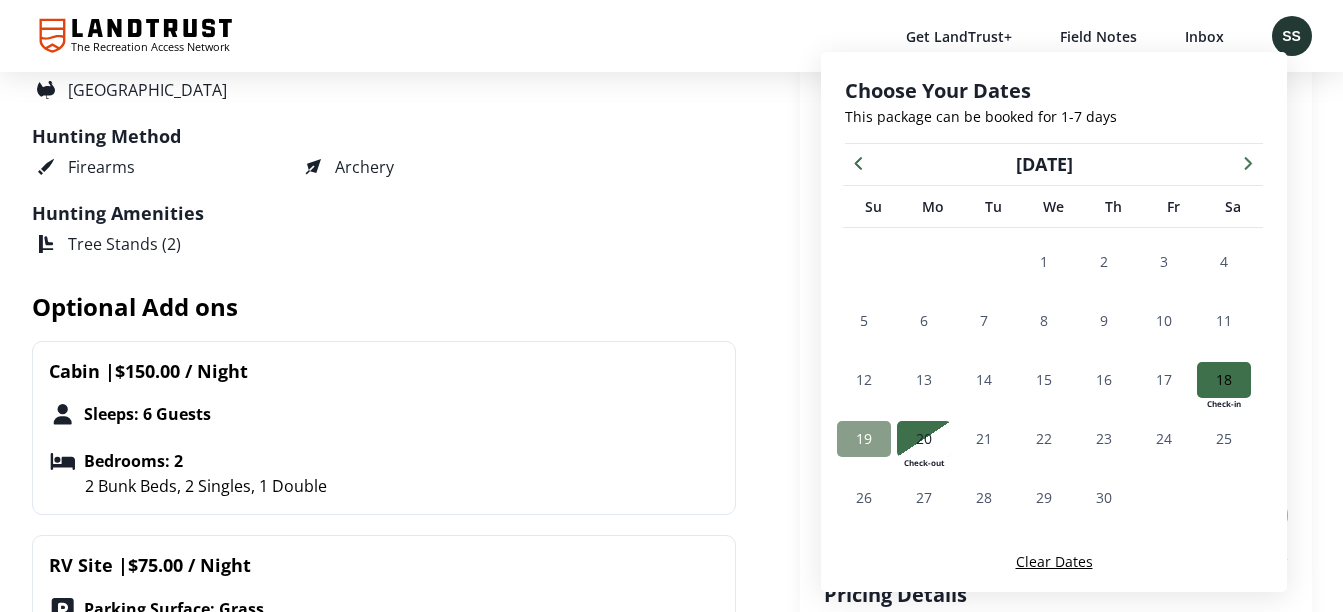 click at bounding box center [1224, 380] 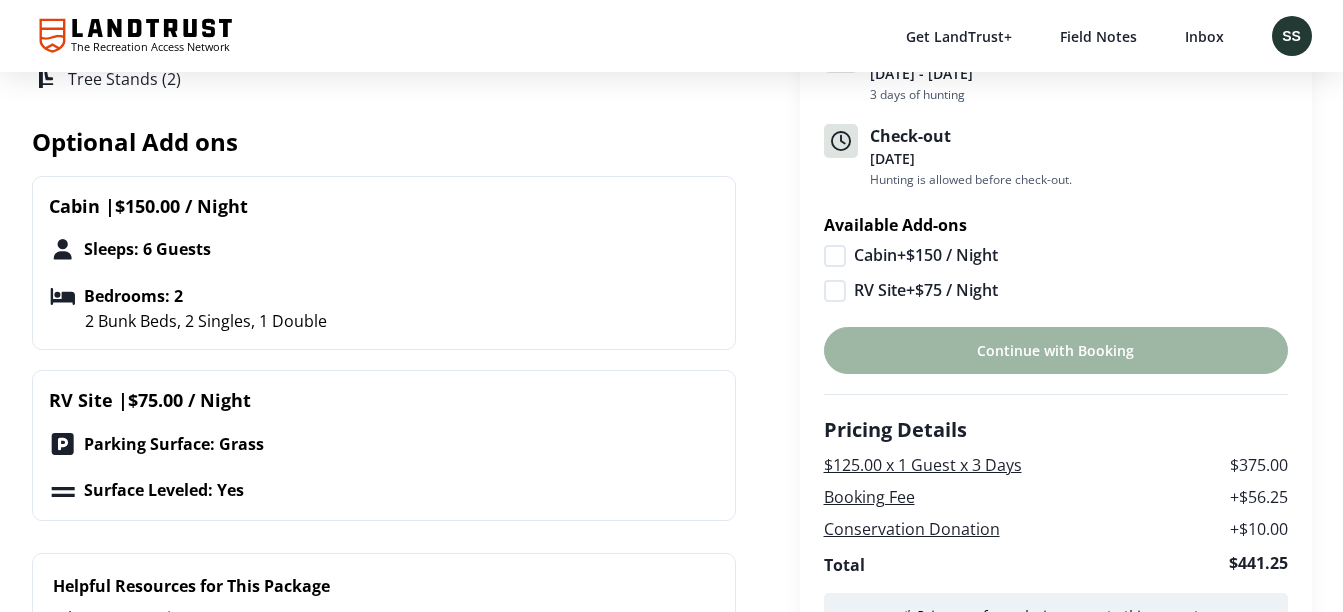 scroll, scrollTop: 941, scrollLeft: 0, axis: vertical 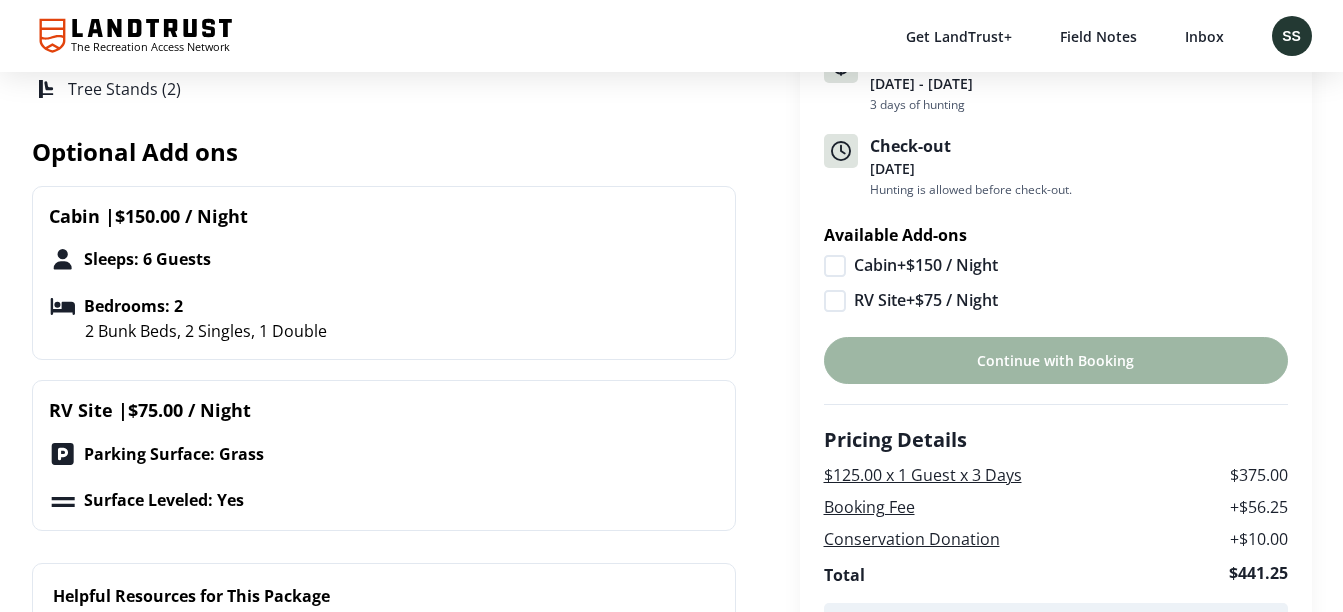 click on "Continue with Booking" at bounding box center [1056, 360] 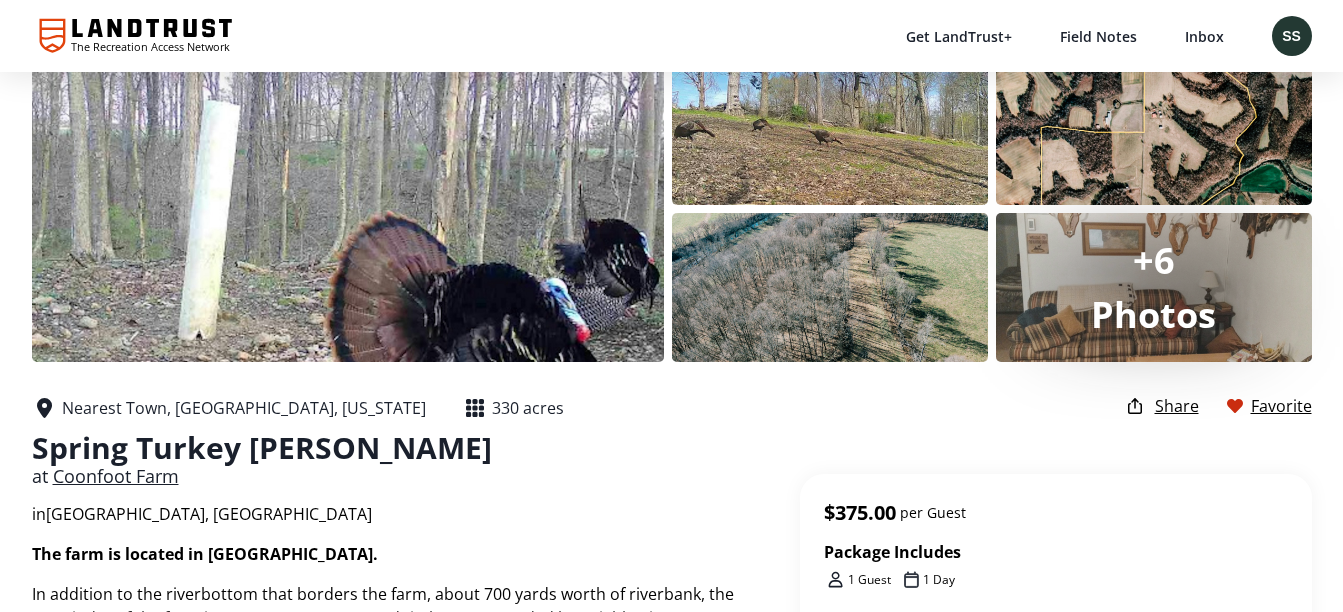 scroll, scrollTop: 0, scrollLeft: 0, axis: both 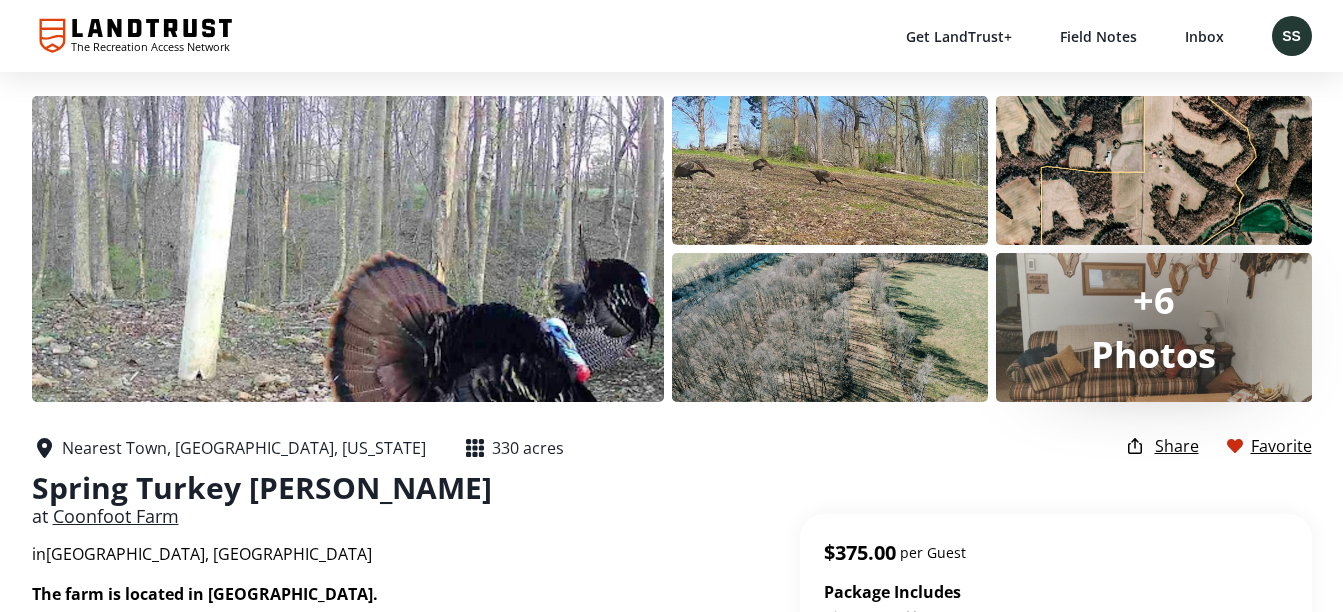 click on "Coonfoot Farm" at bounding box center [116, 516] 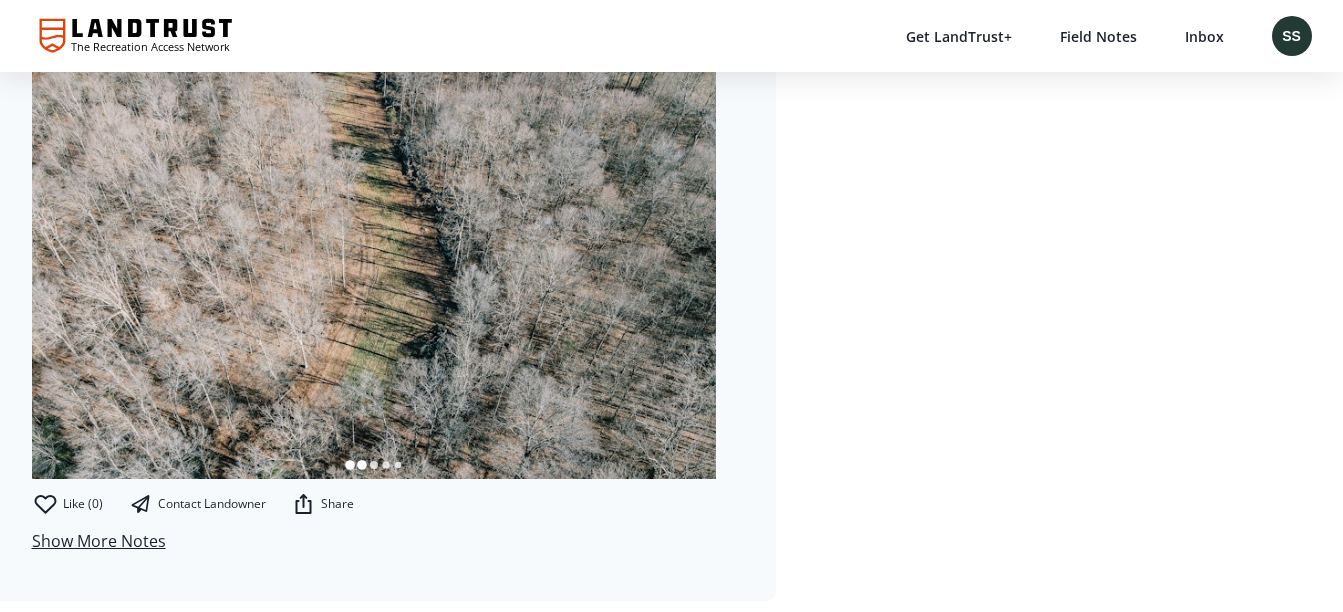 scroll, scrollTop: 3010, scrollLeft: 0, axis: vertical 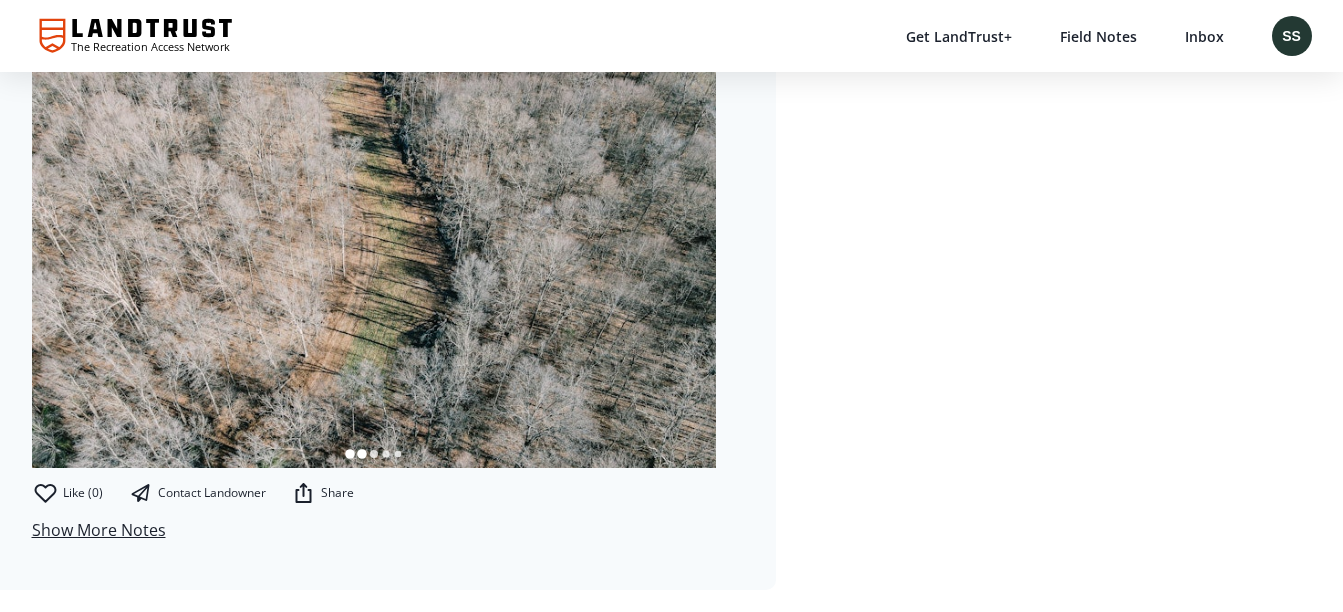 click on "Coyote Hunt" at bounding box center [556, 1083] 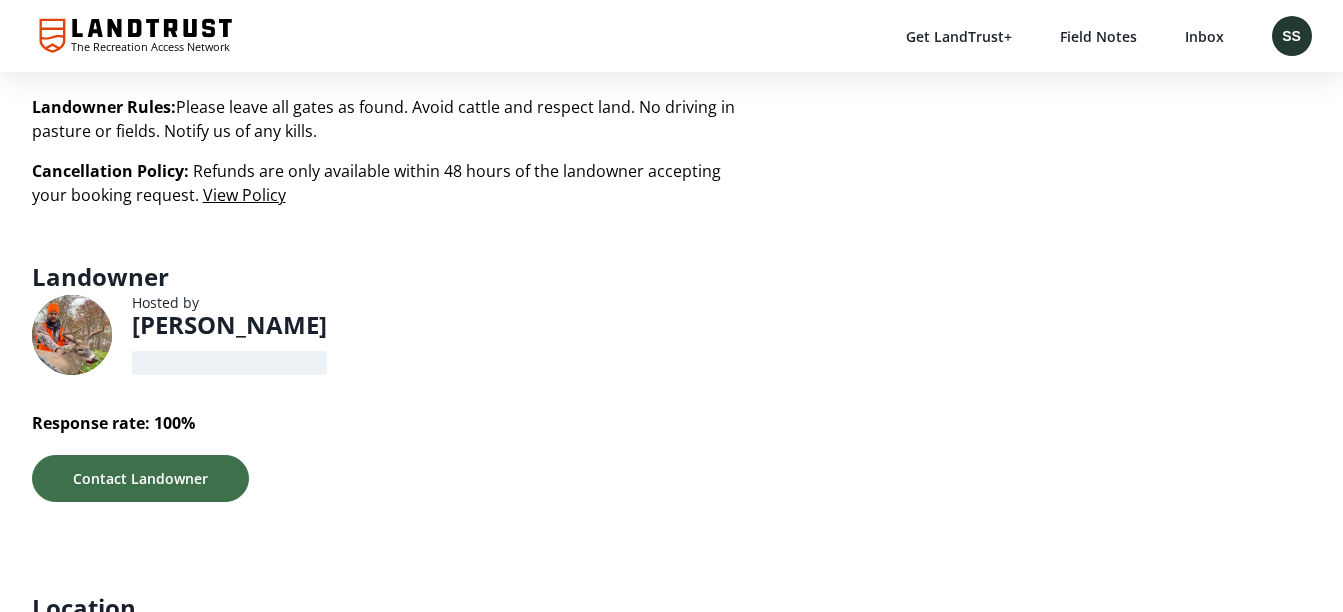 scroll, scrollTop: 0, scrollLeft: 0, axis: both 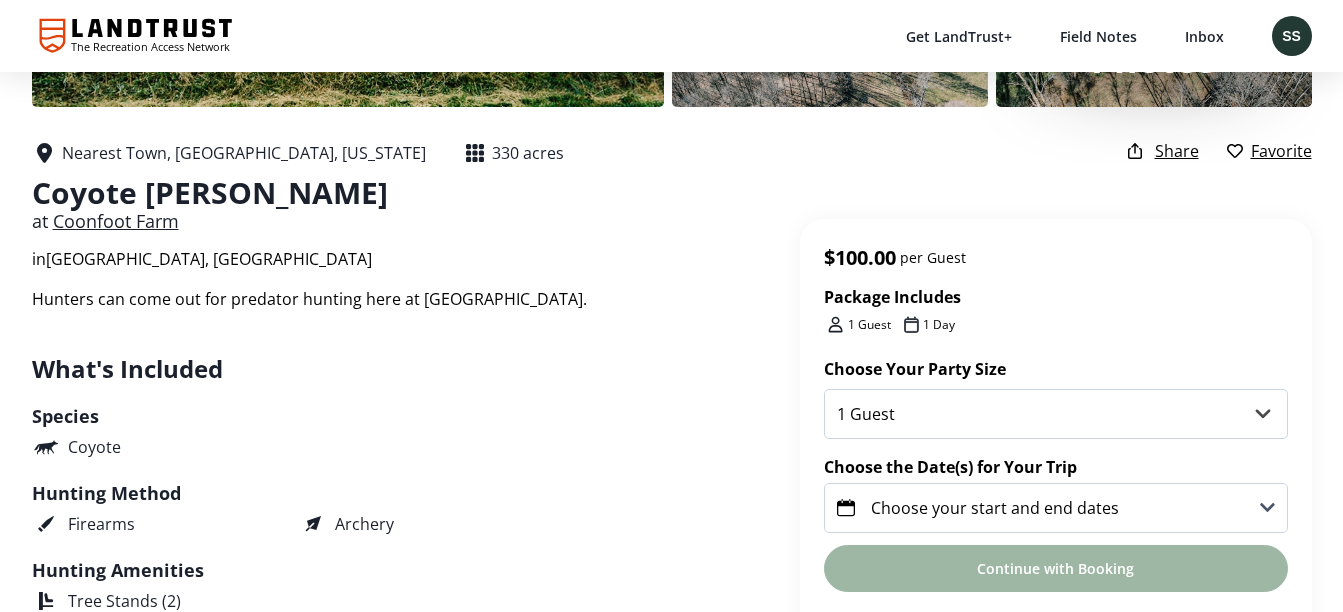 click 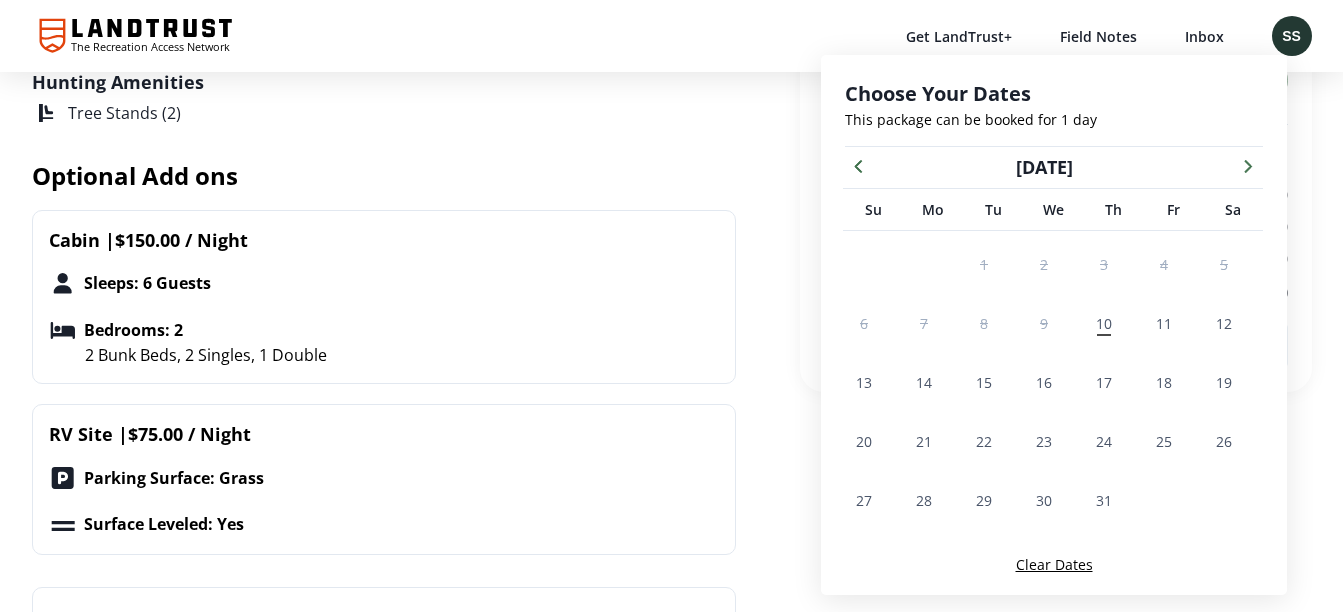 scroll, scrollTop: 786, scrollLeft: 0, axis: vertical 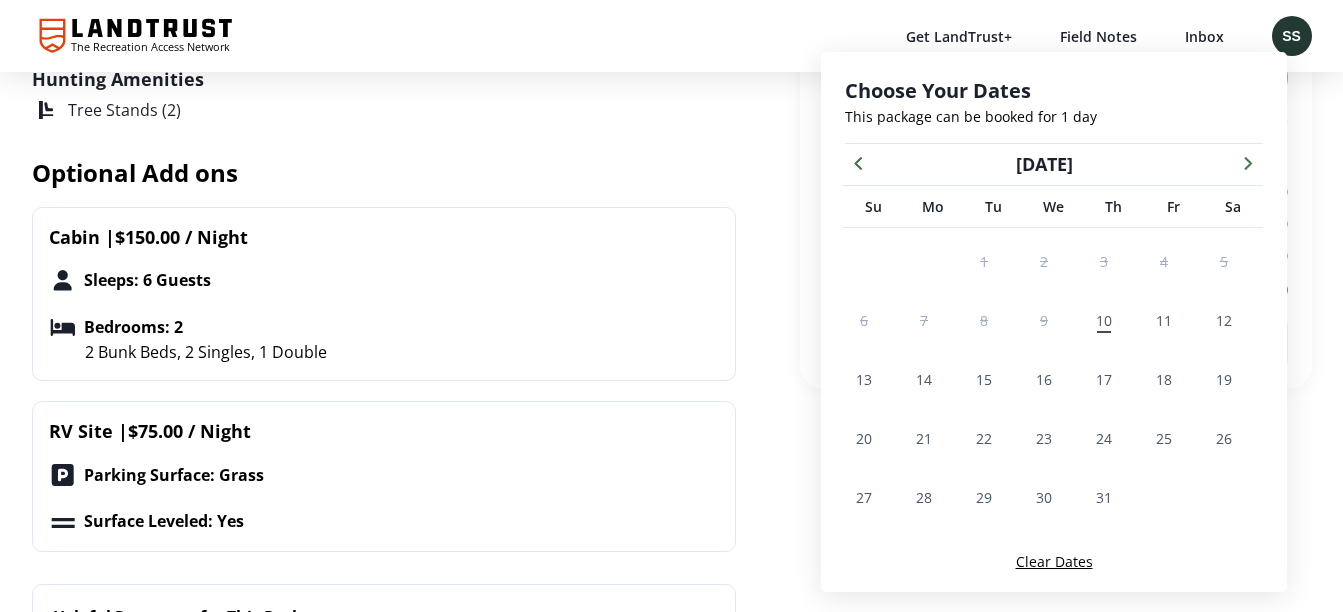 click 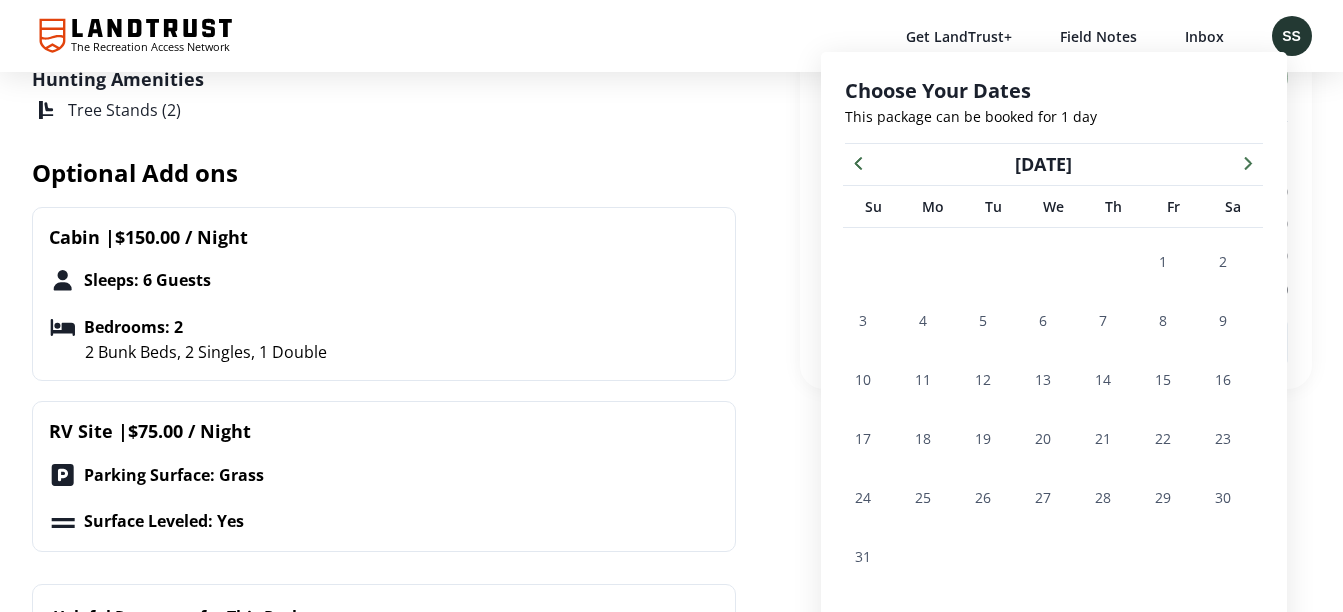 click 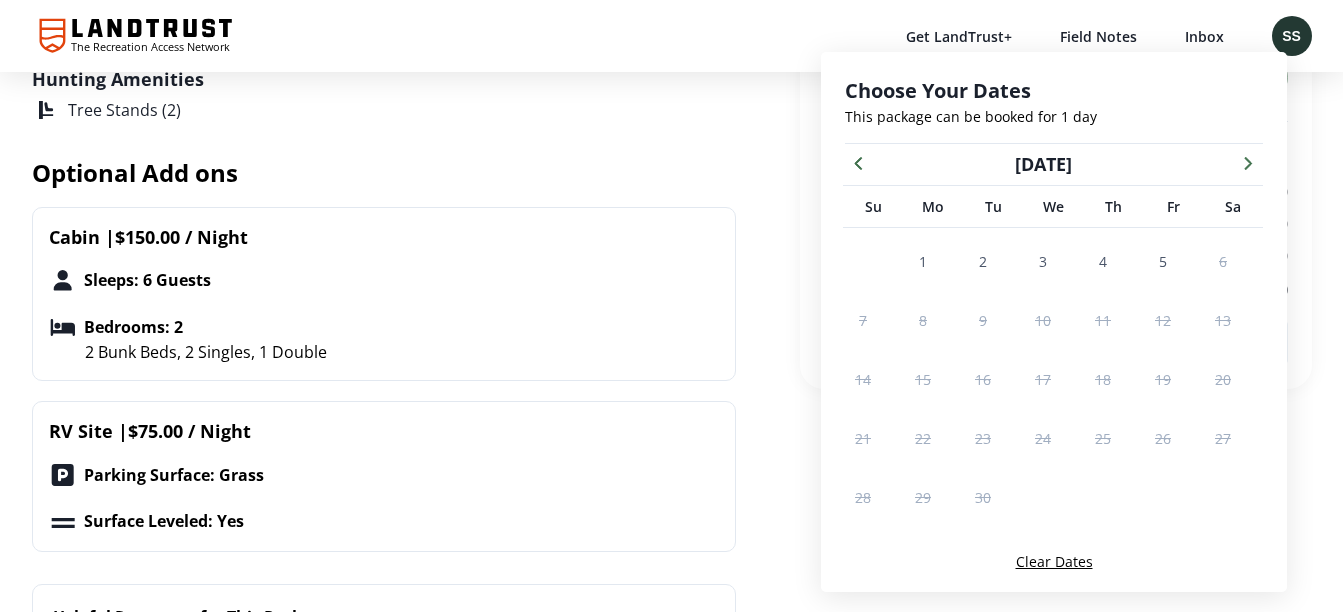 click 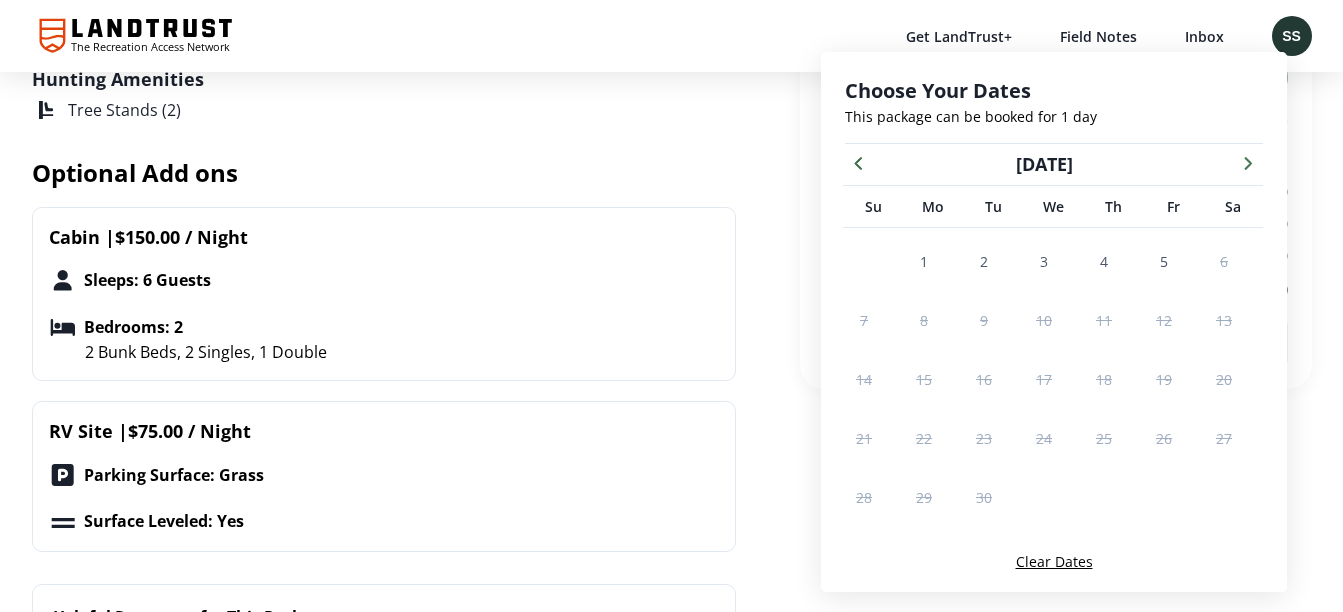 click 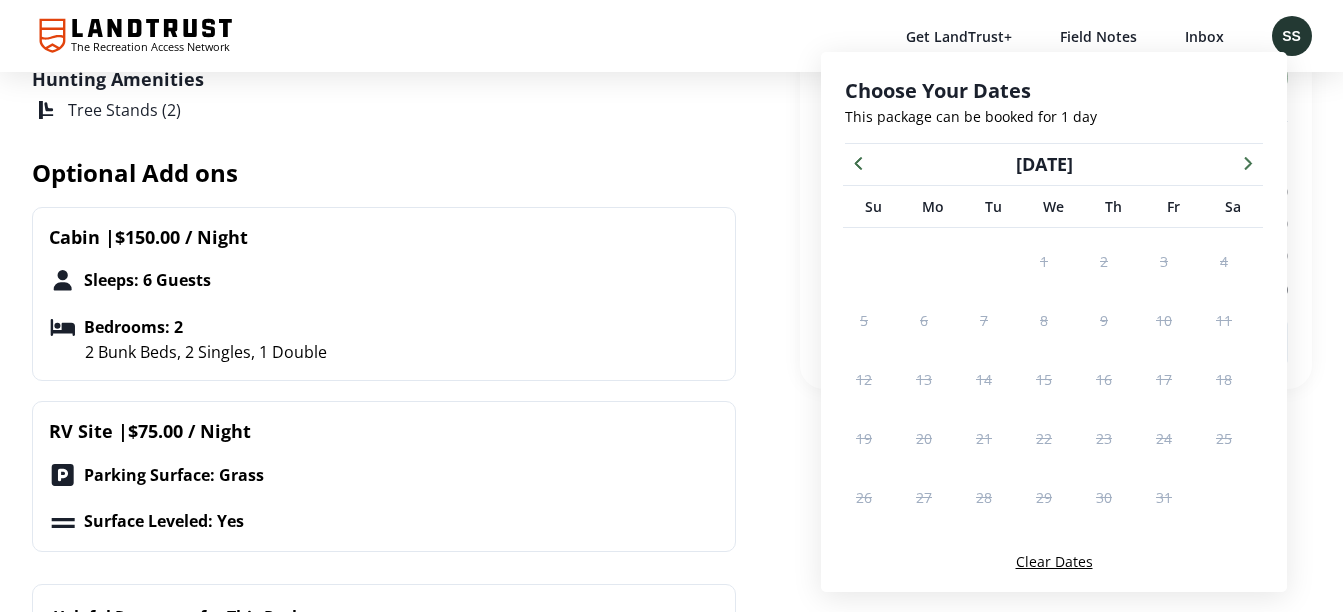 click 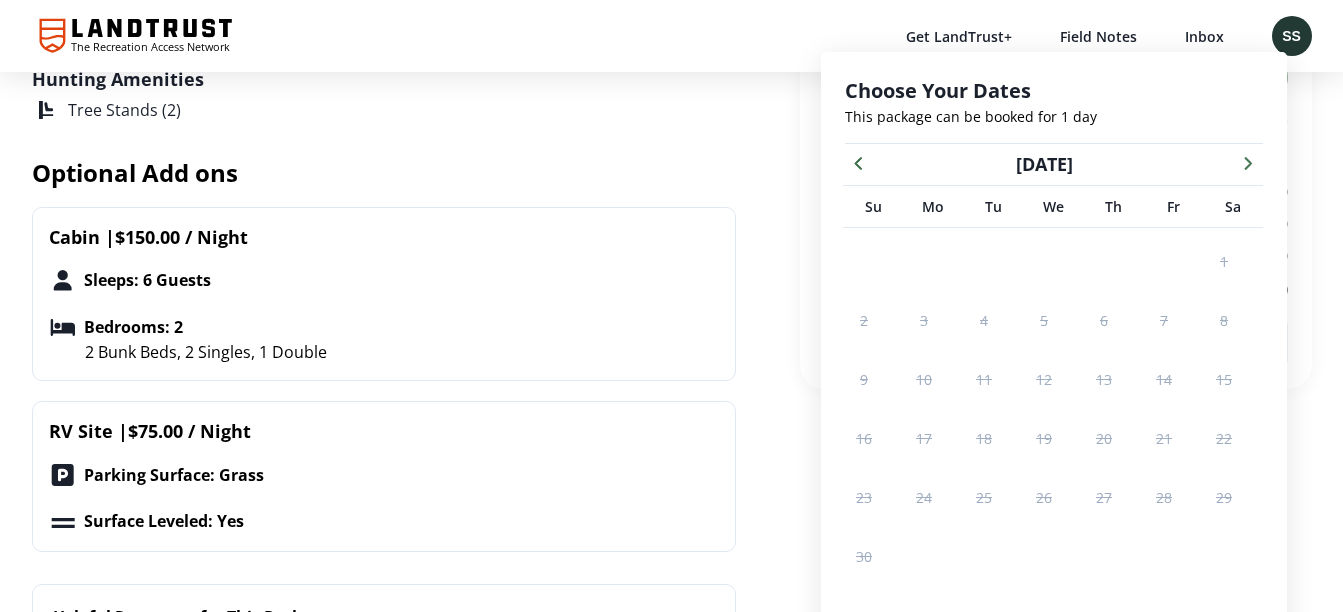 click 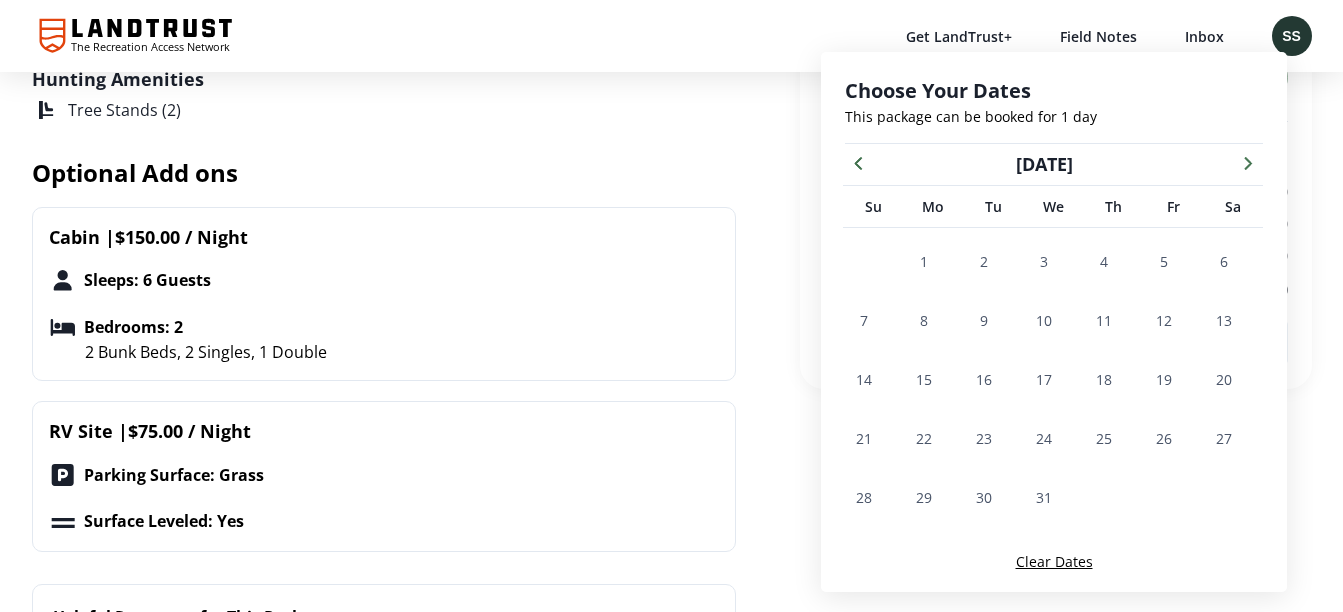 click 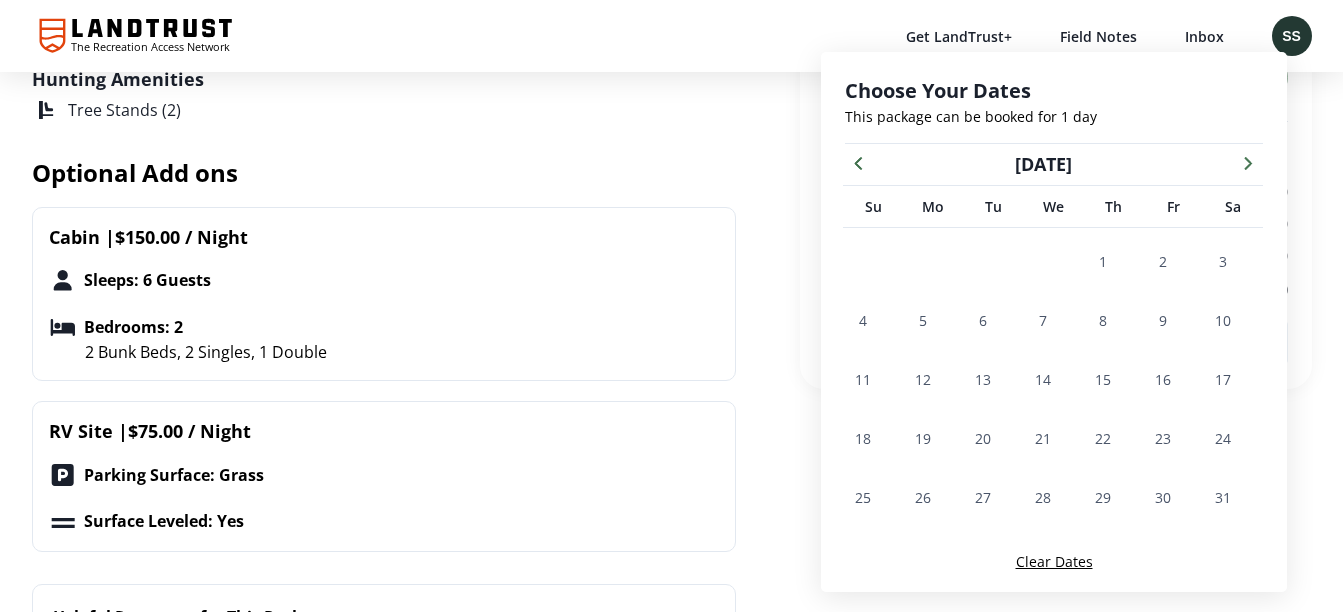 click 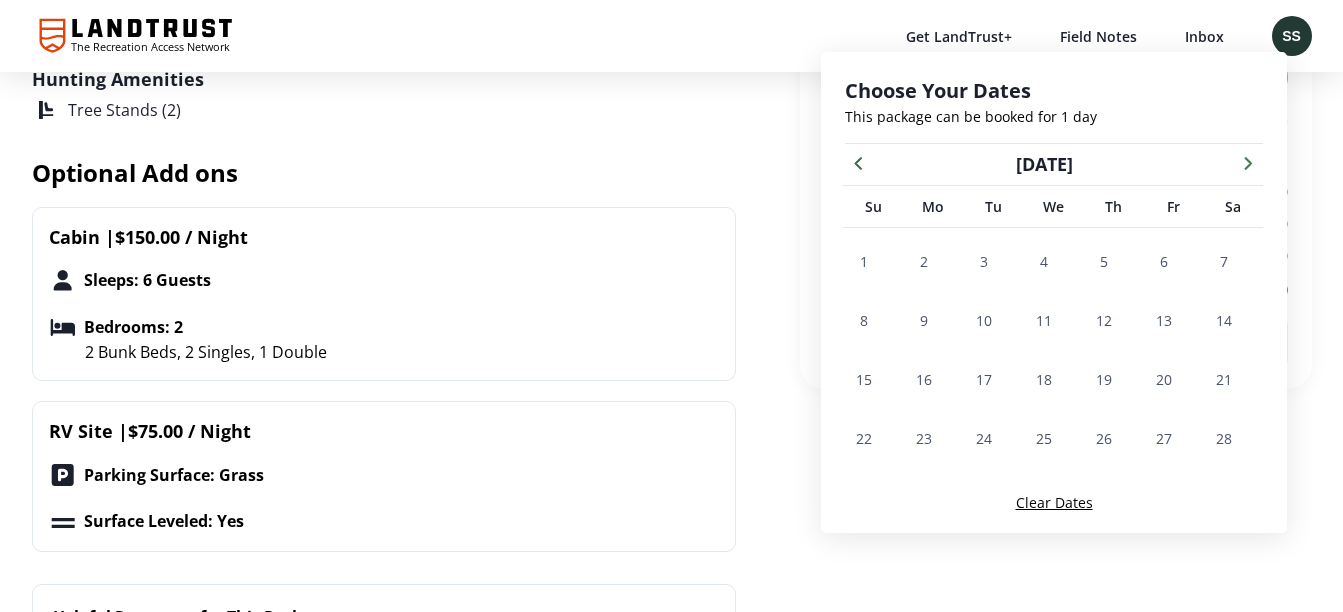 click 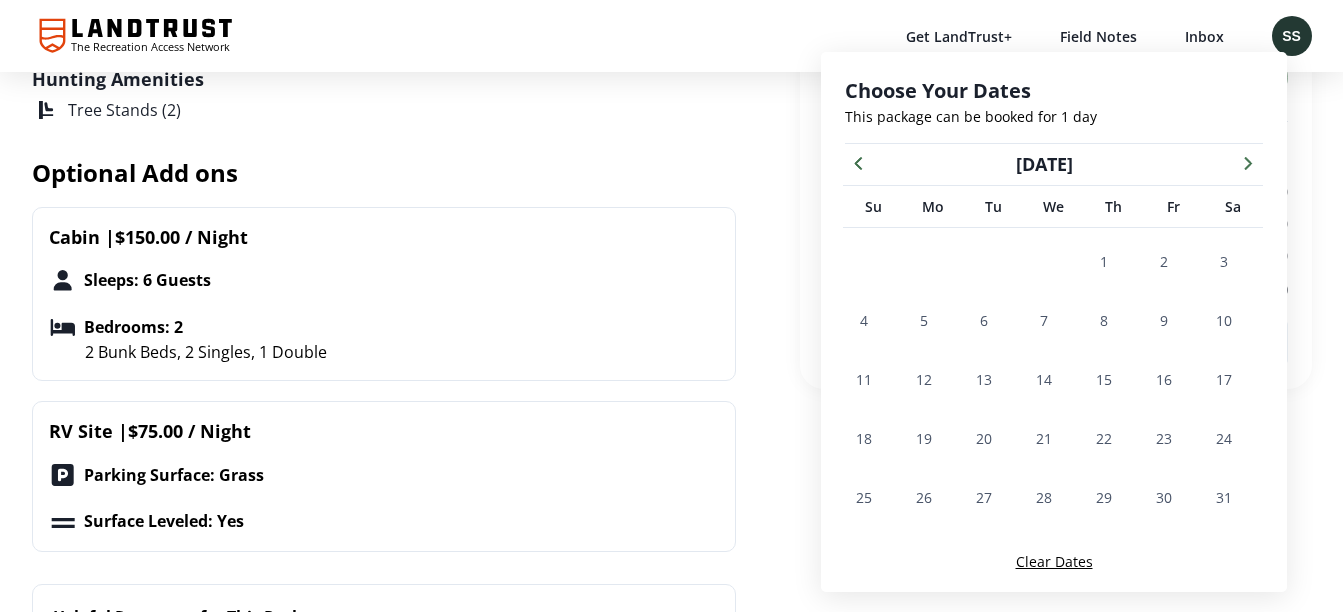 click 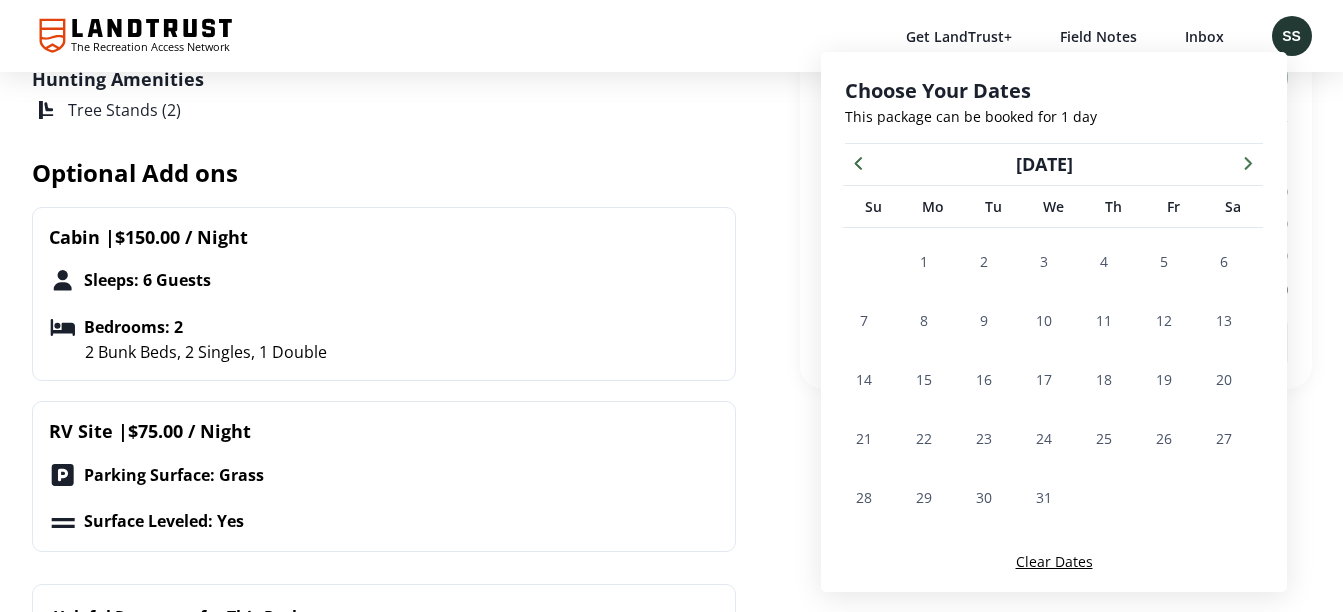 click 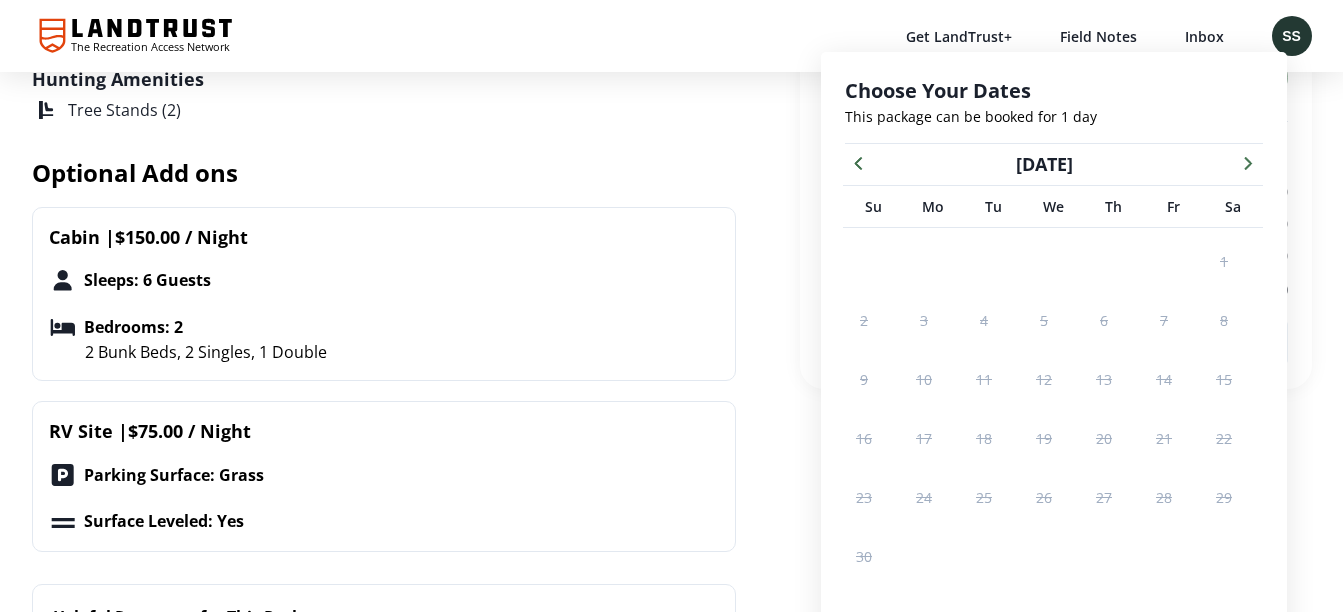 click 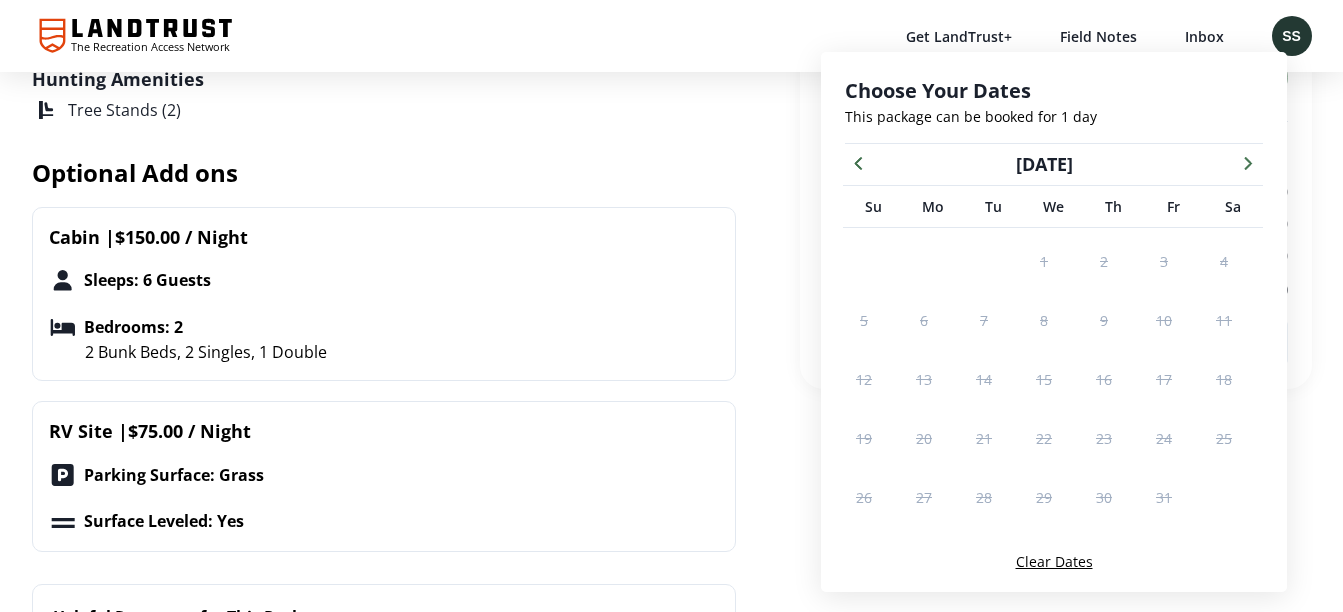 click 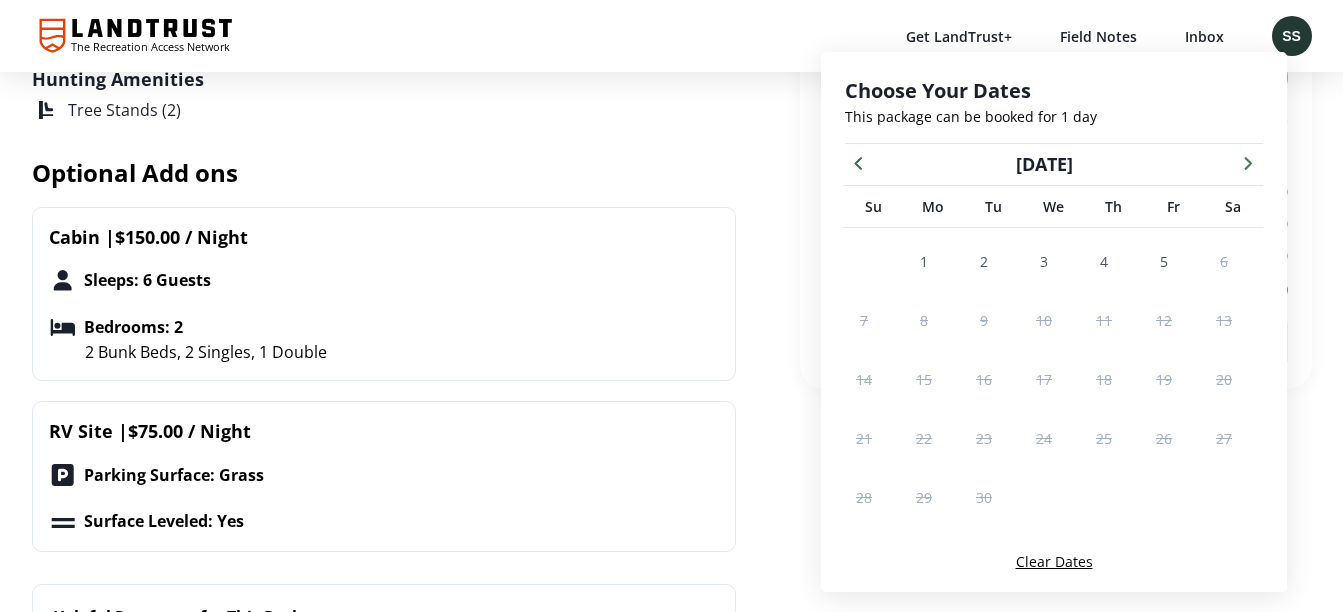 click 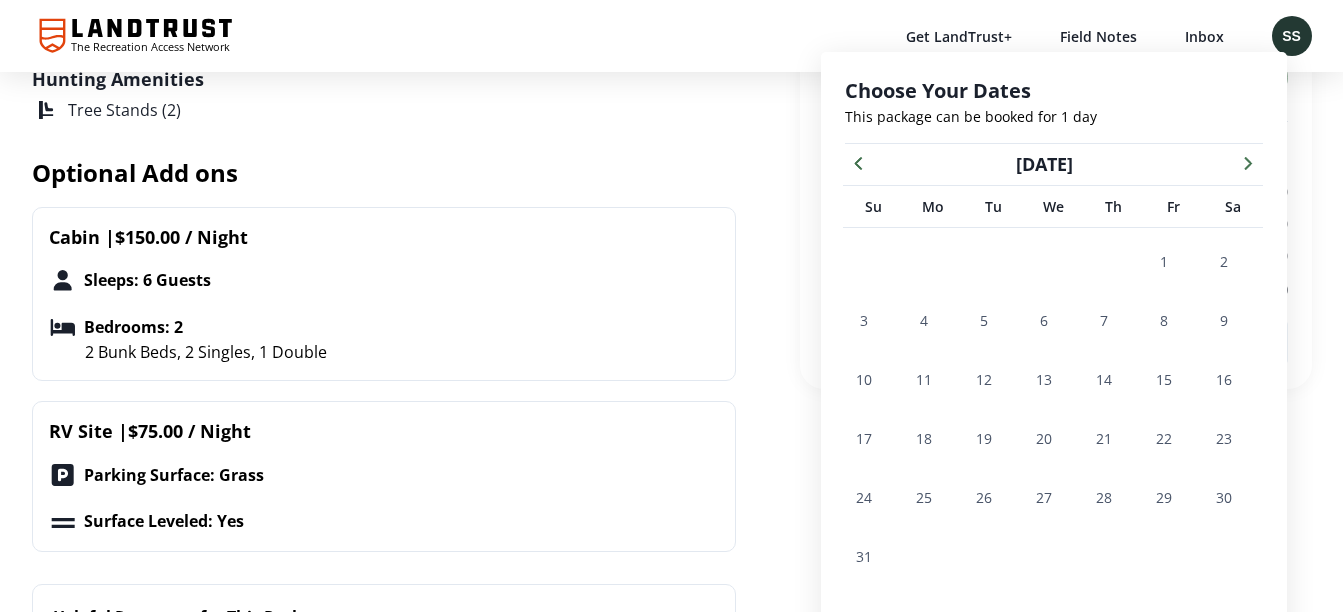 click at bounding box center (1248, 162) 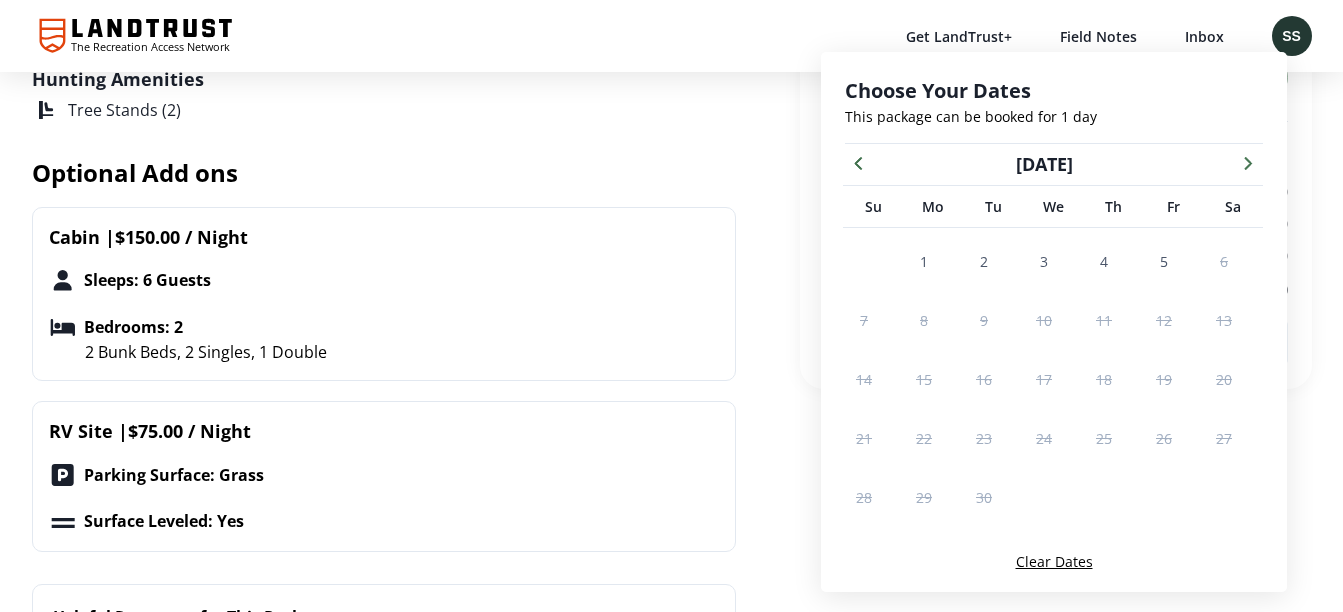 click at bounding box center (1248, 162) 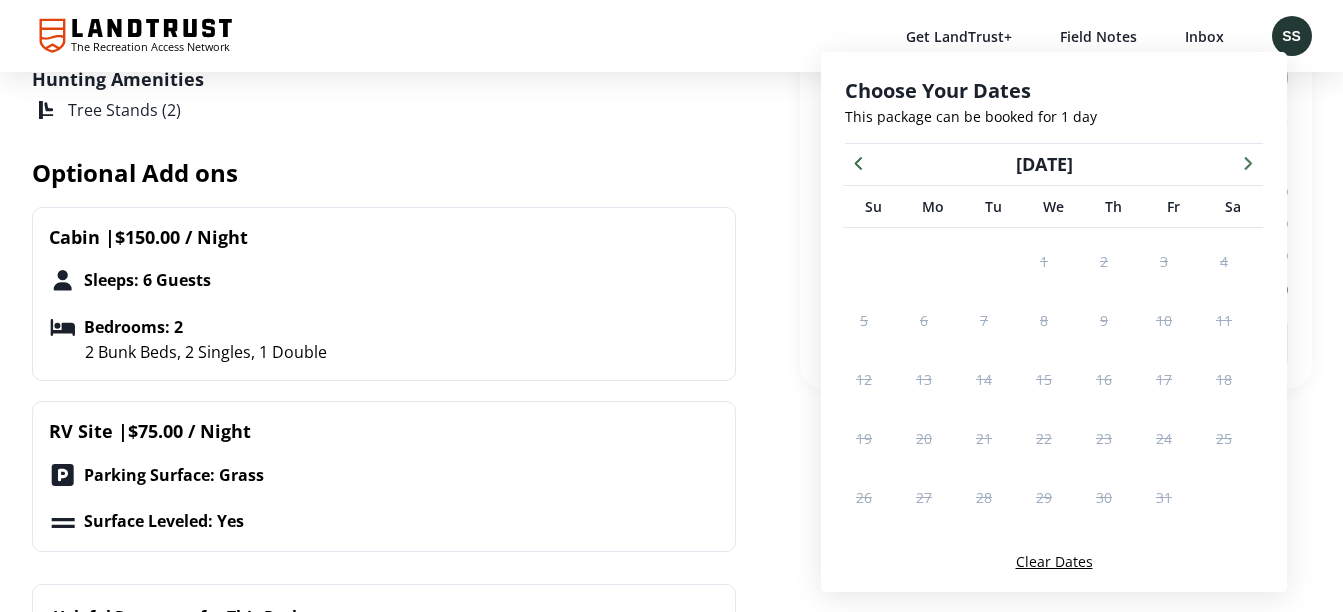 click at bounding box center (858, 162) 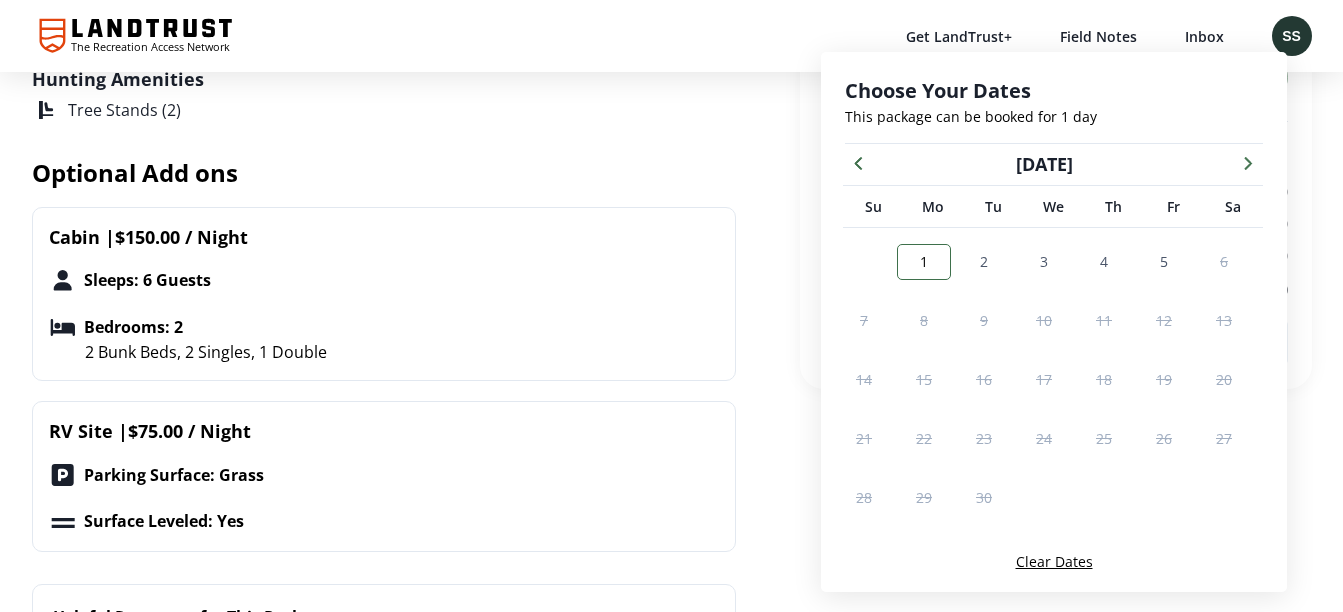 click on "1" at bounding box center (924, 262) 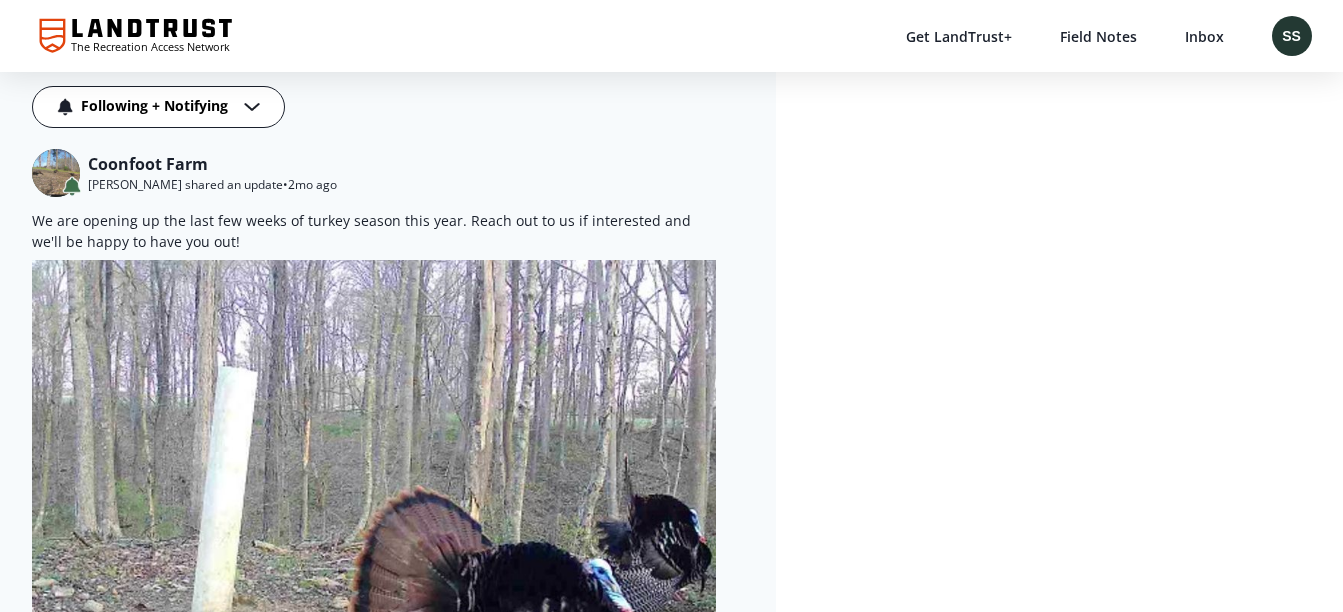 scroll, scrollTop: 3010, scrollLeft: 0, axis: vertical 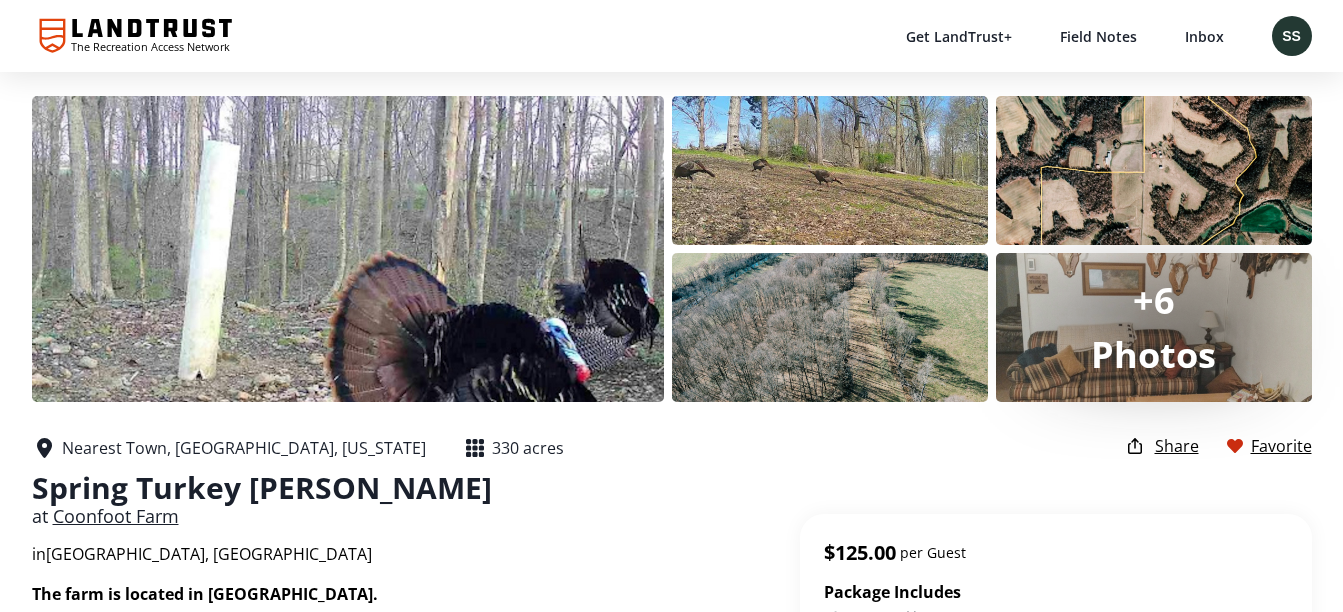 click on "Coonfoot Farm" at bounding box center [116, 516] 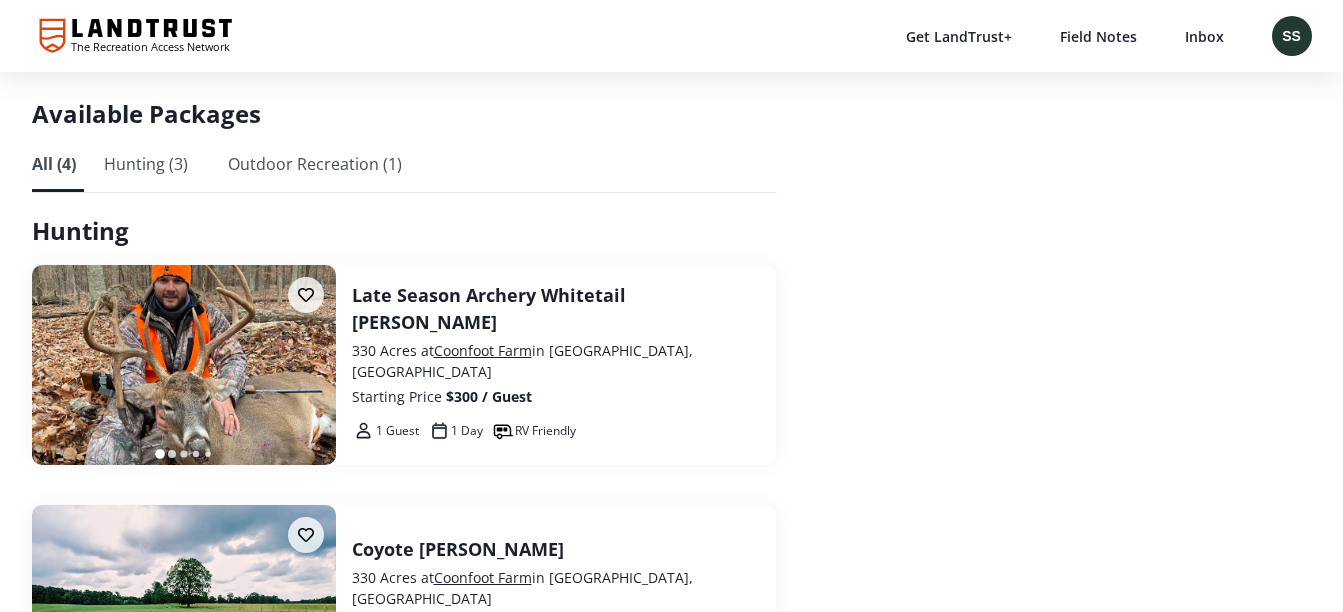 scroll, scrollTop: 3519, scrollLeft: 0, axis: vertical 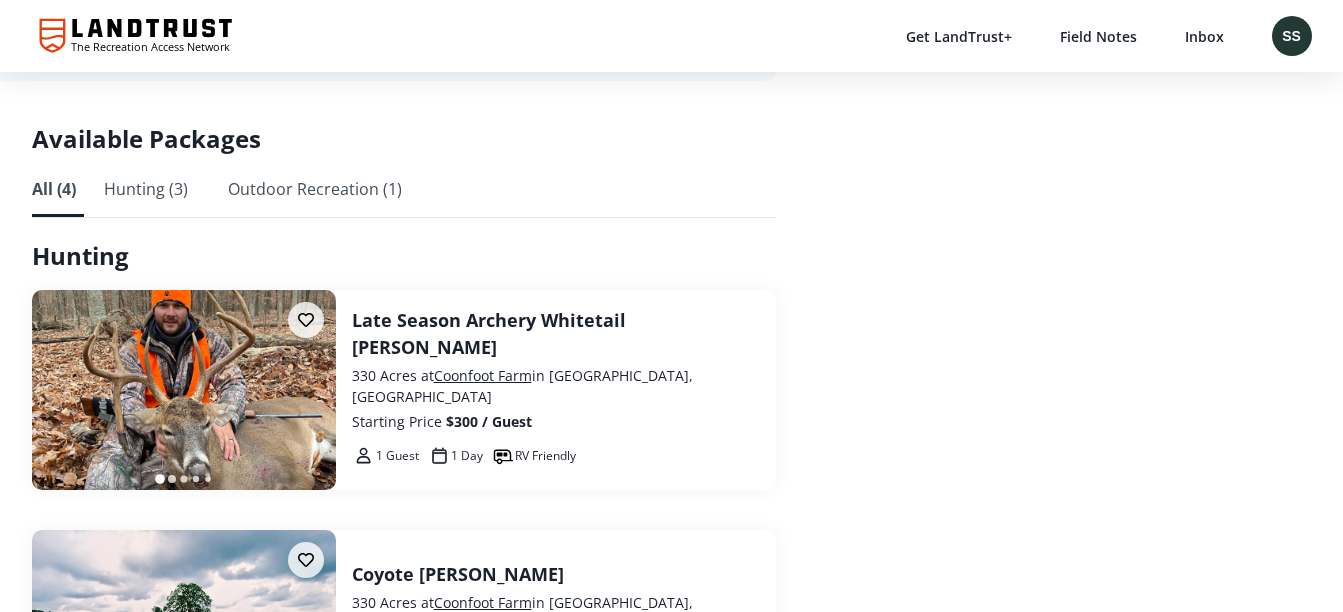 click on "All (4)" at bounding box center (54, 189) 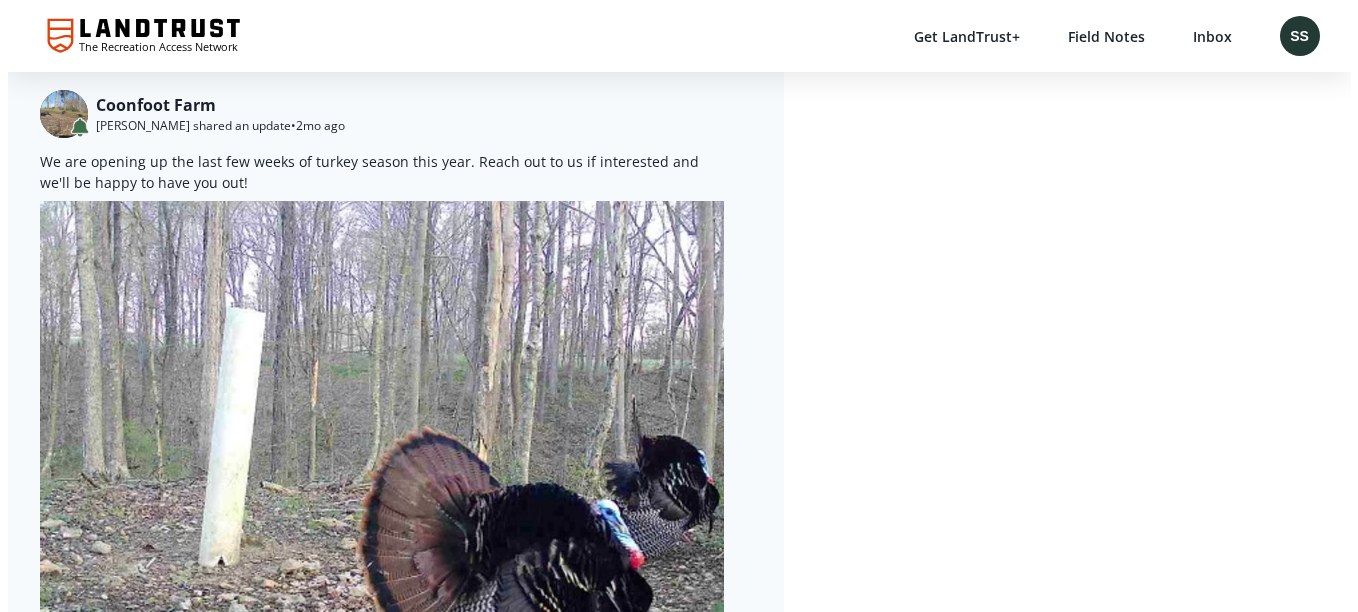 scroll, scrollTop: 0, scrollLeft: 0, axis: both 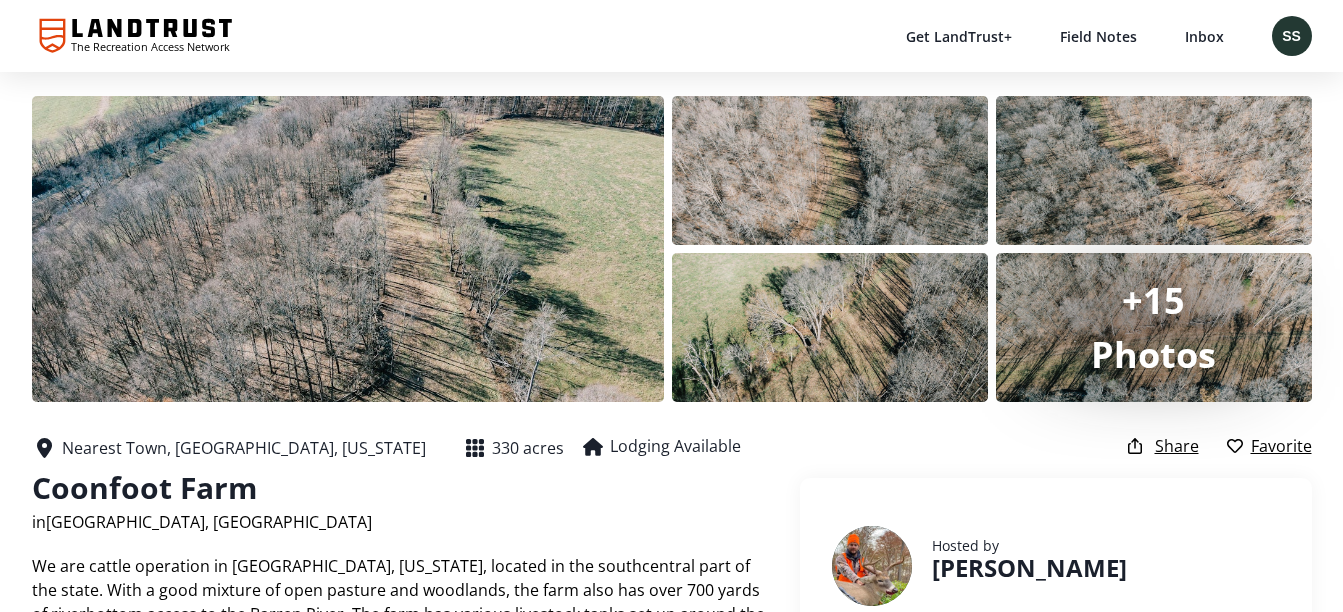 drag, startPoint x: 1342, startPoint y: 30, endPoint x: 1346, endPoint y: 122, distance: 92.086914 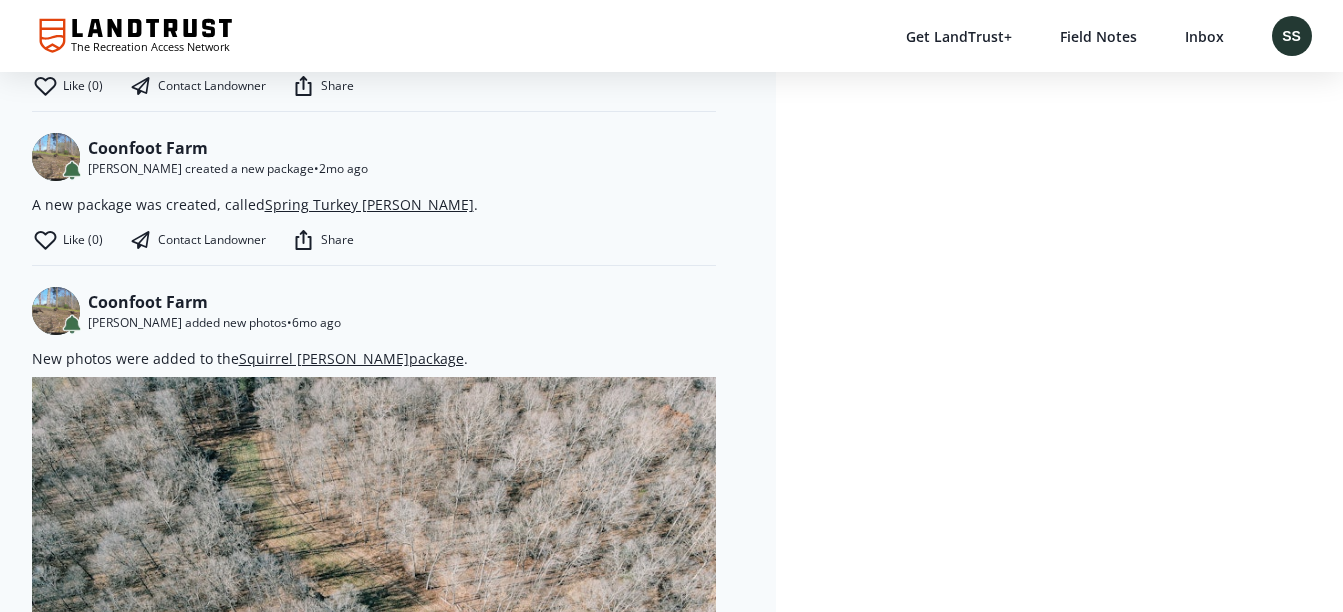 scroll, scrollTop: 2030, scrollLeft: 0, axis: vertical 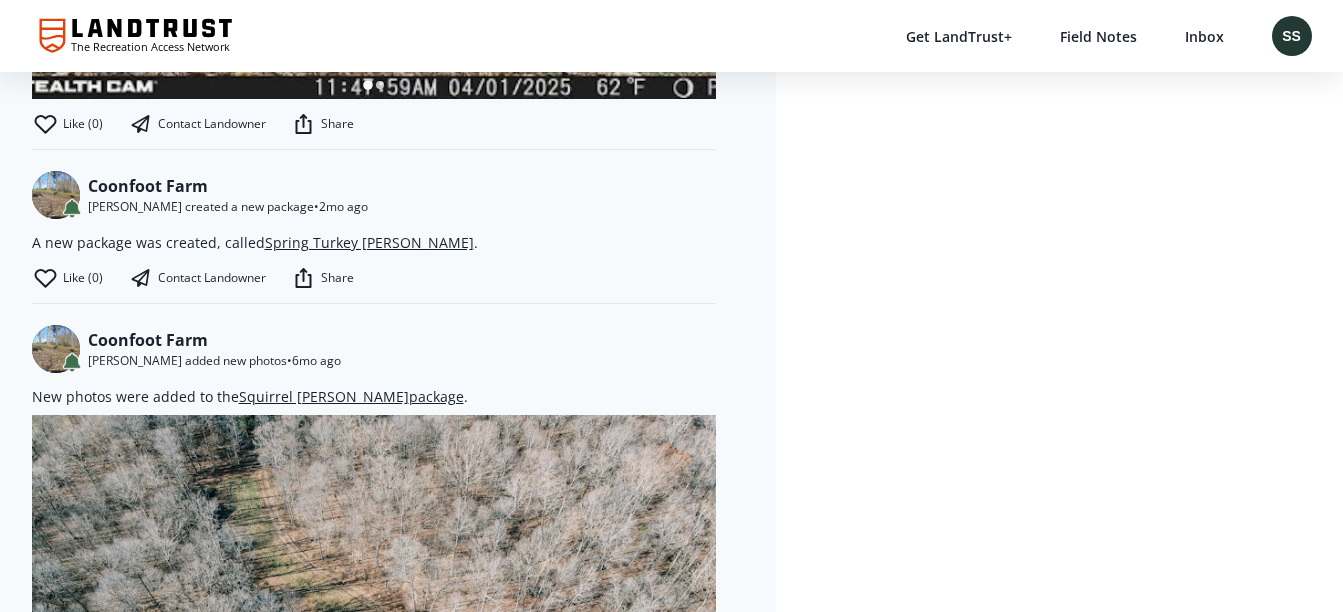 click on "Spring Turkey [PERSON_NAME]" at bounding box center (369, 242) 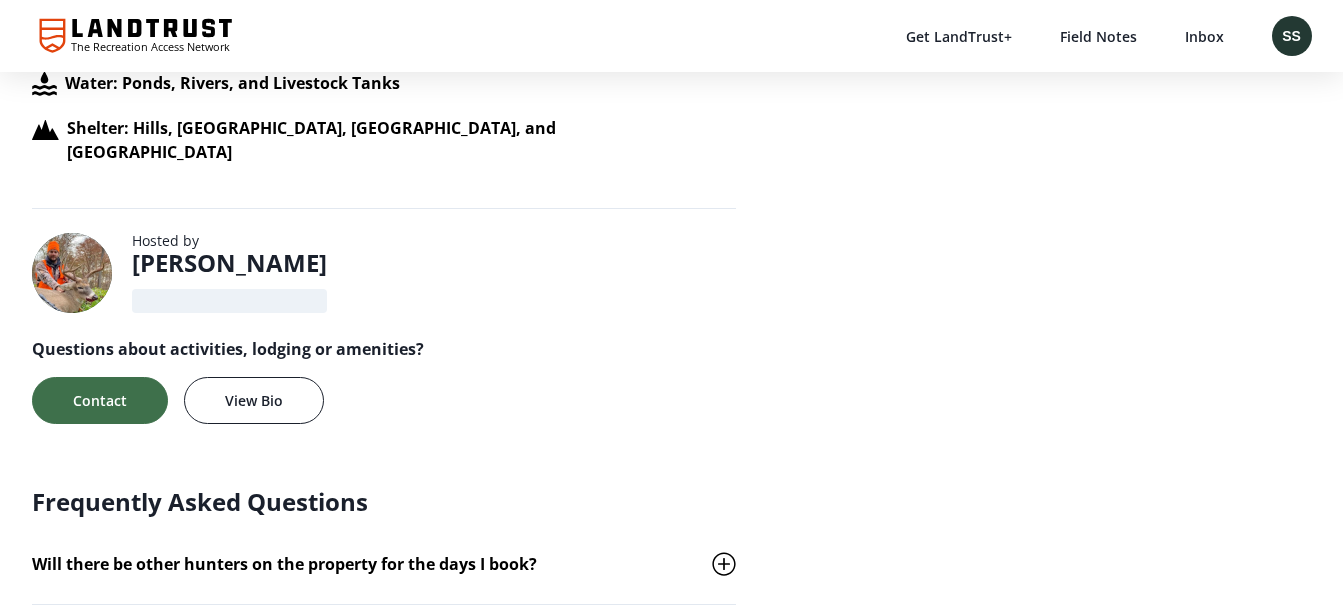 scroll, scrollTop: 0, scrollLeft: 0, axis: both 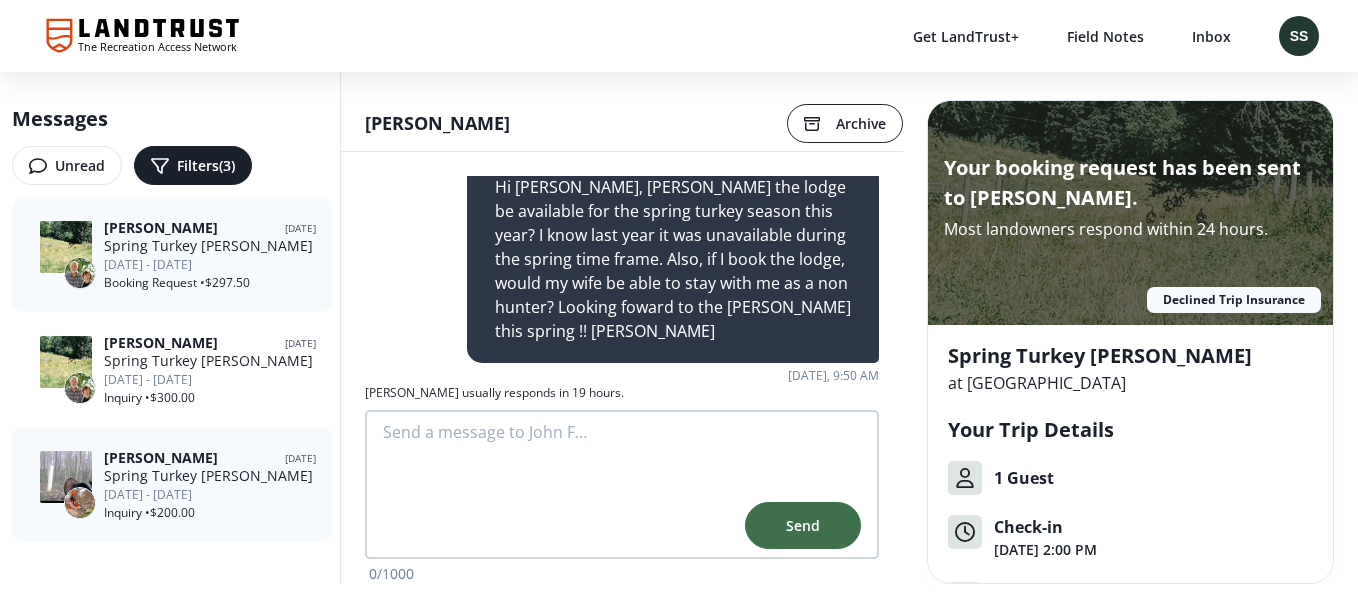 click on "Spring Turkey [PERSON_NAME]" at bounding box center [210, 475] 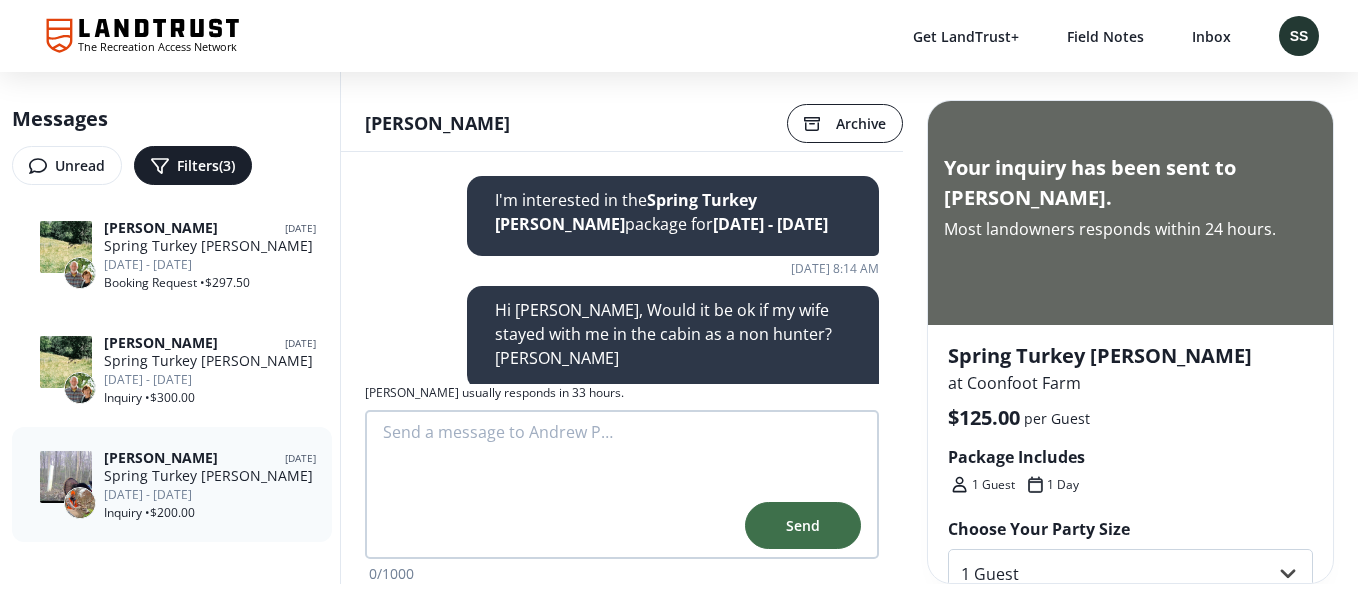 scroll, scrollTop: 1003, scrollLeft: 0, axis: vertical 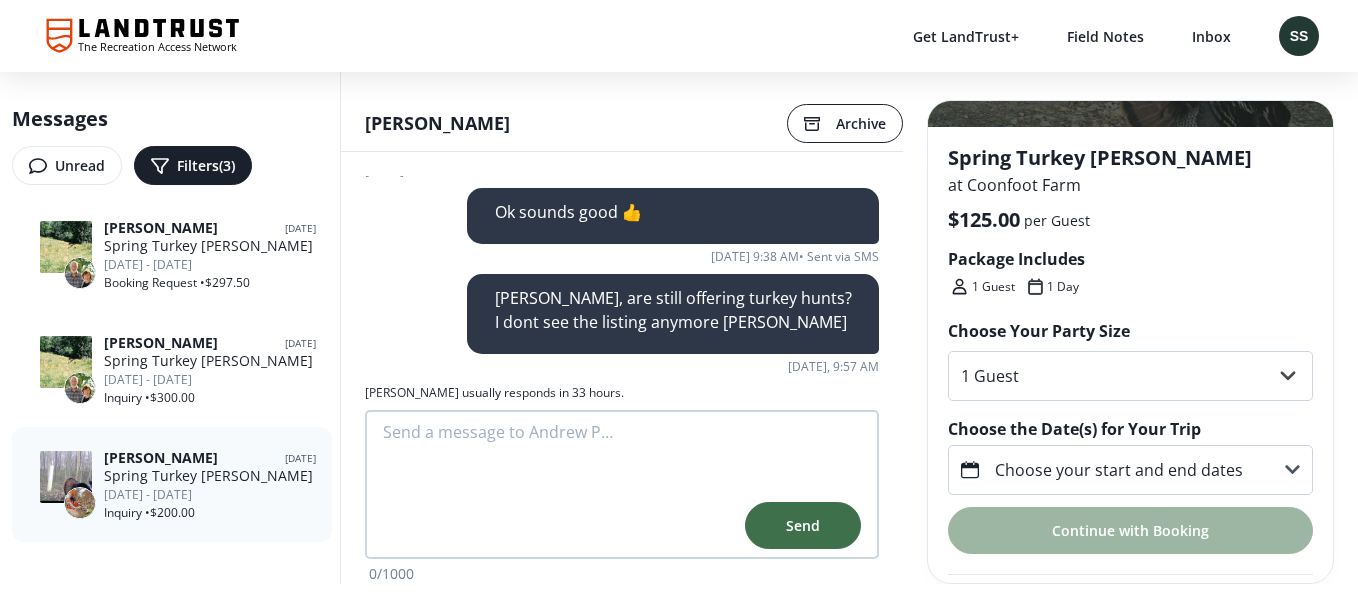 click 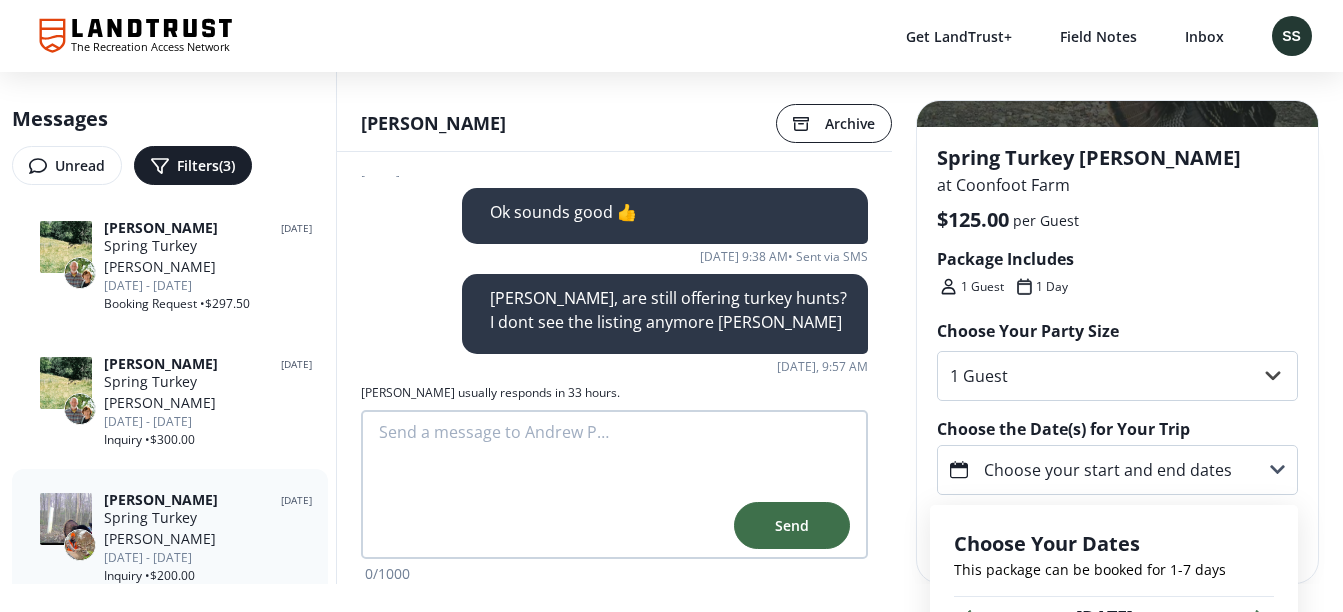 scroll, scrollTop: 102, scrollLeft: 0, axis: vertical 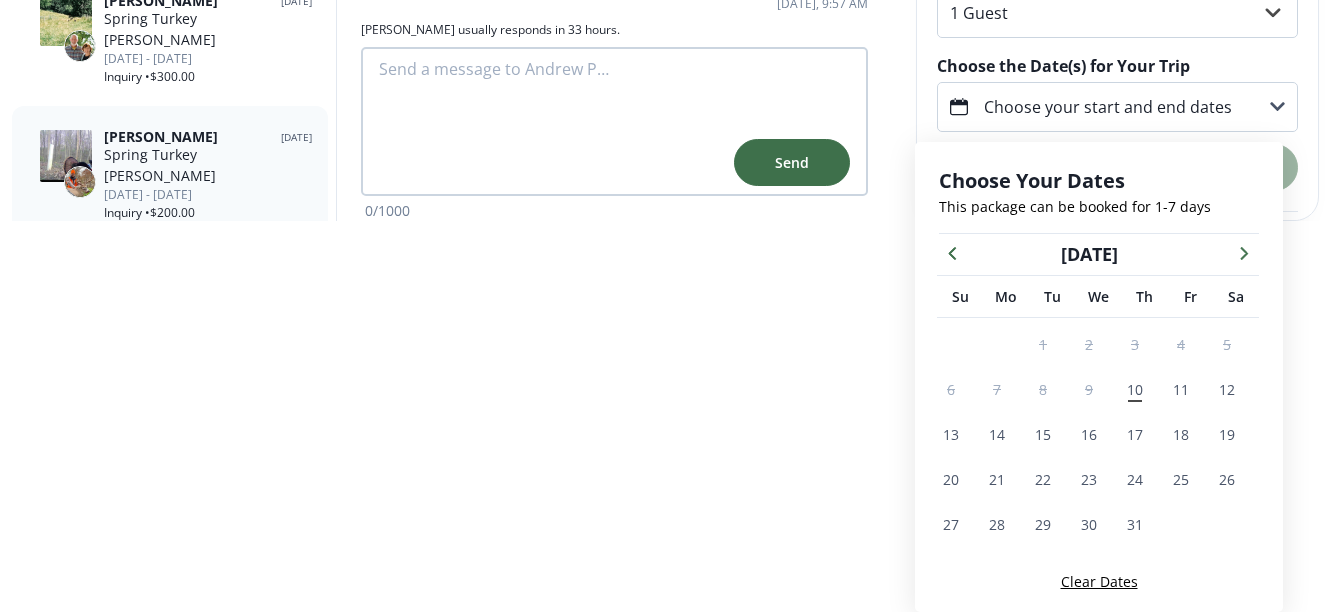 click at bounding box center (1244, 252) 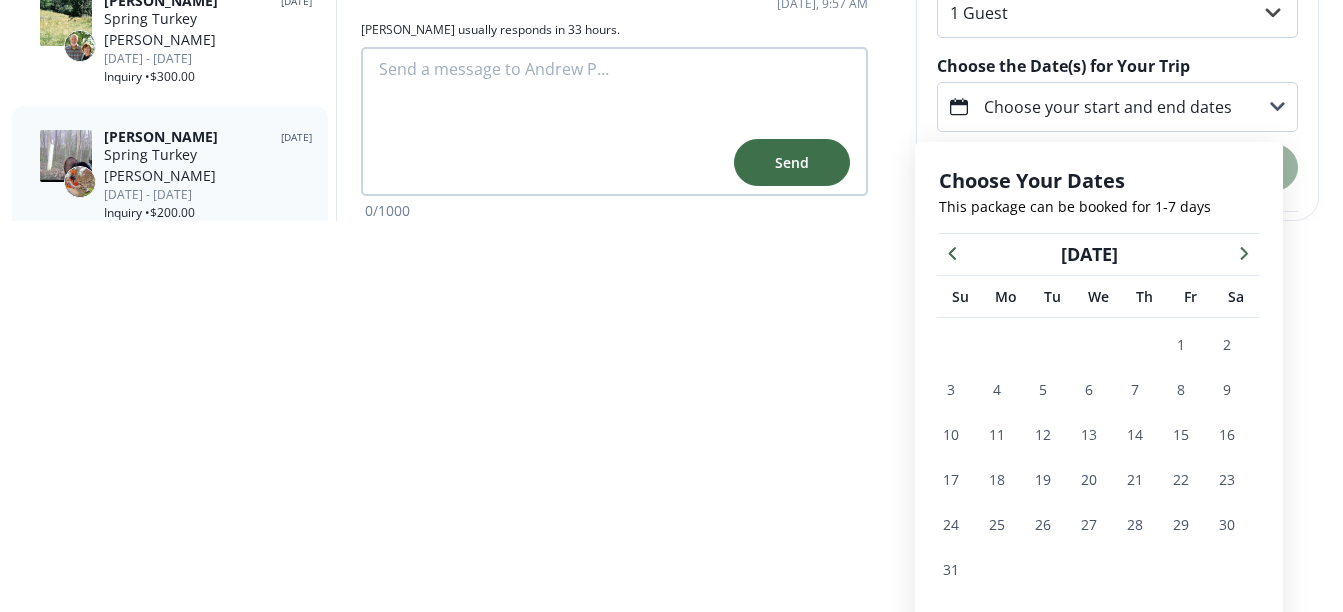 click at bounding box center (1244, 252) 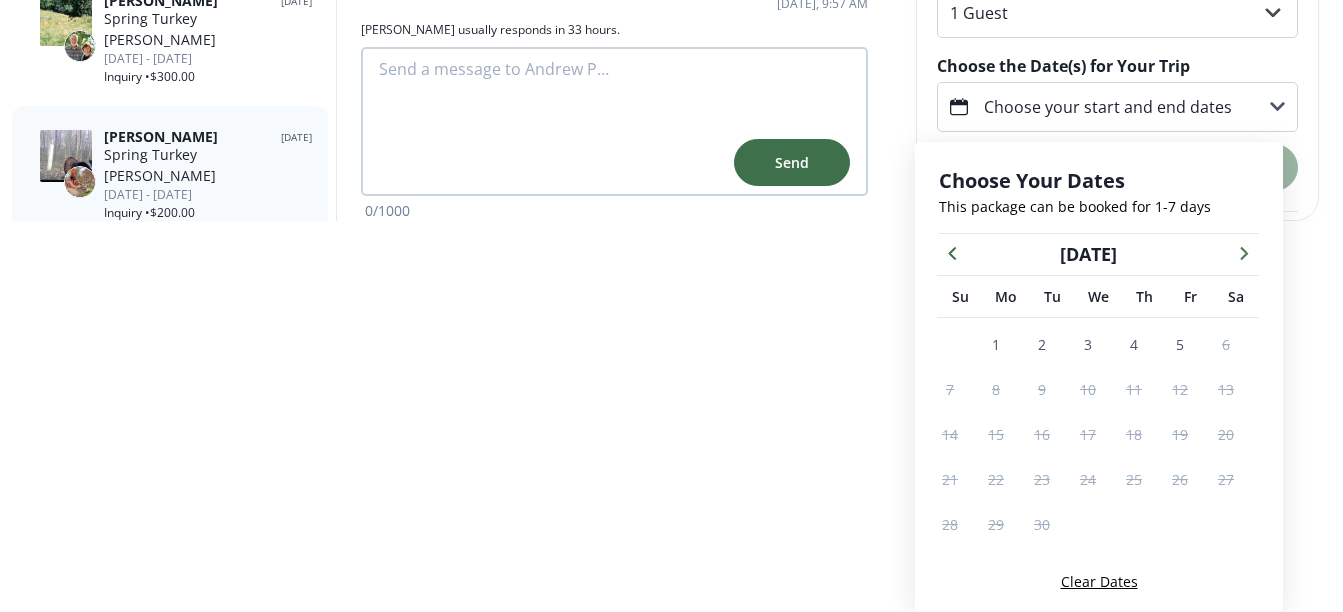 click at bounding box center (1244, 252) 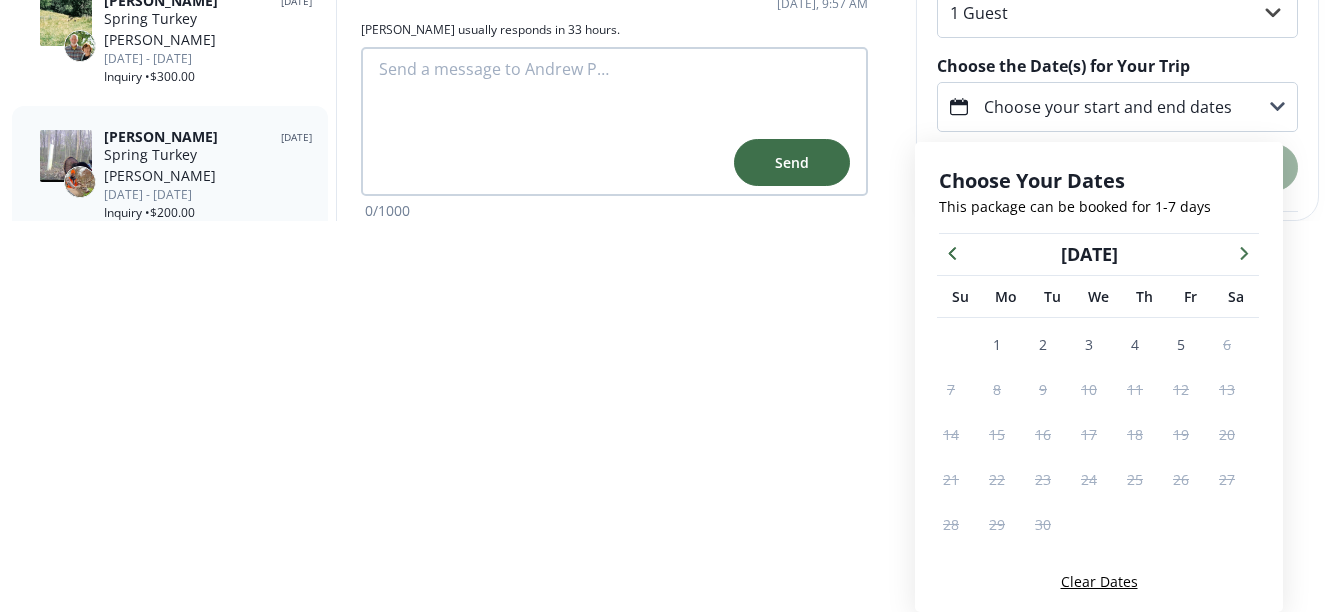 click at bounding box center [1244, 252] 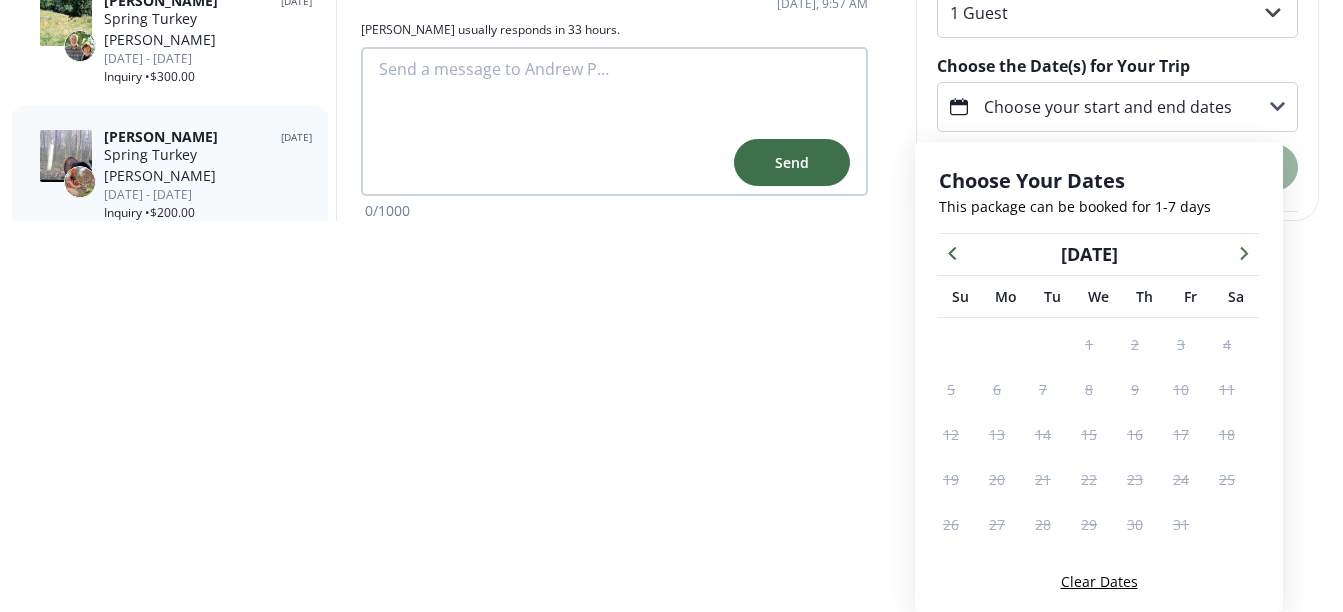 click at bounding box center [1244, 252] 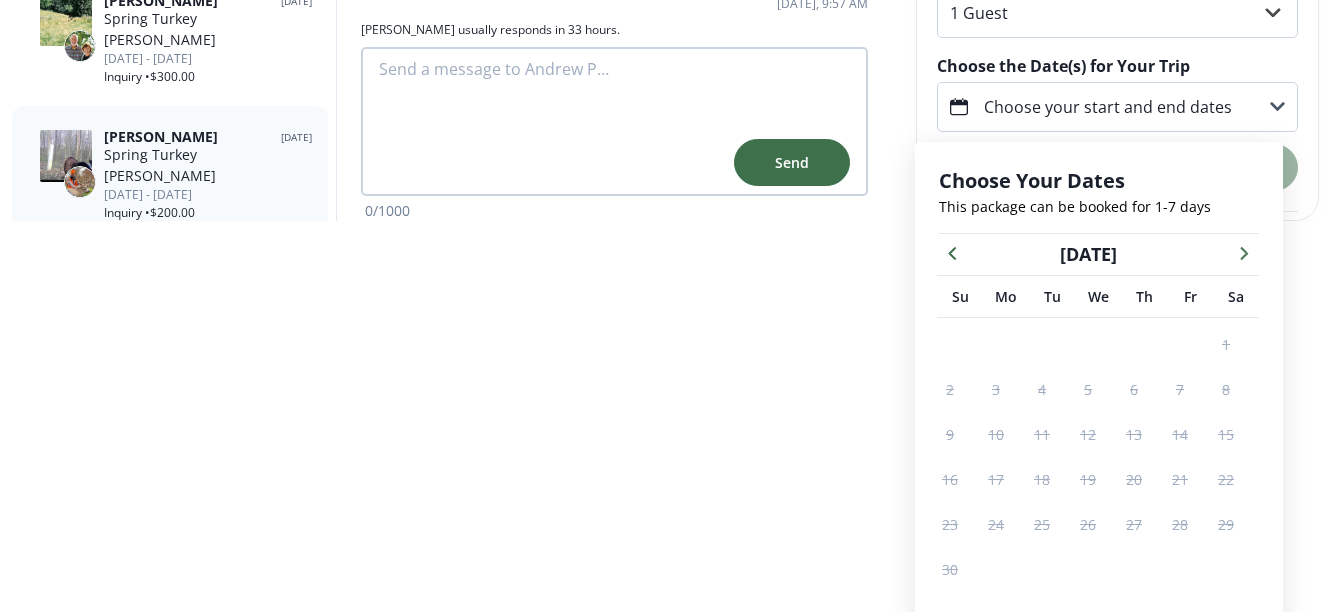 click at bounding box center [1244, 252] 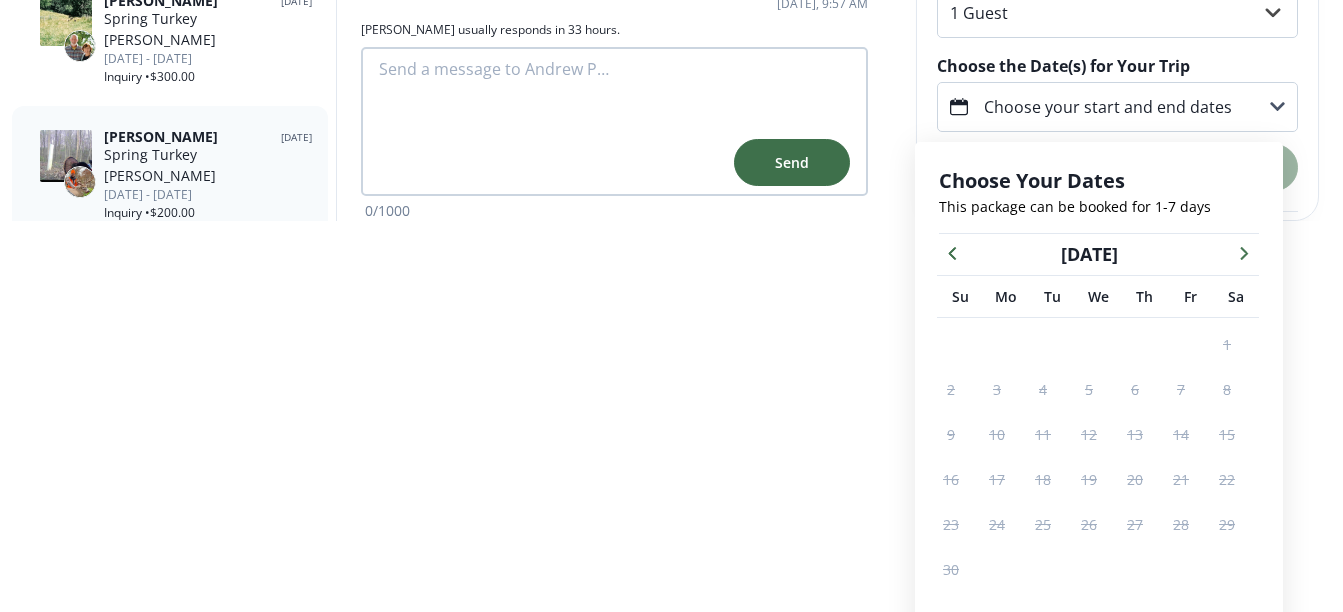 click at bounding box center [1244, 252] 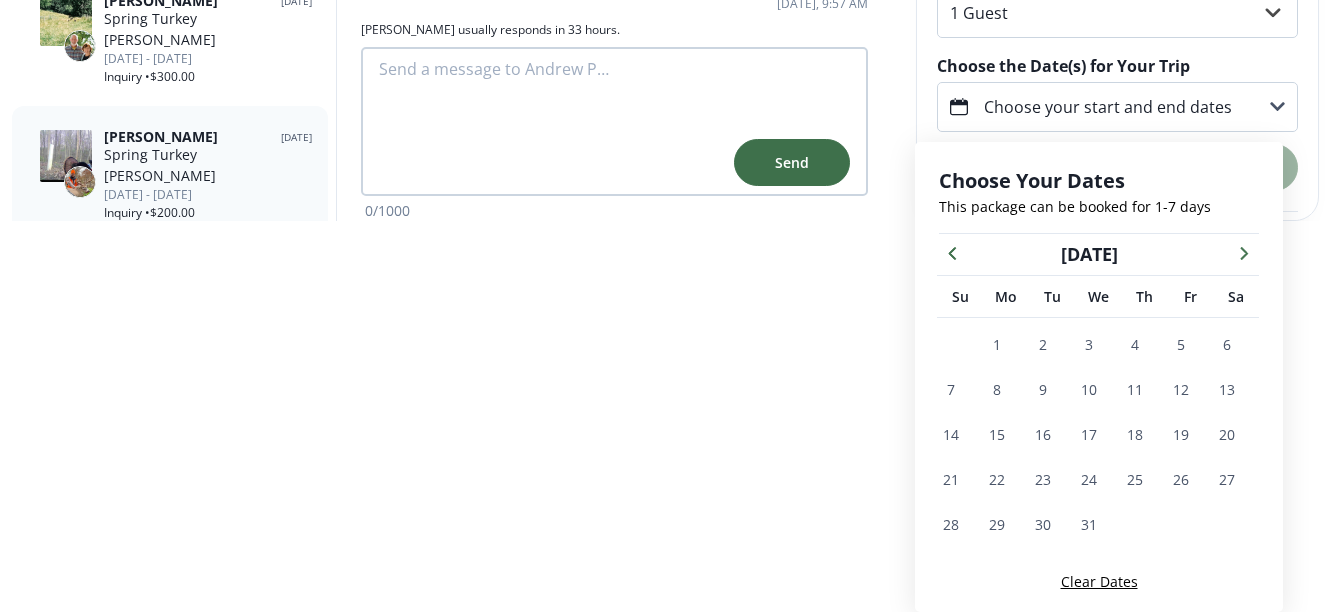click at bounding box center [1244, 252] 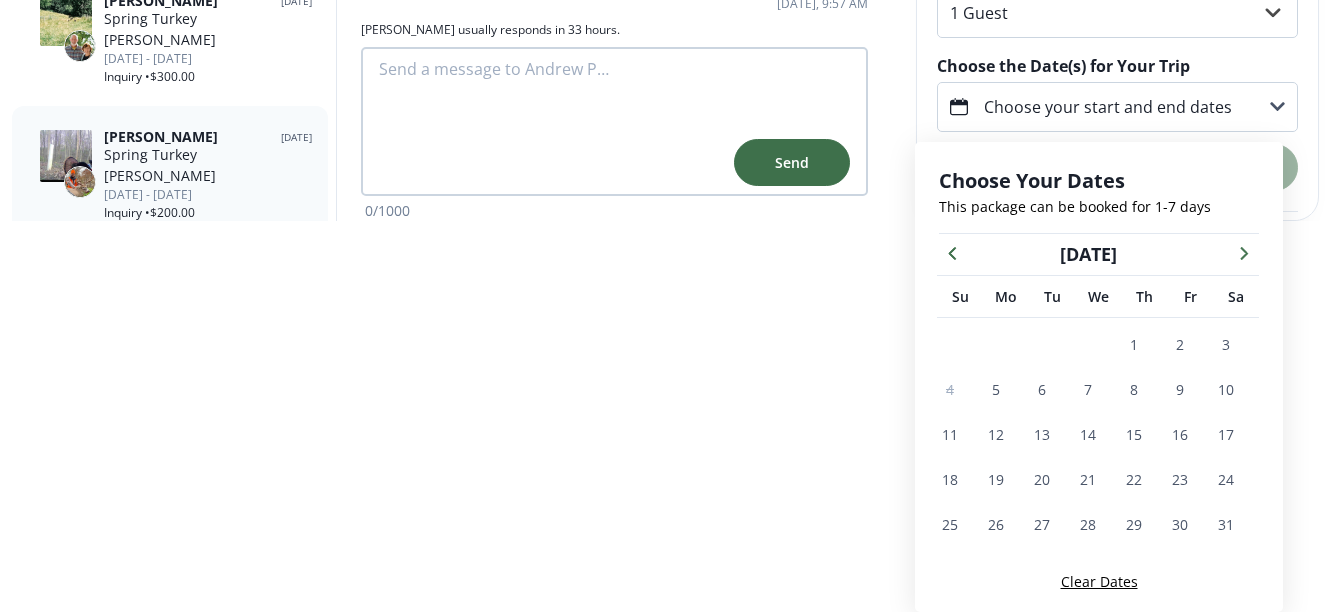 click at bounding box center [1244, 252] 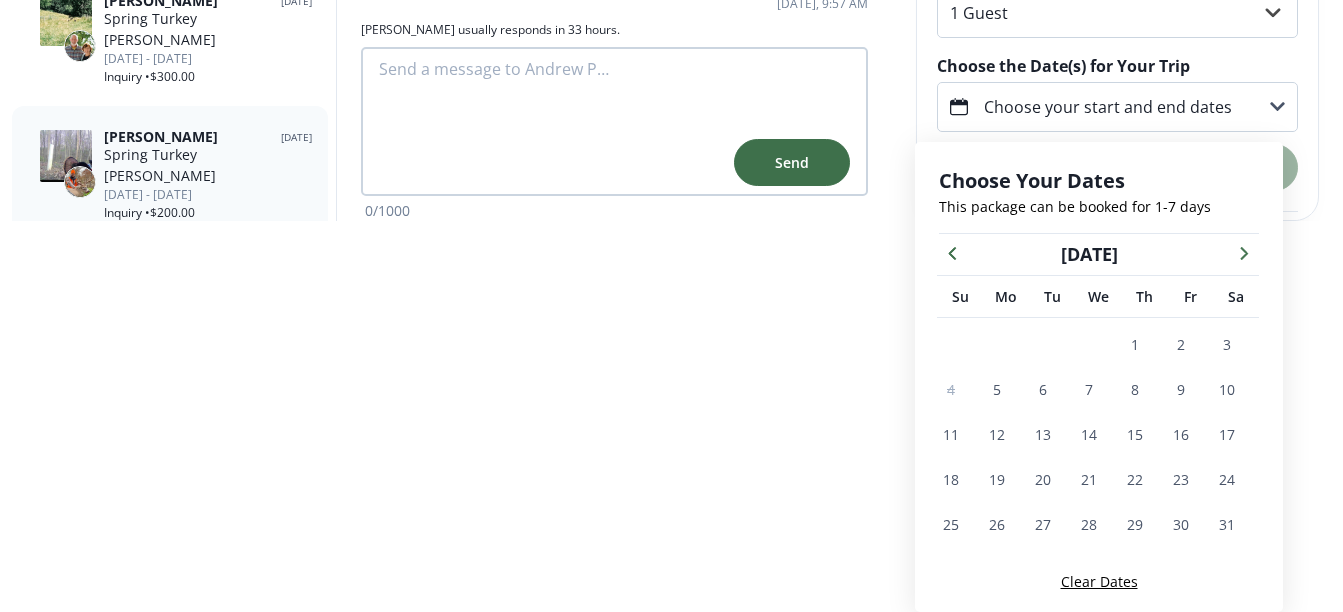 click at bounding box center (1244, 252) 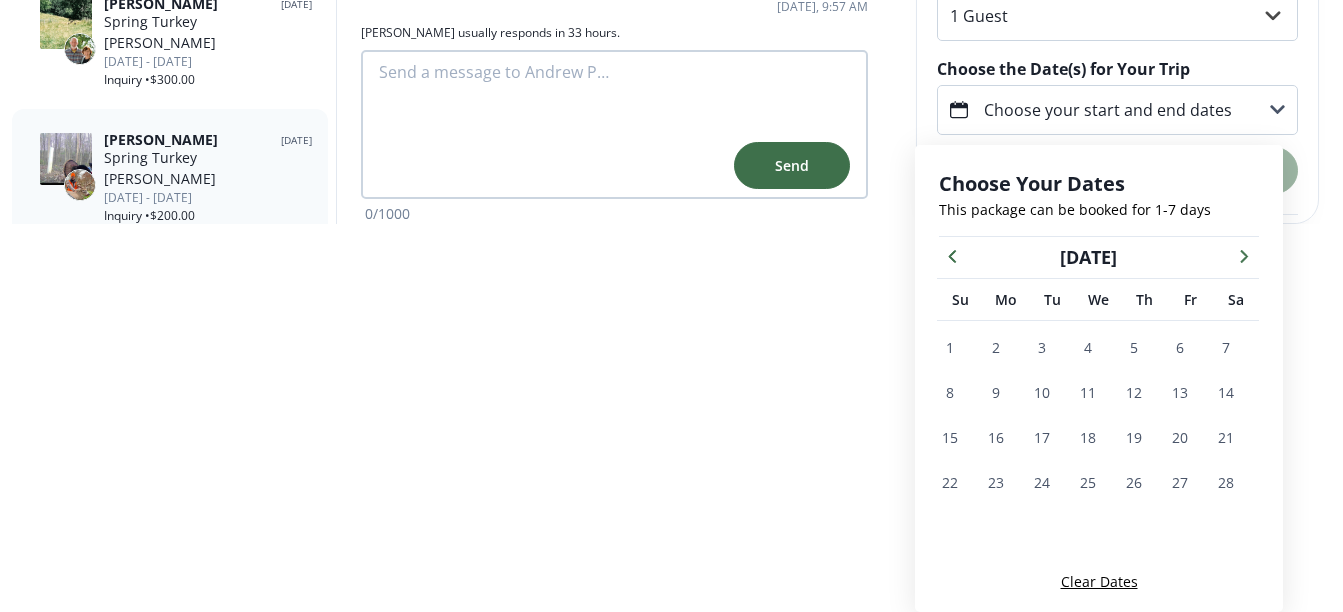 scroll, scrollTop: 360, scrollLeft: 0, axis: vertical 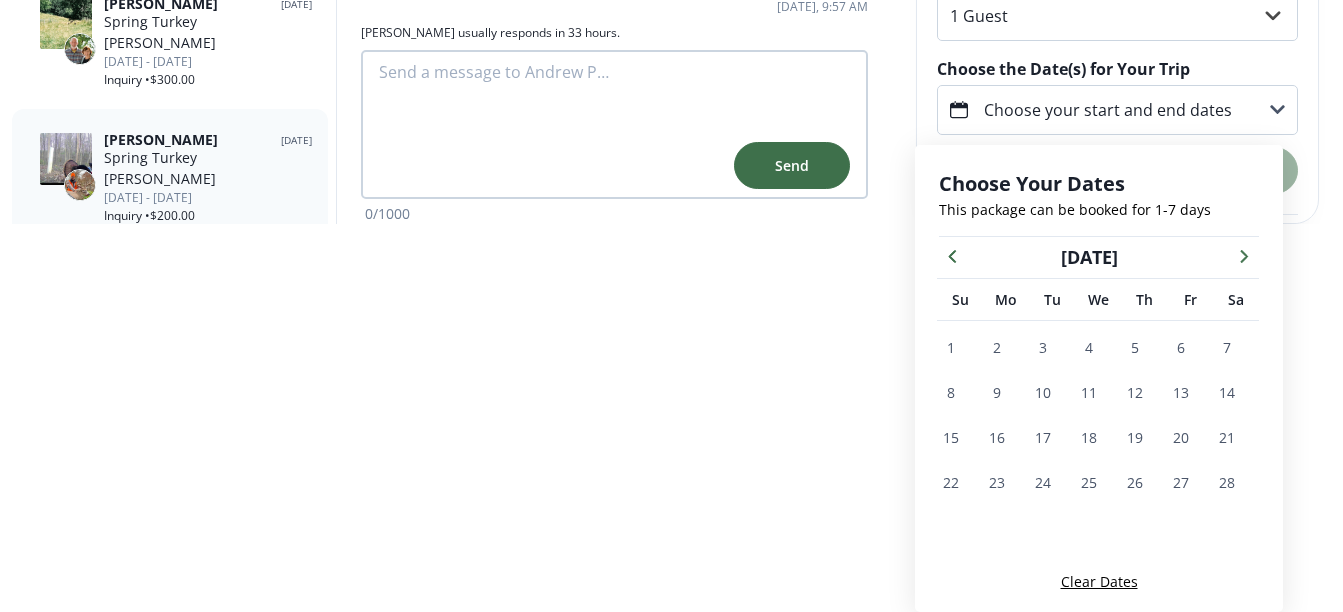 click at bounding box center [1244, 255] 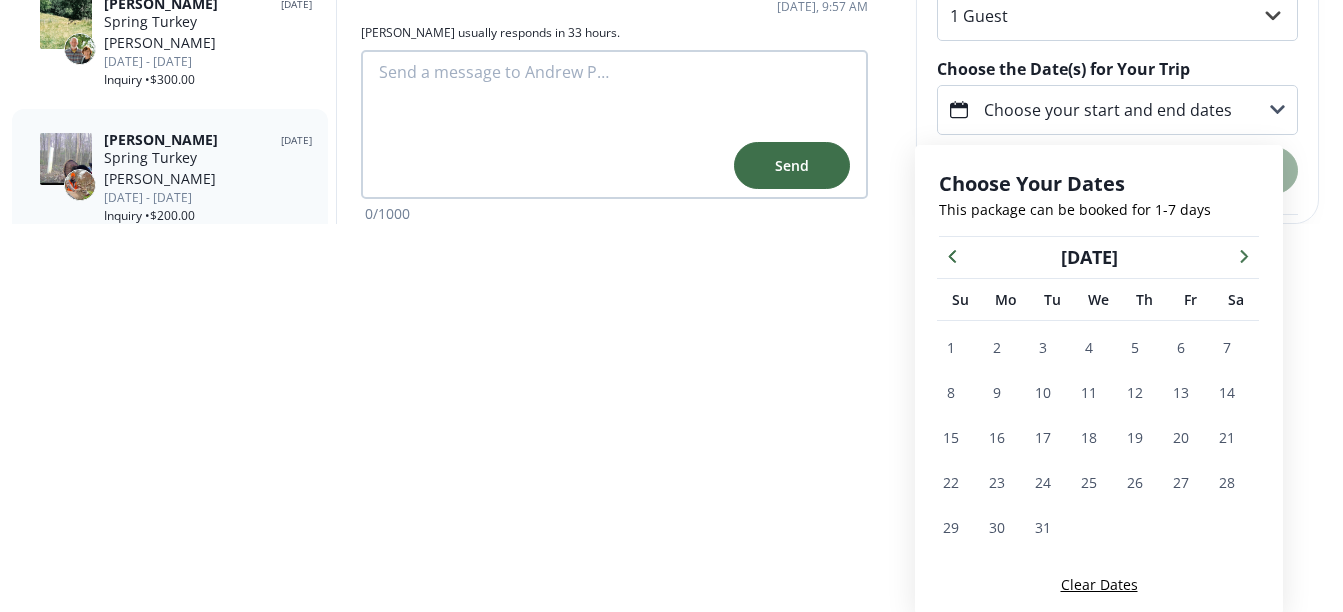 click at bounding box center [1244, 255] 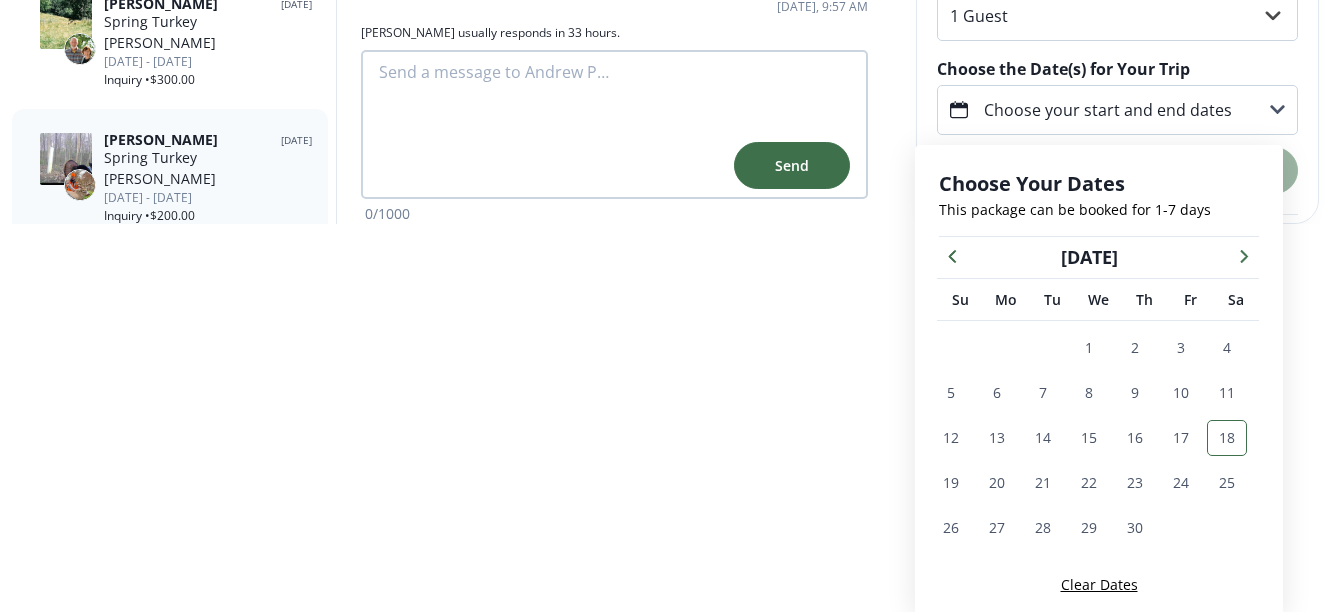 click on "18" at bounding box center (1227, 438) 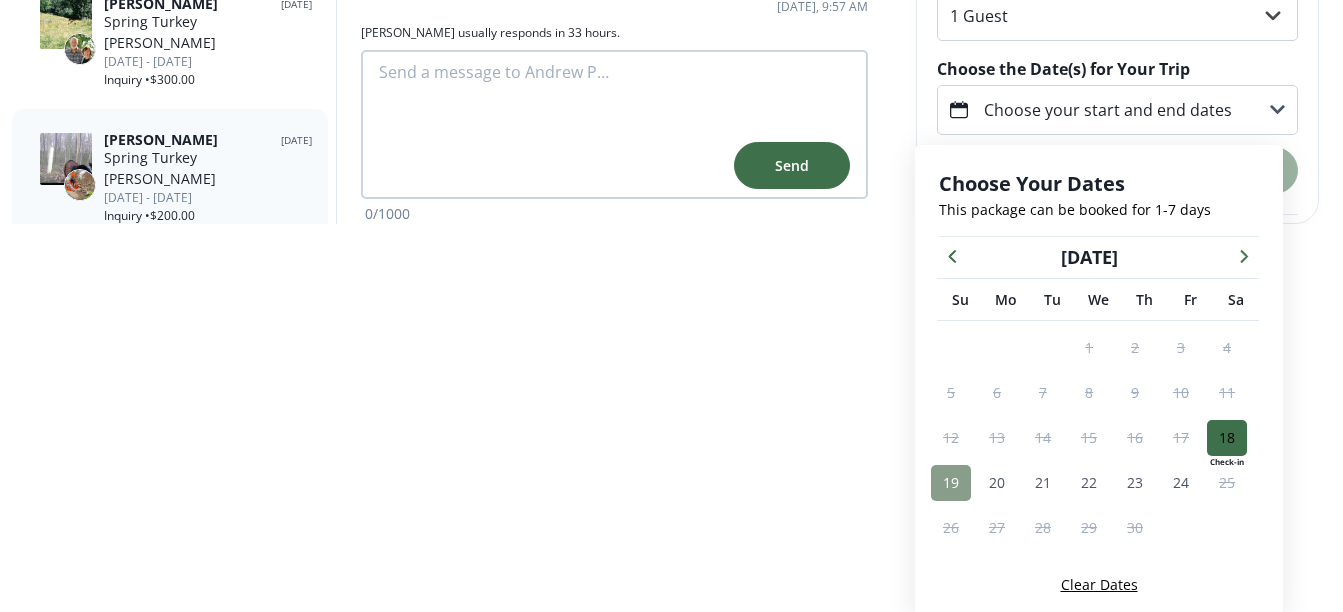 click on "19" at bounding box center [951, 483] 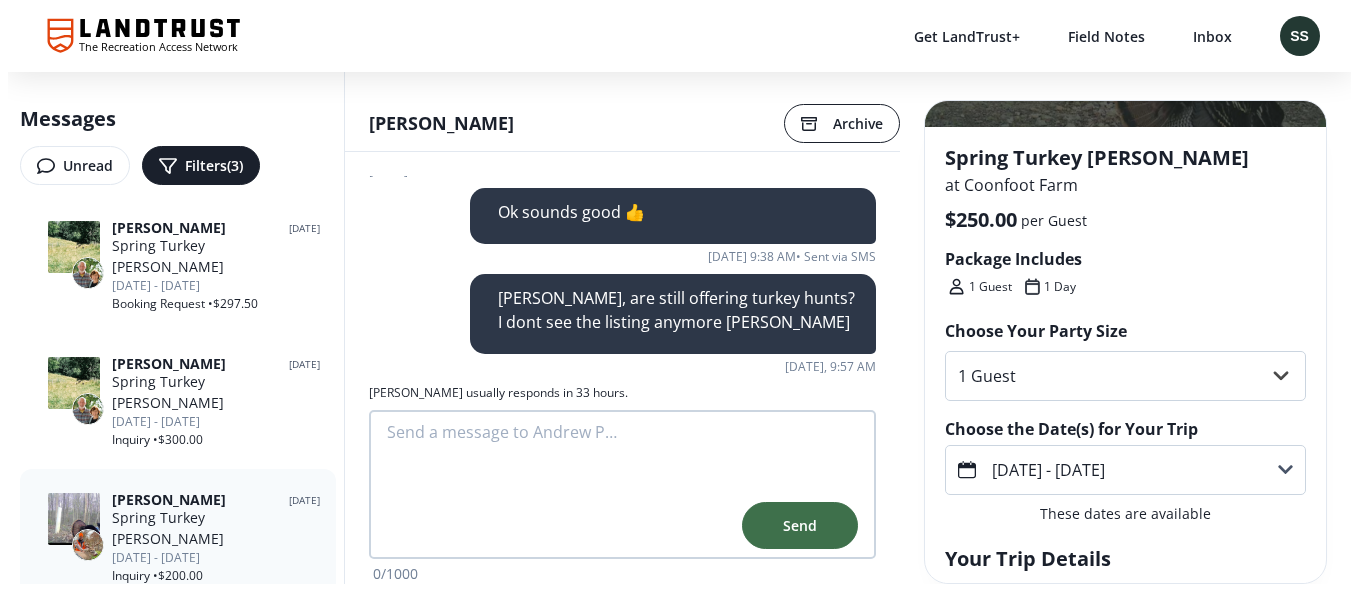 scroll, scrollTop: 0, scrollLeft: 0, axis: both 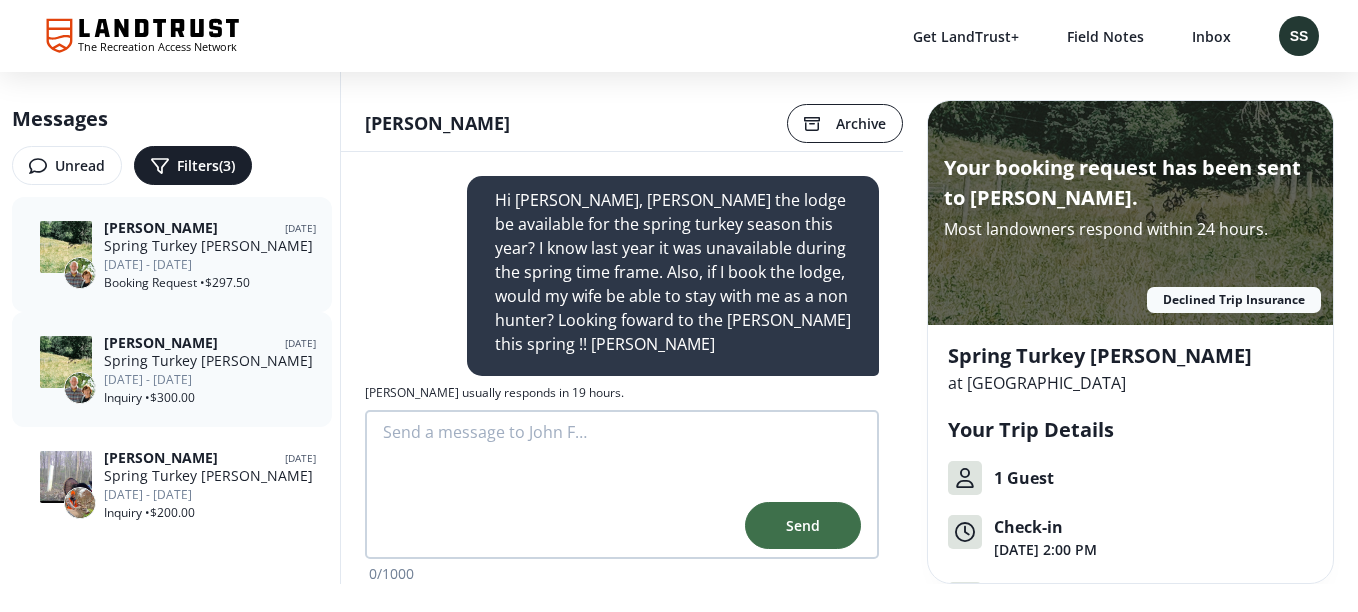 click on "[DATE] - [DATE]" at bounding box center (210, 380) 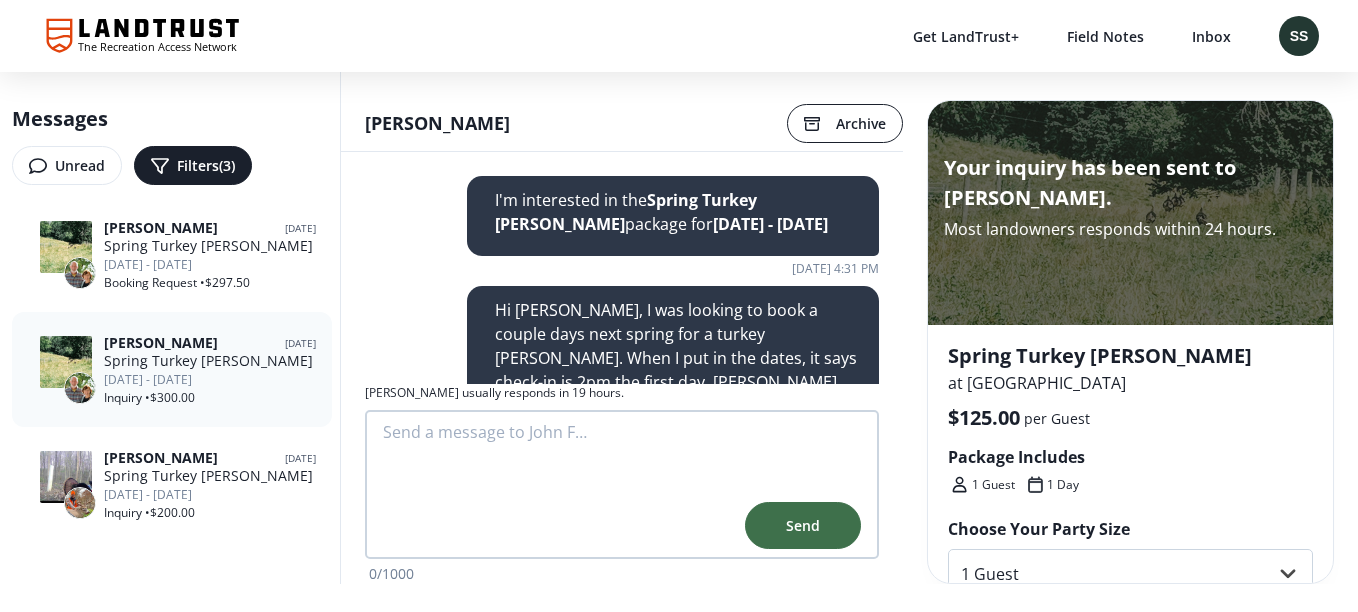 scroll, scrollTop: 471, scrollLeft: 0, axis: vertical 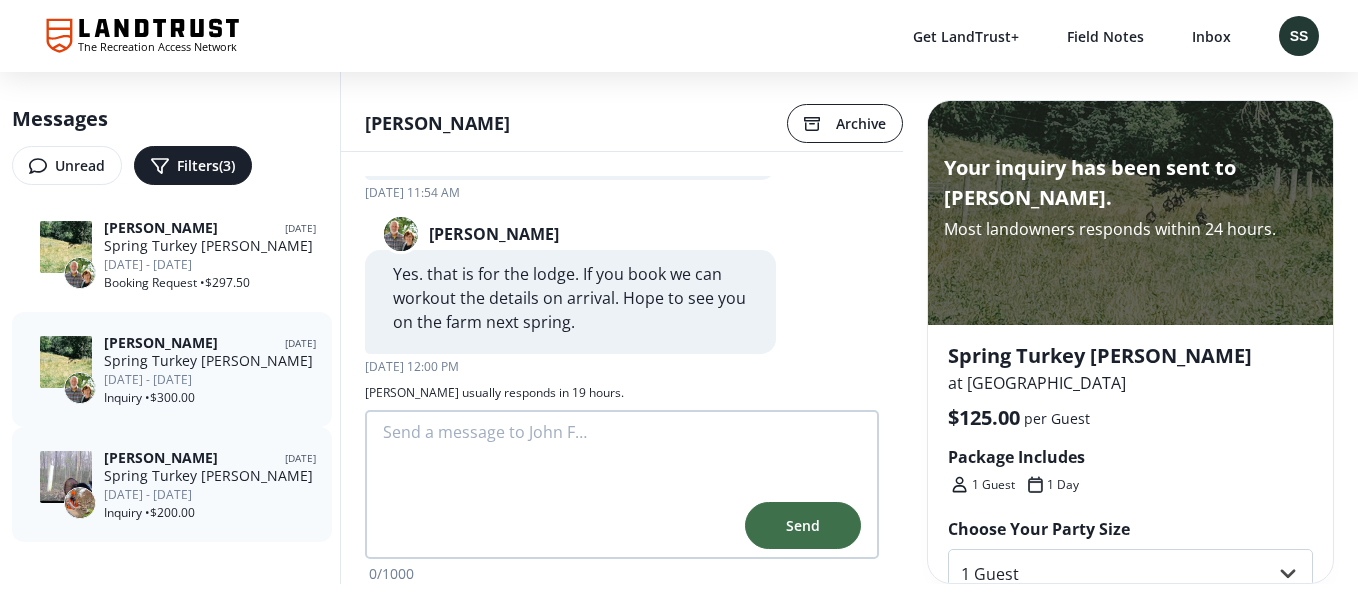 click on "Sat Apr 11 - Sun Apr 12" at bounding box center [210, 495] 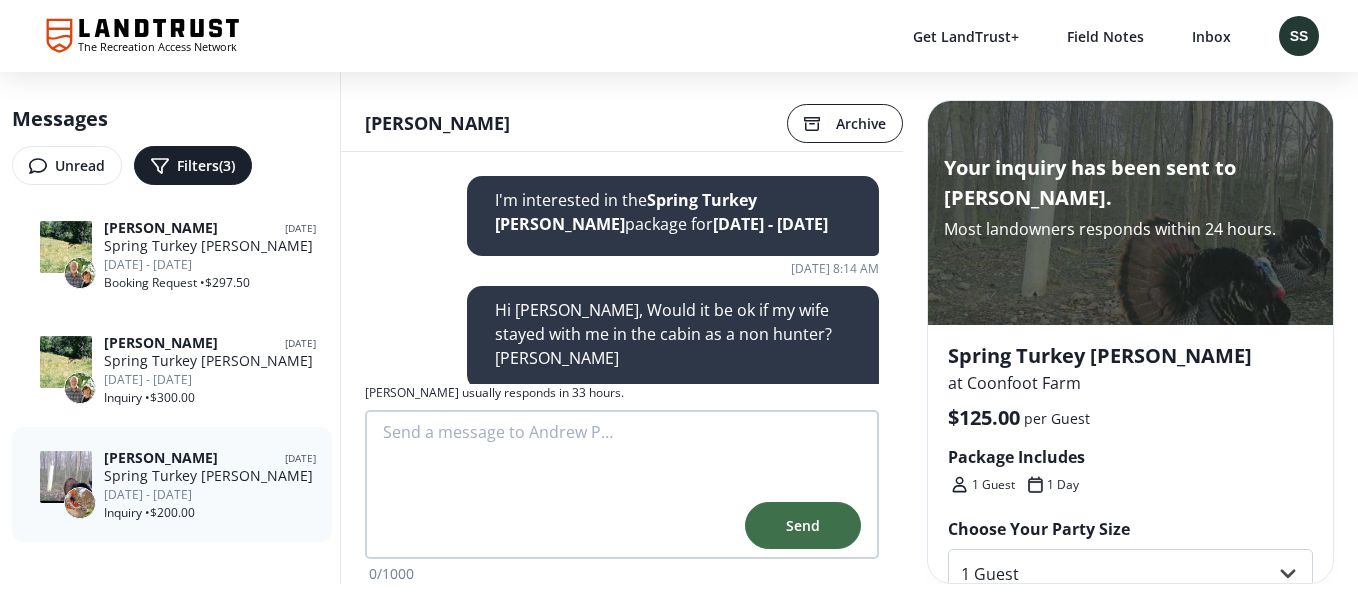 scroll, scrollTop: 1003, scrollLeft: 0, axis: vertical 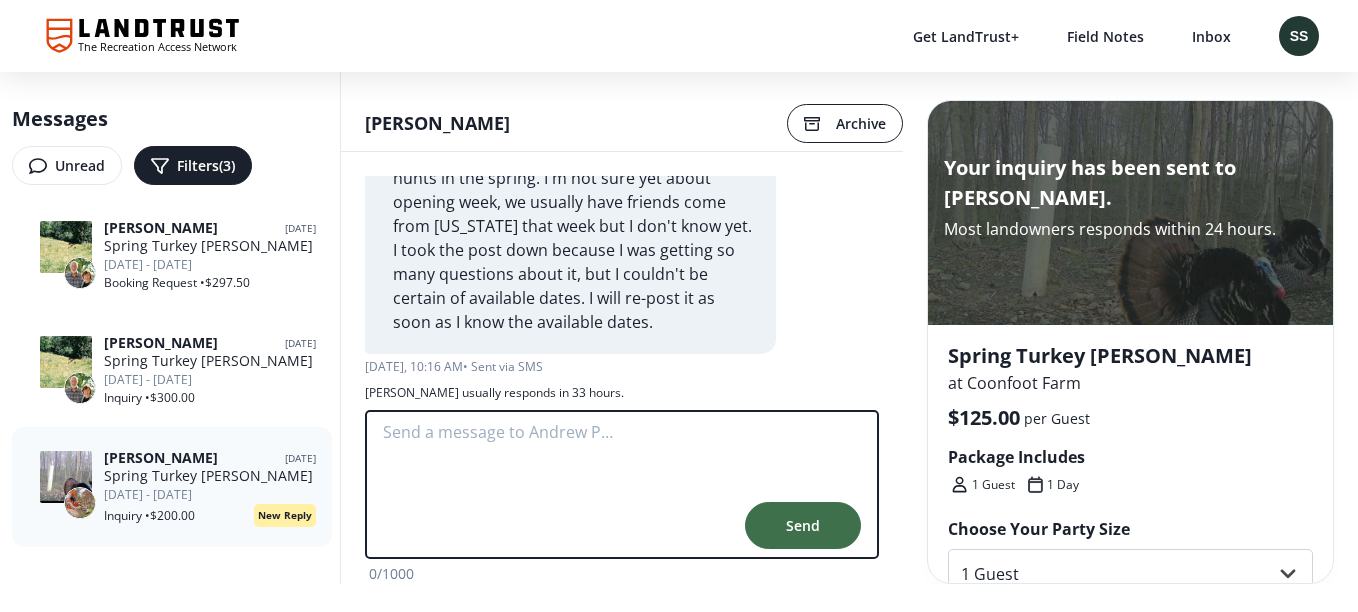 click at bounding box center [622, 458] 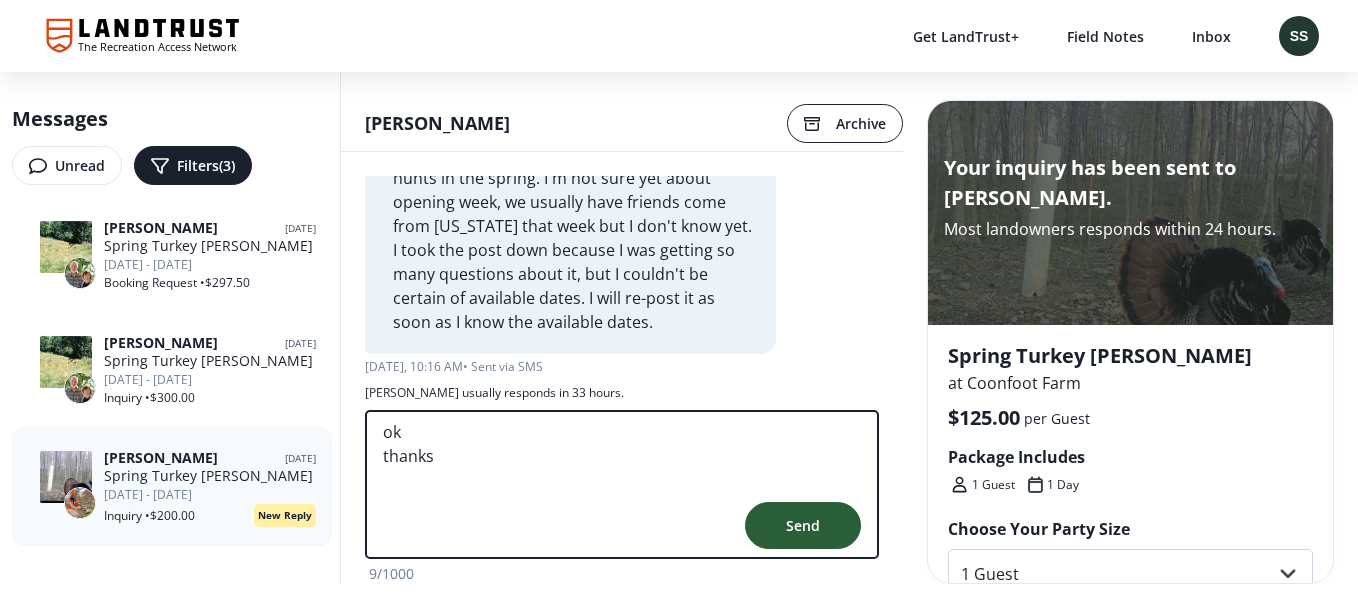 type on "ok
thanks" 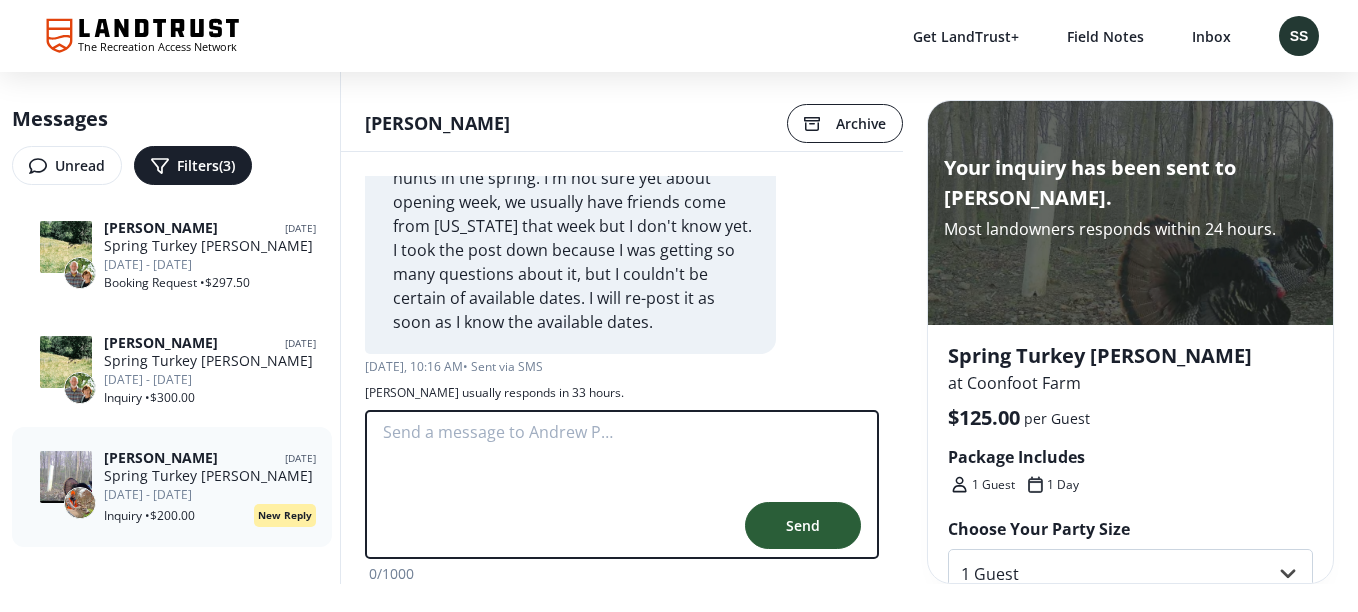 scroll, scrollTop: 1368, scrollLeft: 0, axis: vertical 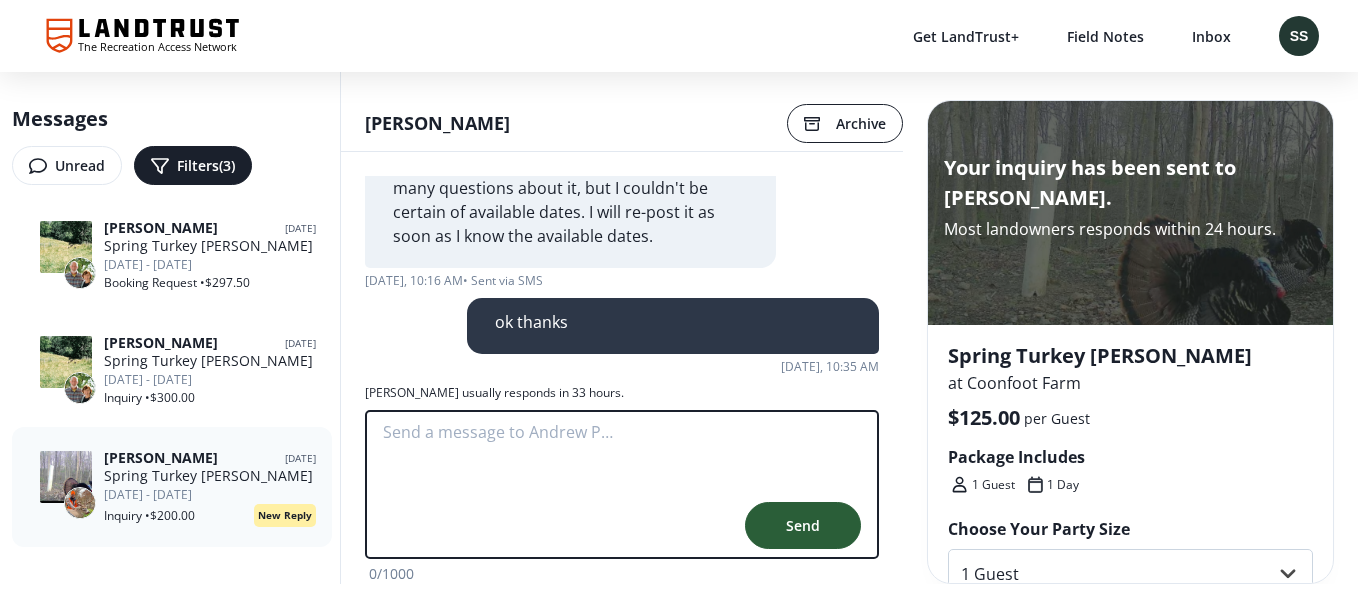 click on "The Recreation Access Network" 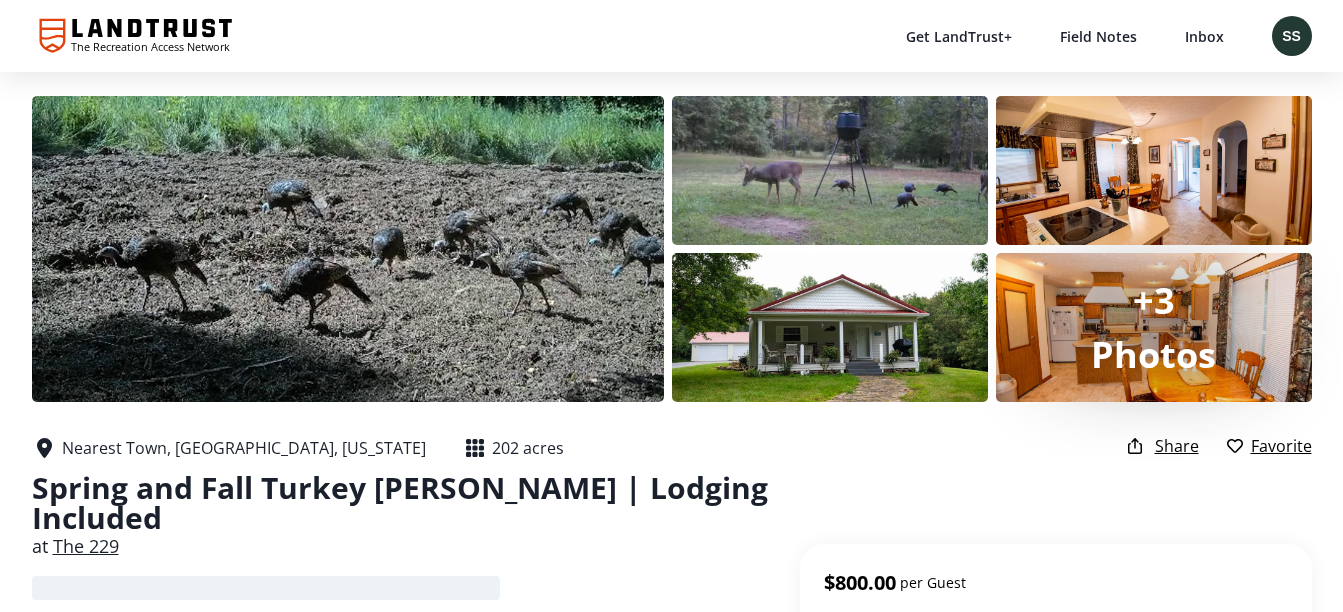 scroll, scrollTop: 0, scrollLeft: 0, axis: both 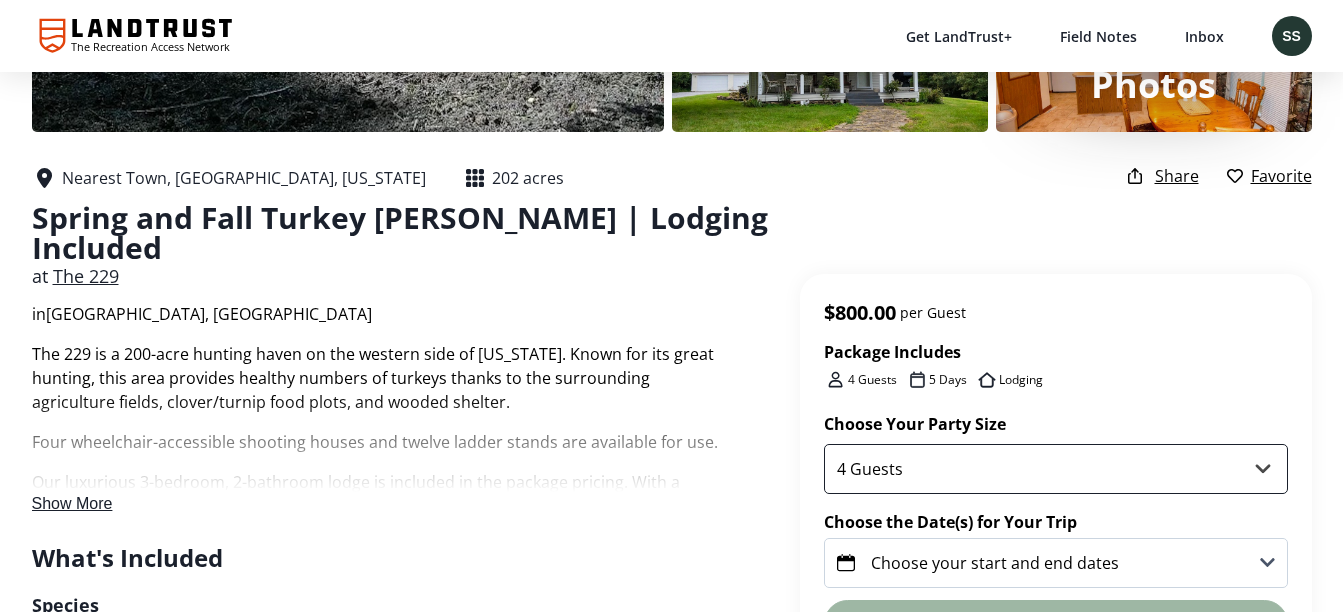 click on "4  Guests" at bounding box center (1056, 469) 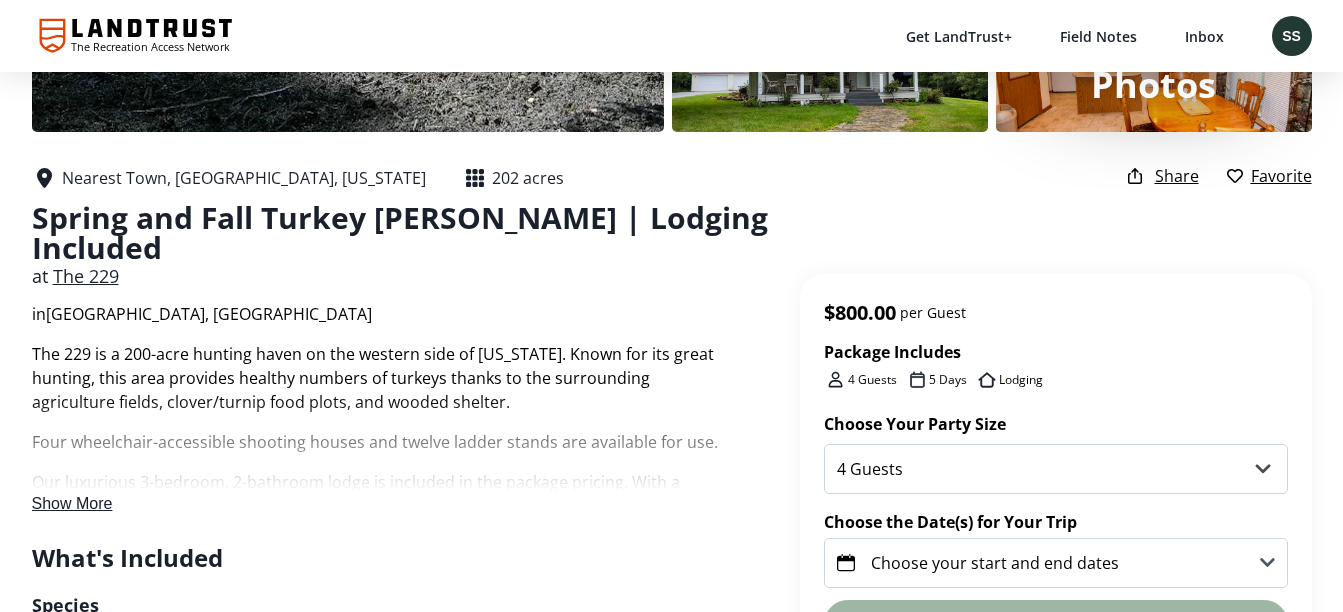 click on "$800.00 per Guest" at bounding box center (1056, 313) 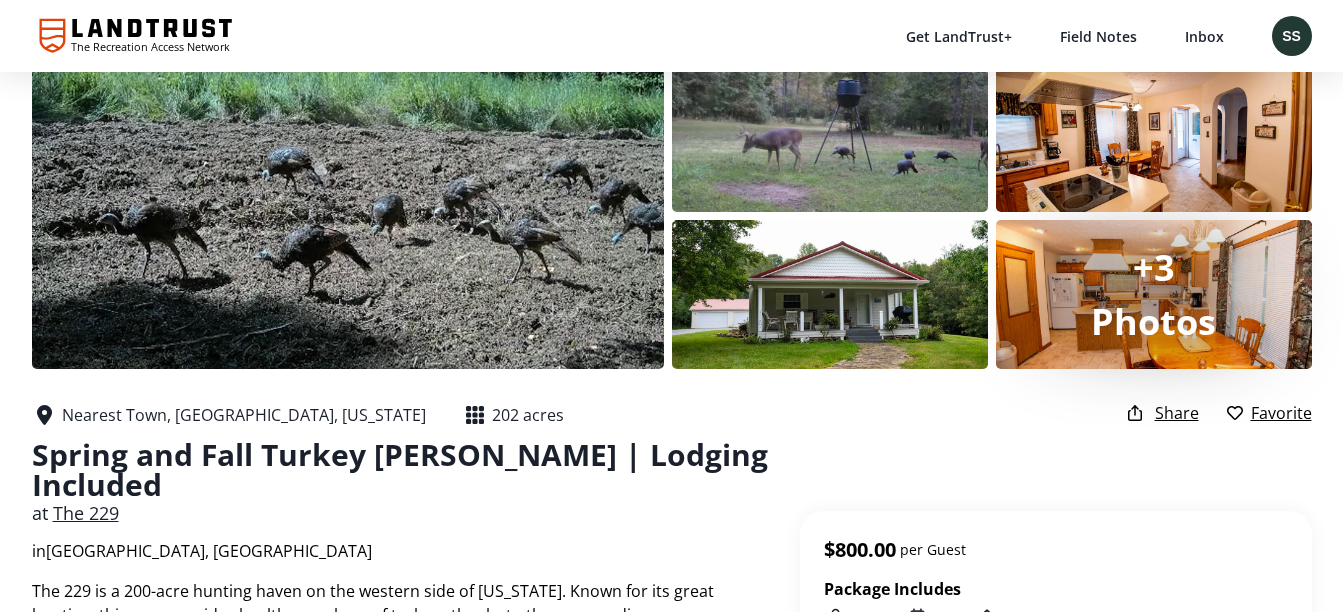 scroll, scrollTop: 0, scrollLeft: 0, axis: both 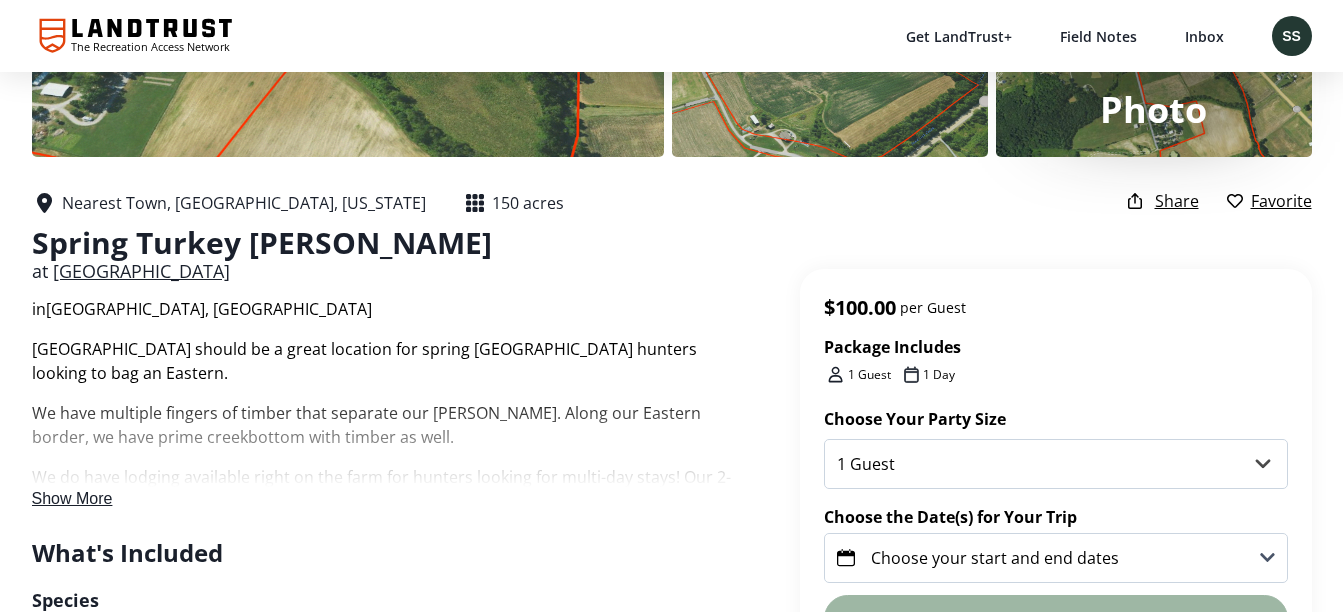 click on "Show More" at bounding box center [72, 498] 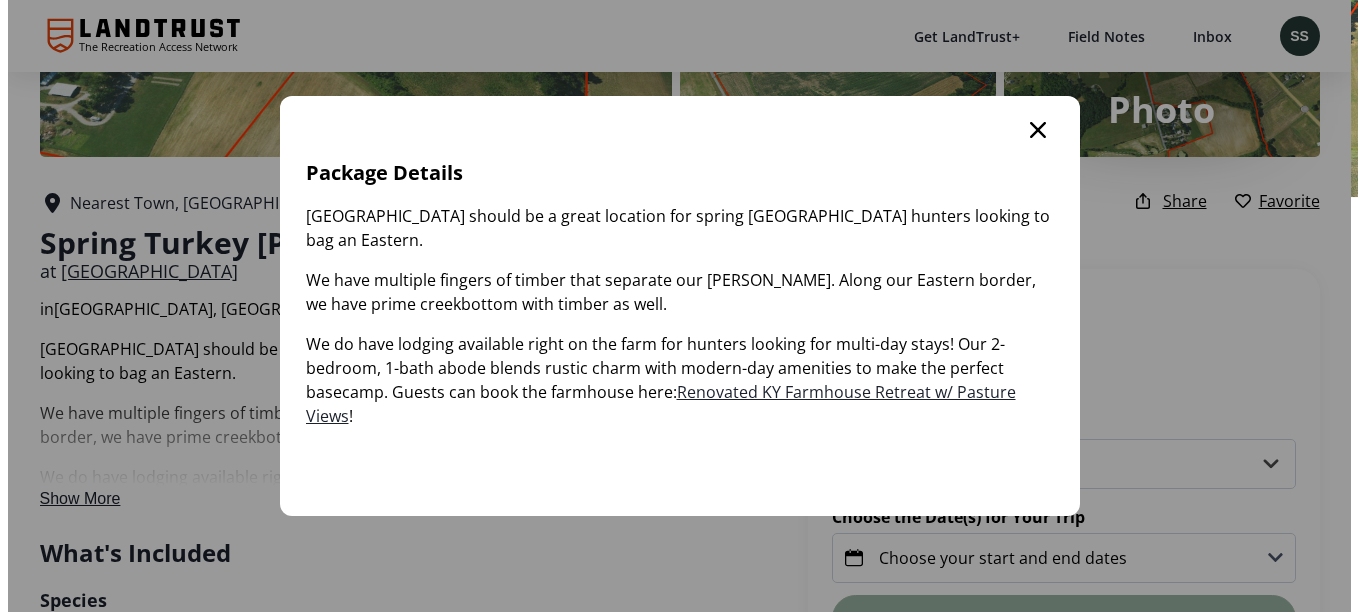 scroll, scrollTop: 0, scrollLeft: 0, axis: both 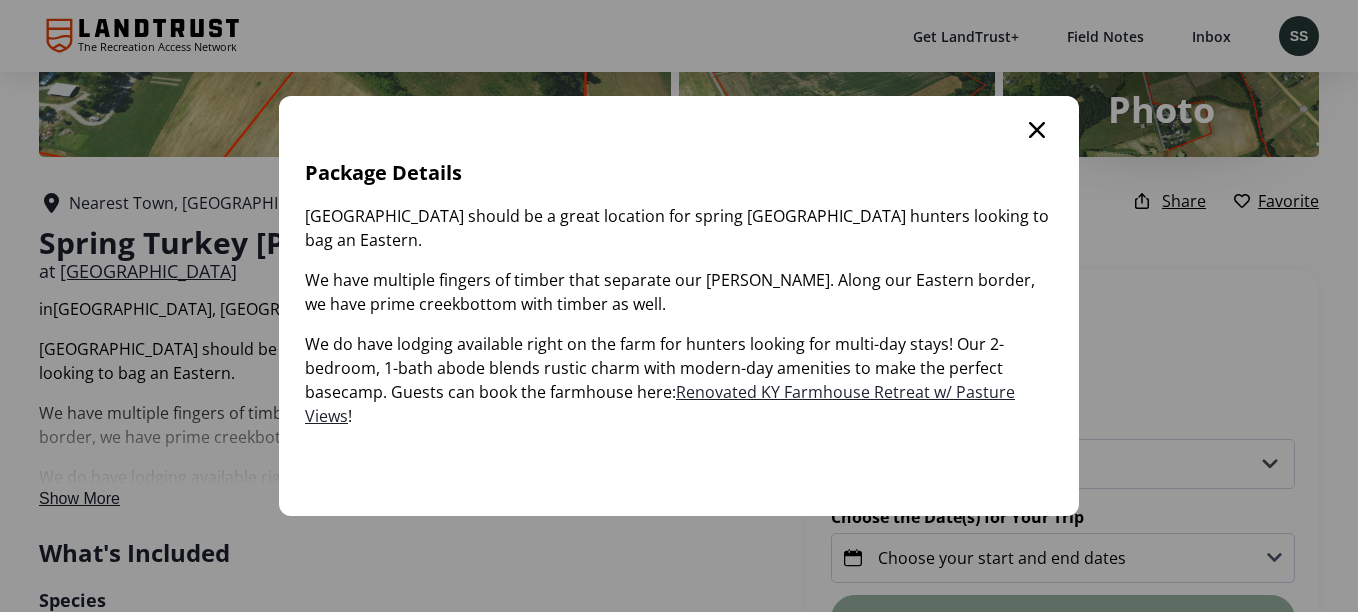 click 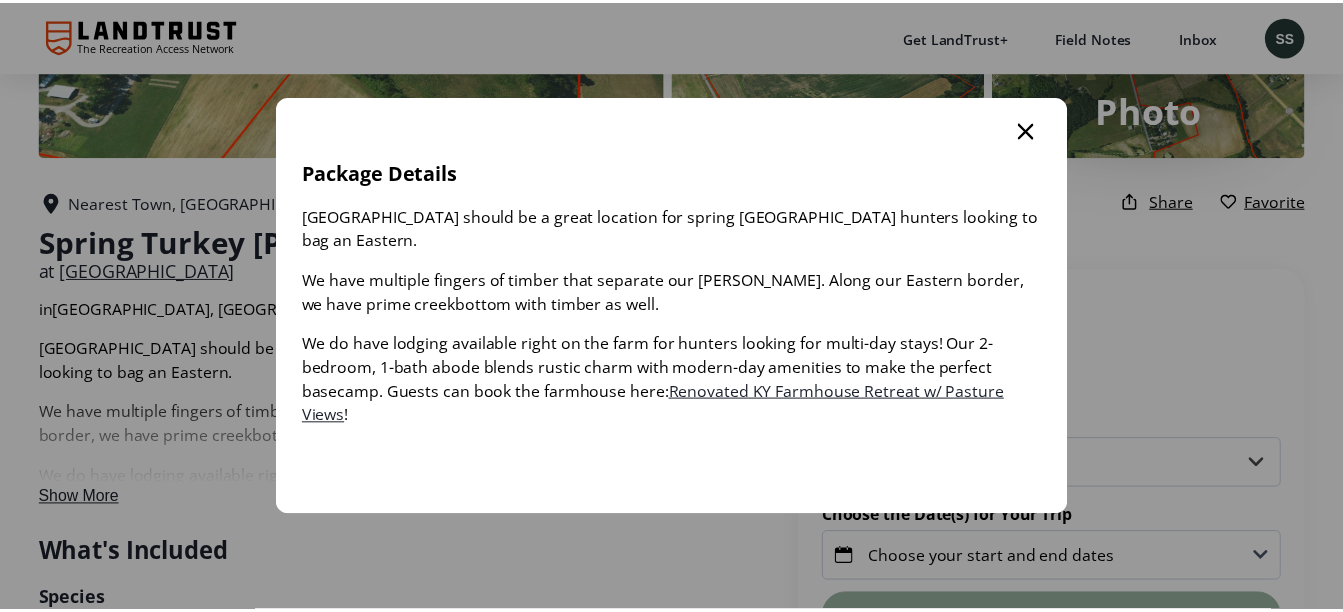 scroll, scrollTop: 245, scrollLeft: 0, axis: vertical 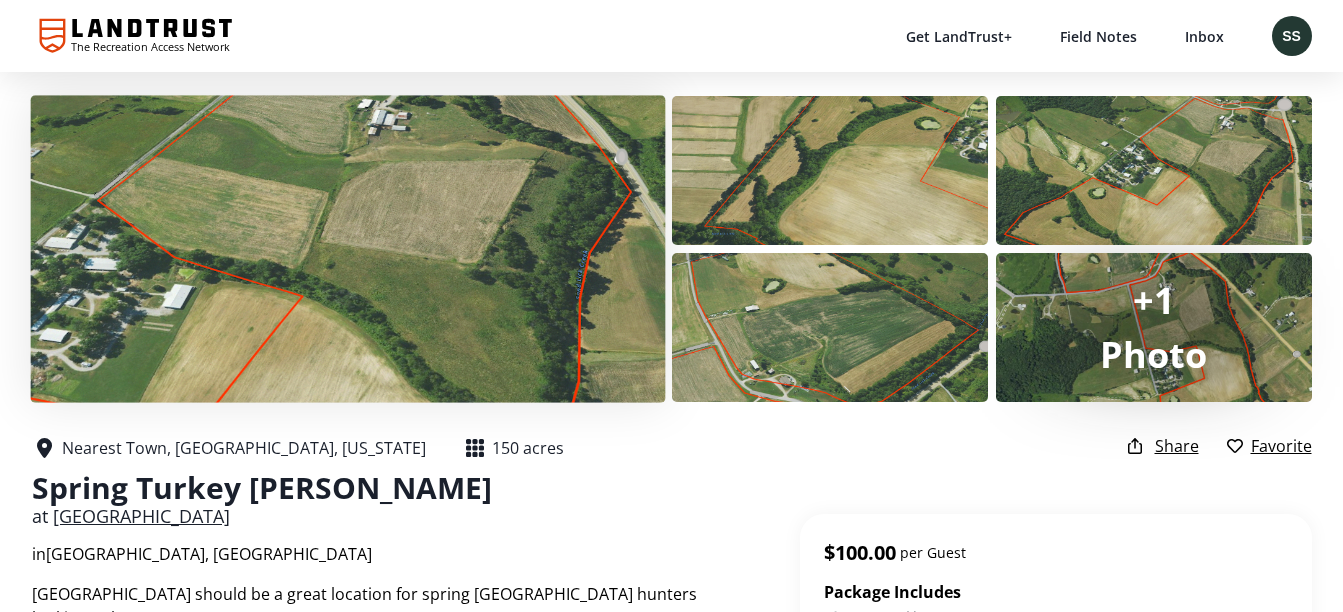 click at bounding box center [347, 249] 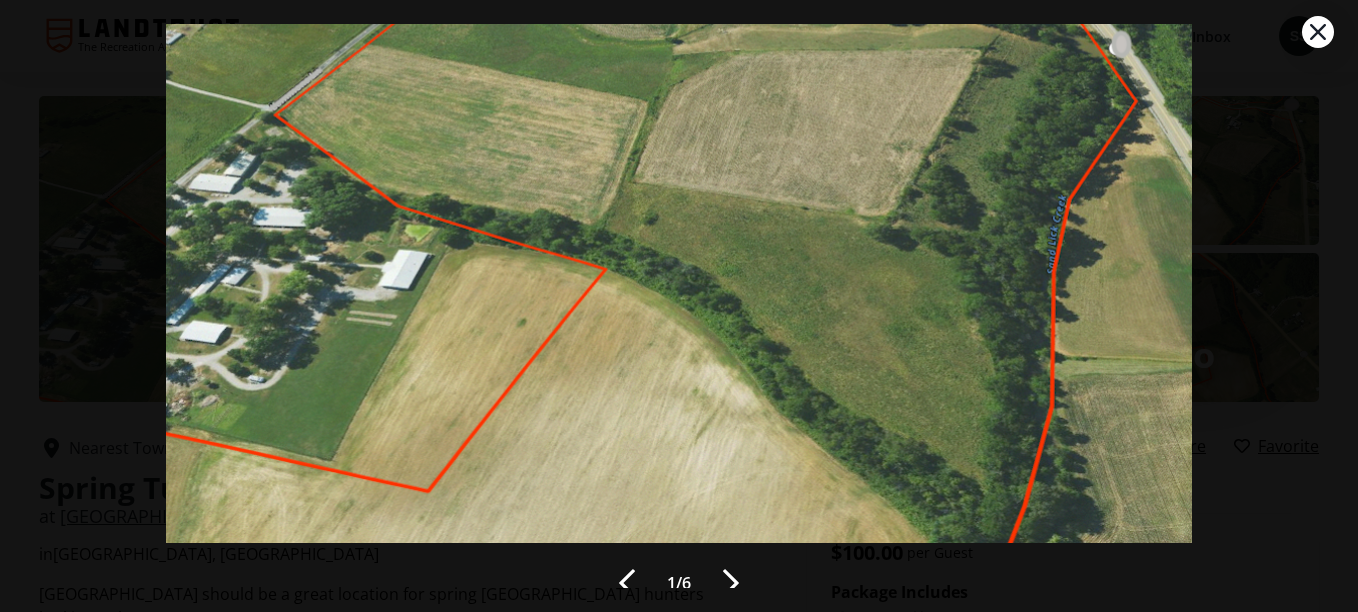 scroll, scrollTop: 76, scrollLeft: 0, axis: vertical 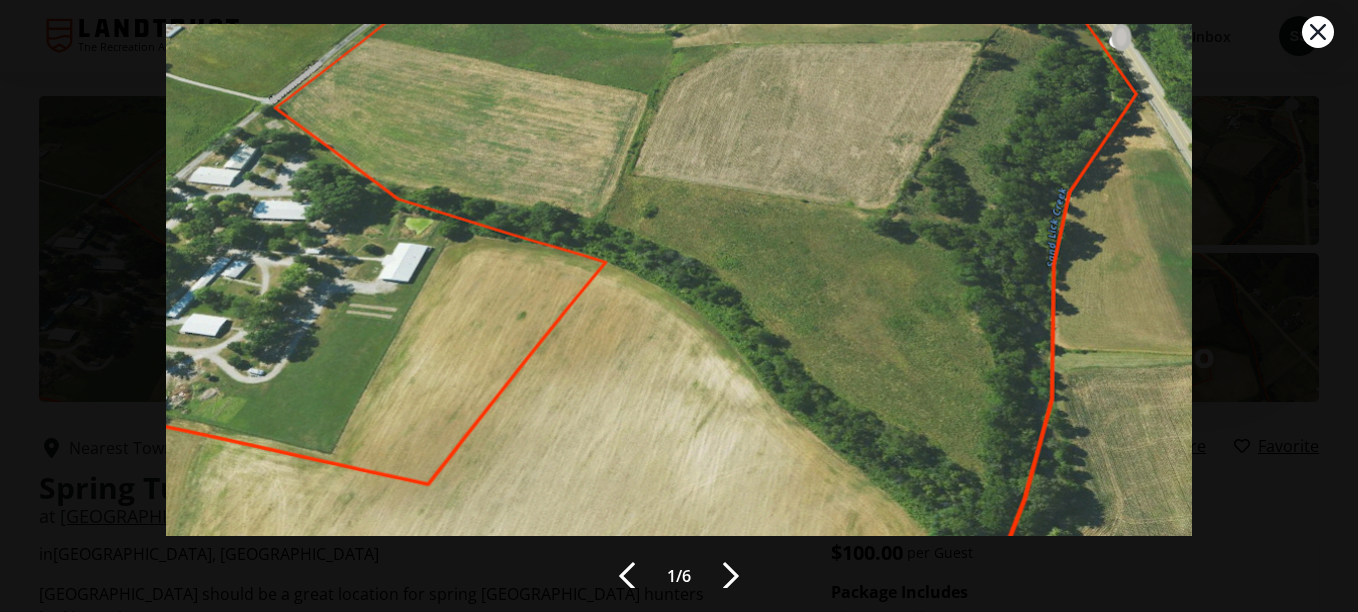 click at bounding box center (731, 576) 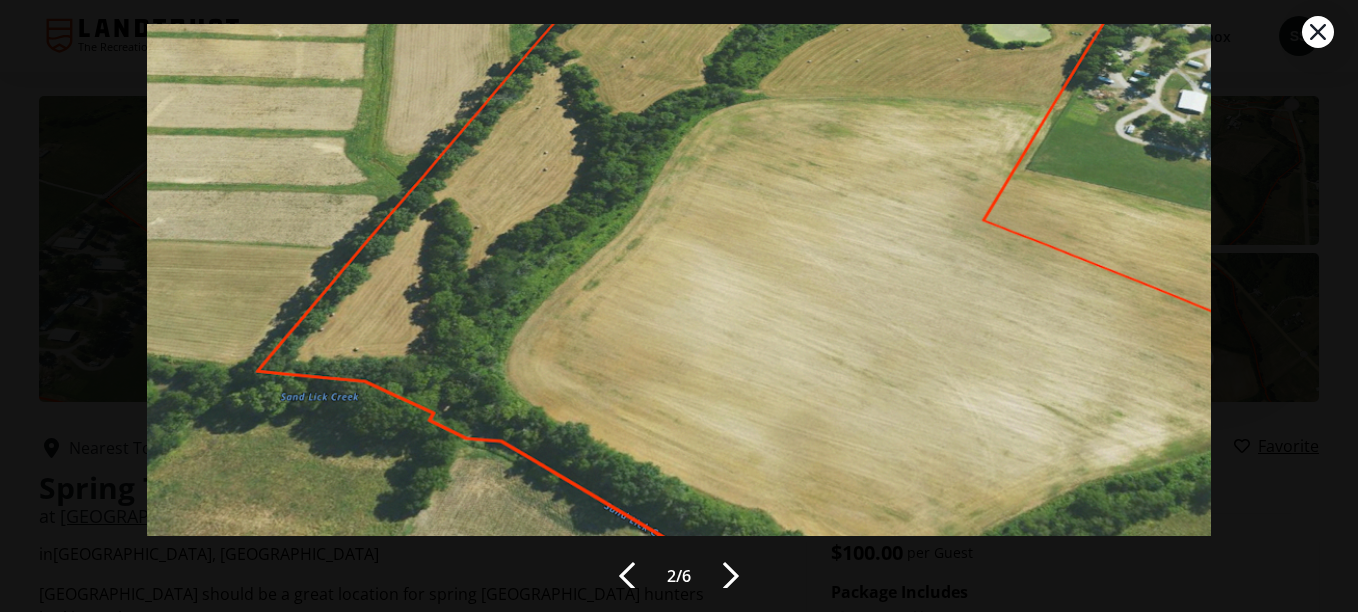 click at bounding box center [731, 576] 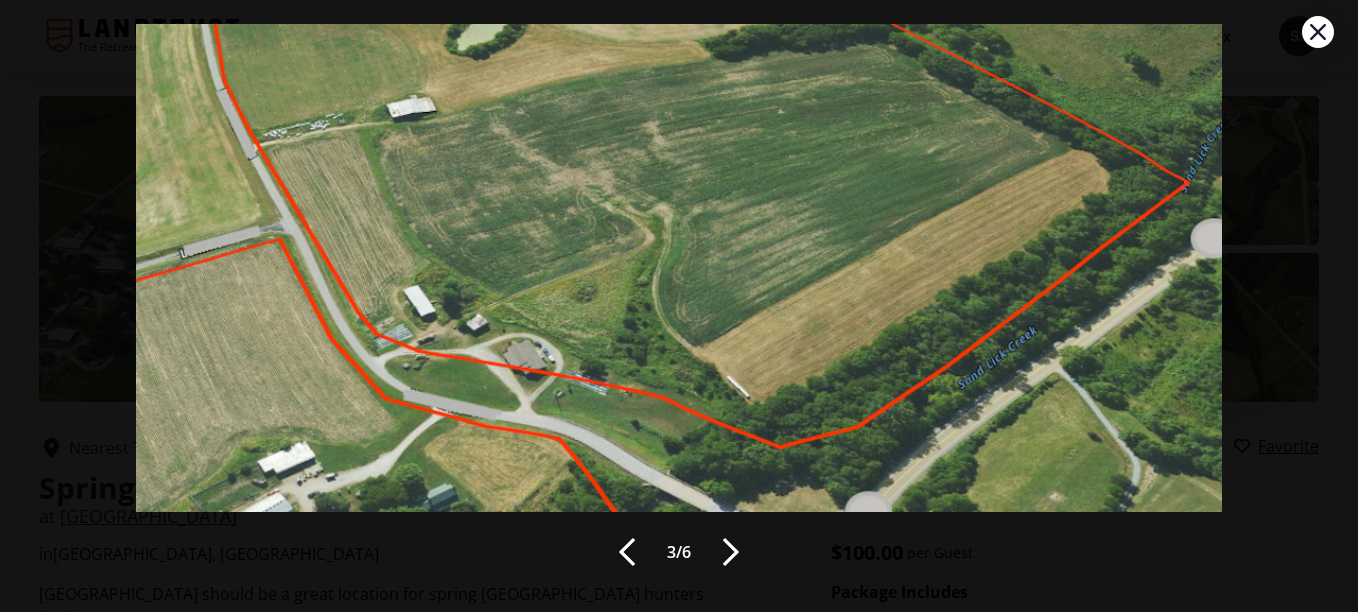 click on "3 / 6" at bounding box center (679, 218) 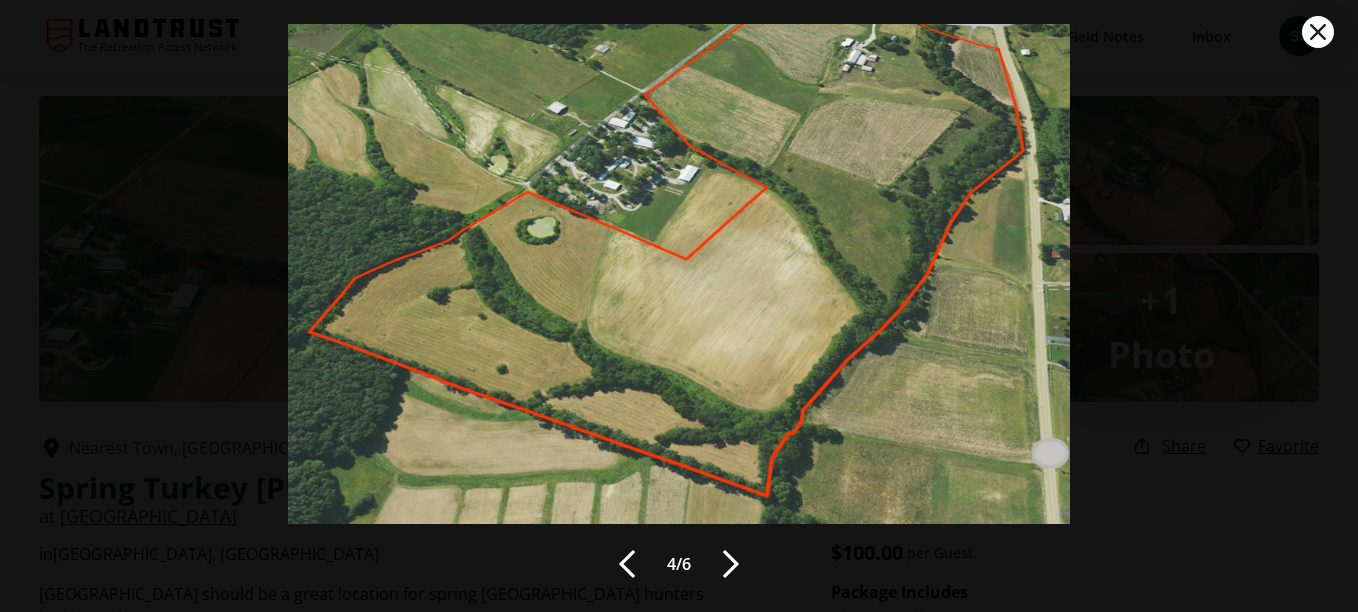 scroll, scrollTop: 76, scrollLeft: 0, axis: vertical 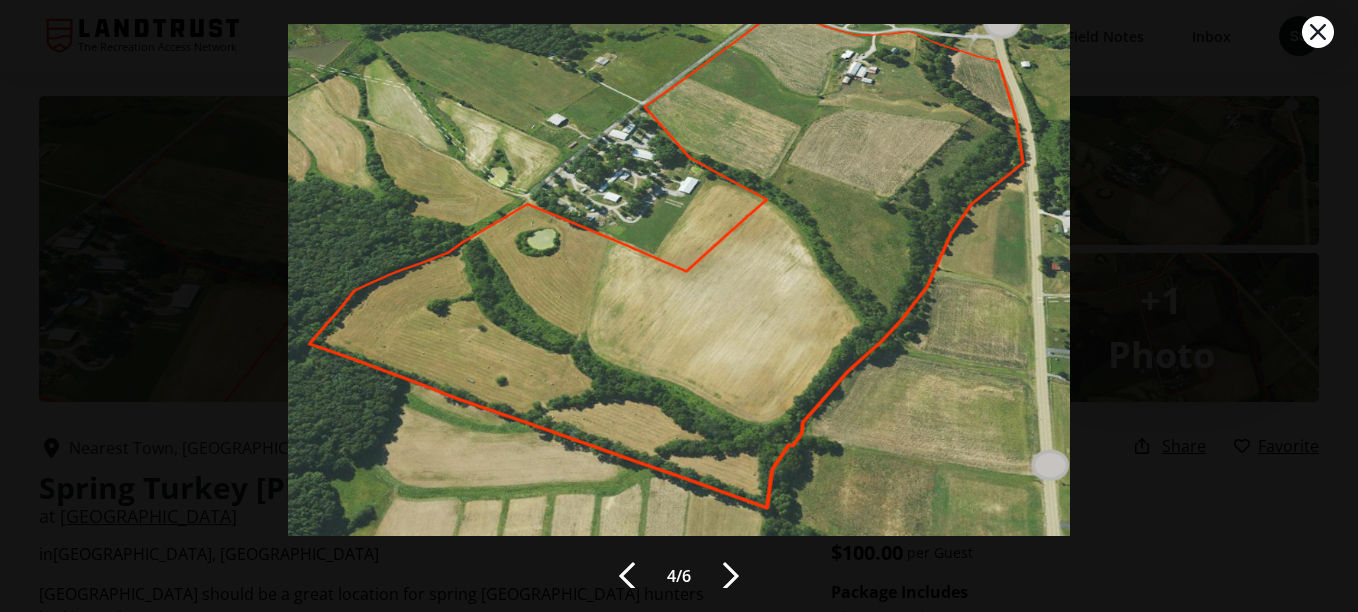 click at bounding box center [731, 576] 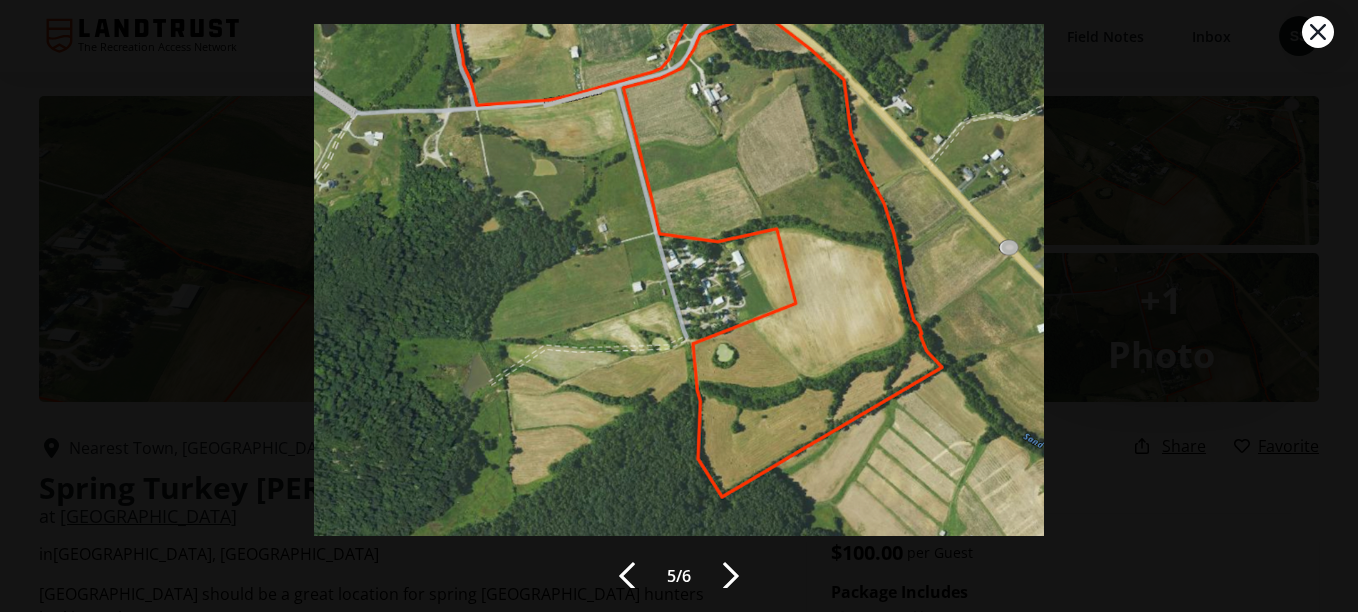 click at bounding box center [731, 576] 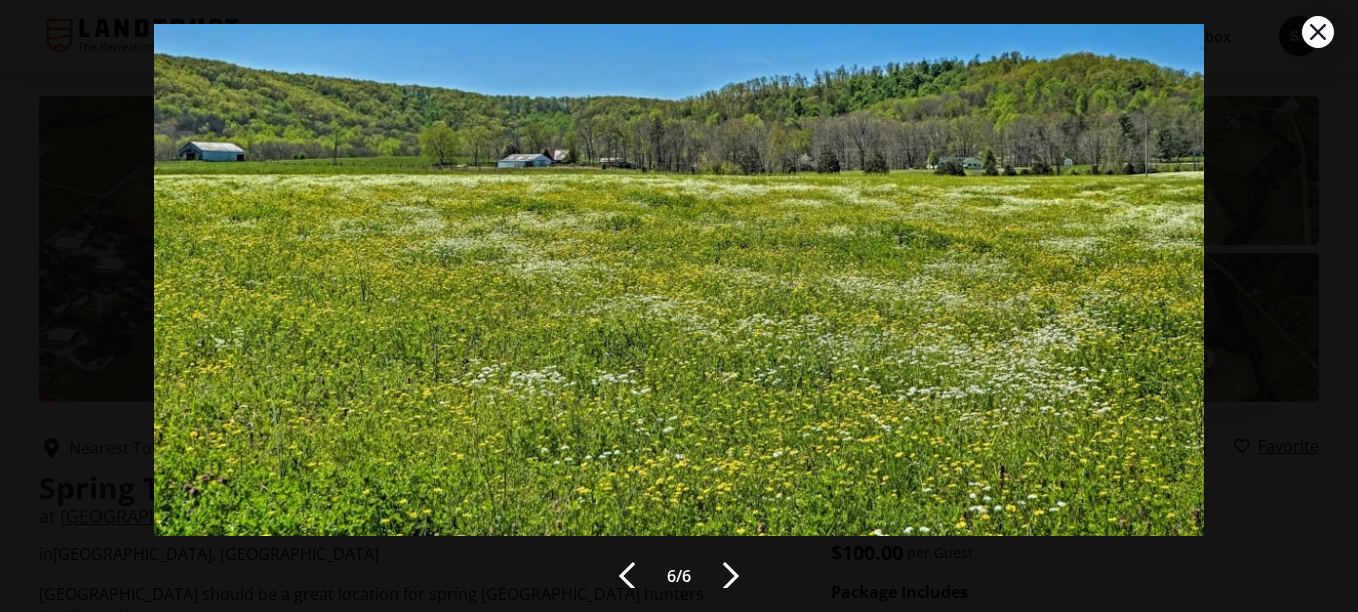 click at bounding box center (731, 576) 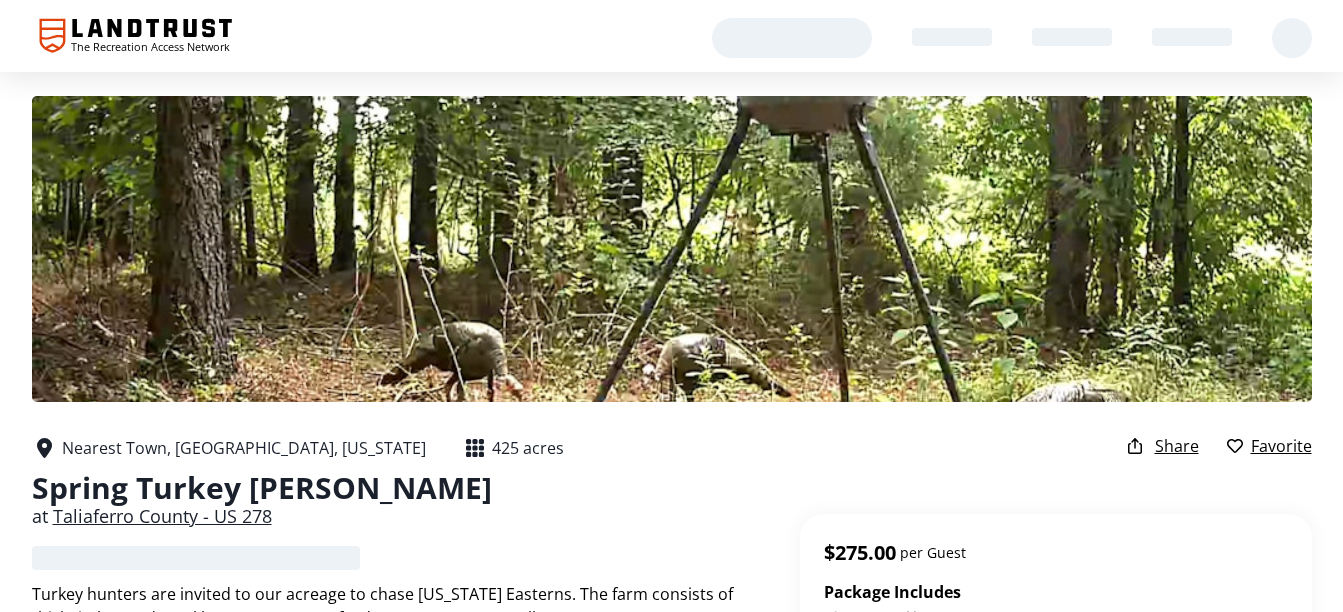 scroll, scrollTop: 0, scrollLeft: 0, axis: both 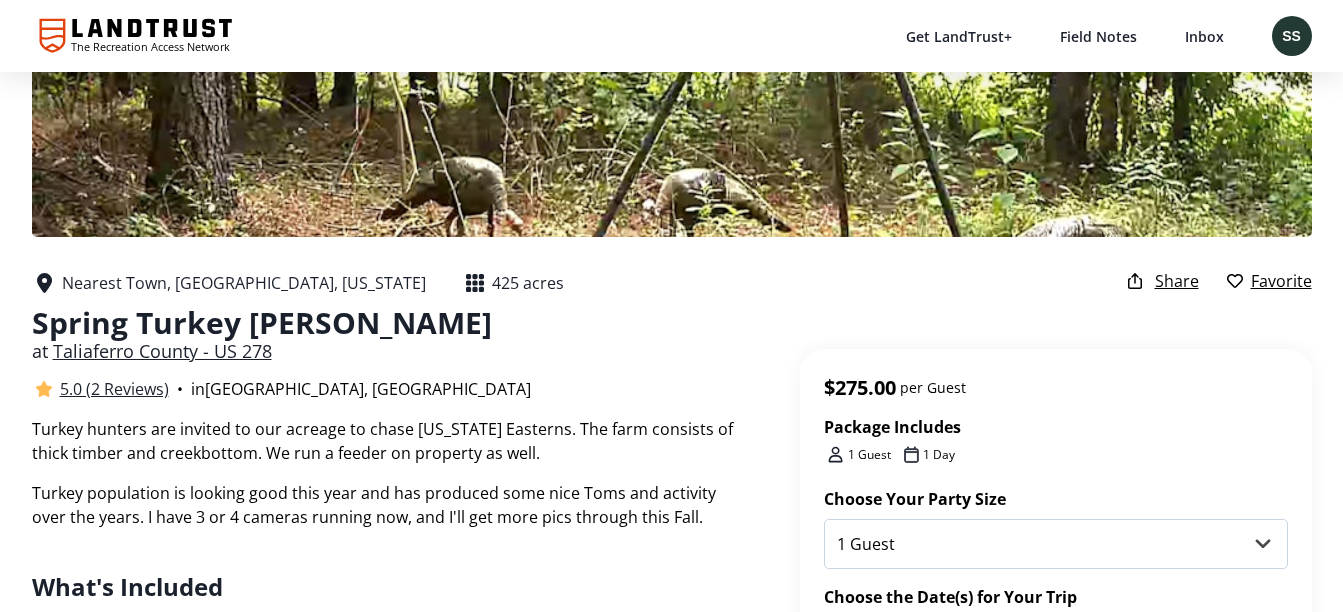 click on "5.0 (2 Reviews)" at bounding box center [114, 389] 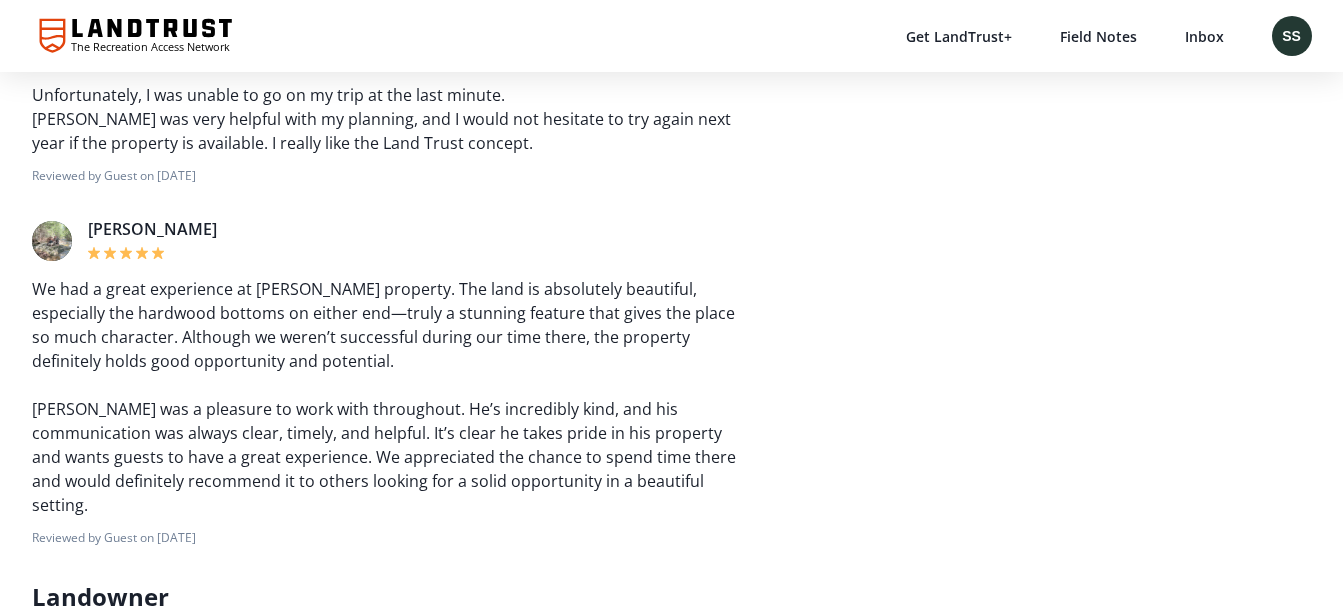 scroll, scrollTop: 3082, scrollLeft: 0, axis: vertical 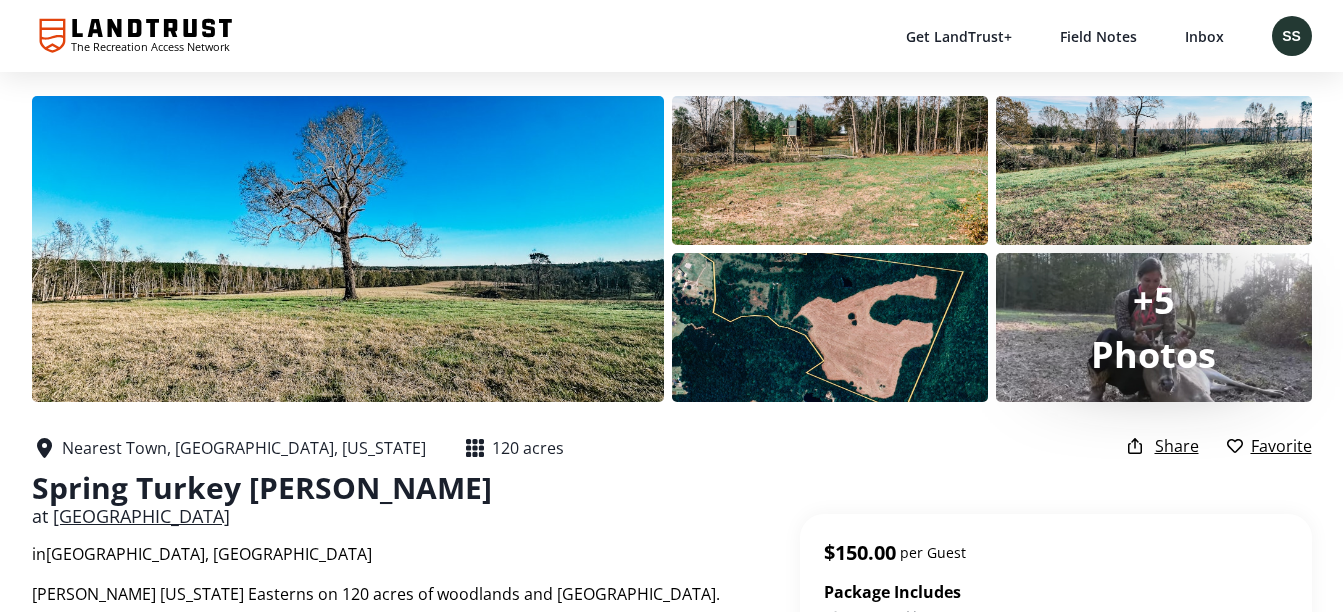 click on "[GEOGRAPHIC_DATA]" at bounding box center (141, 516) 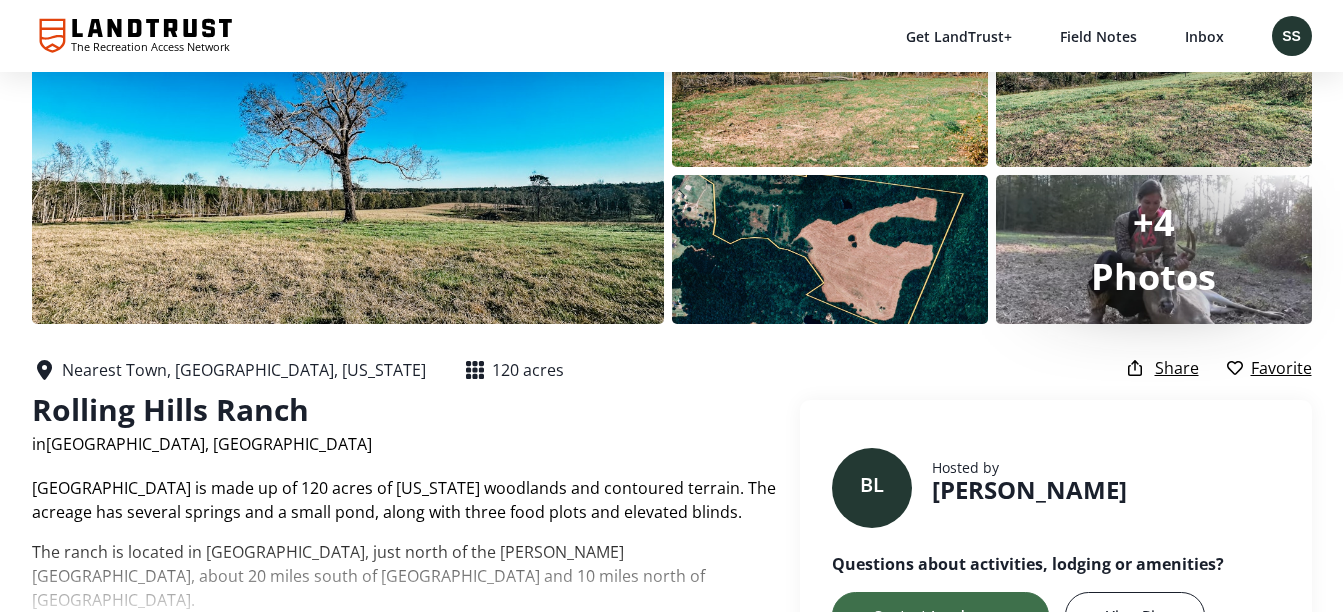 scroll, scrollTop: 0, scrollLeft: 0, axis: both 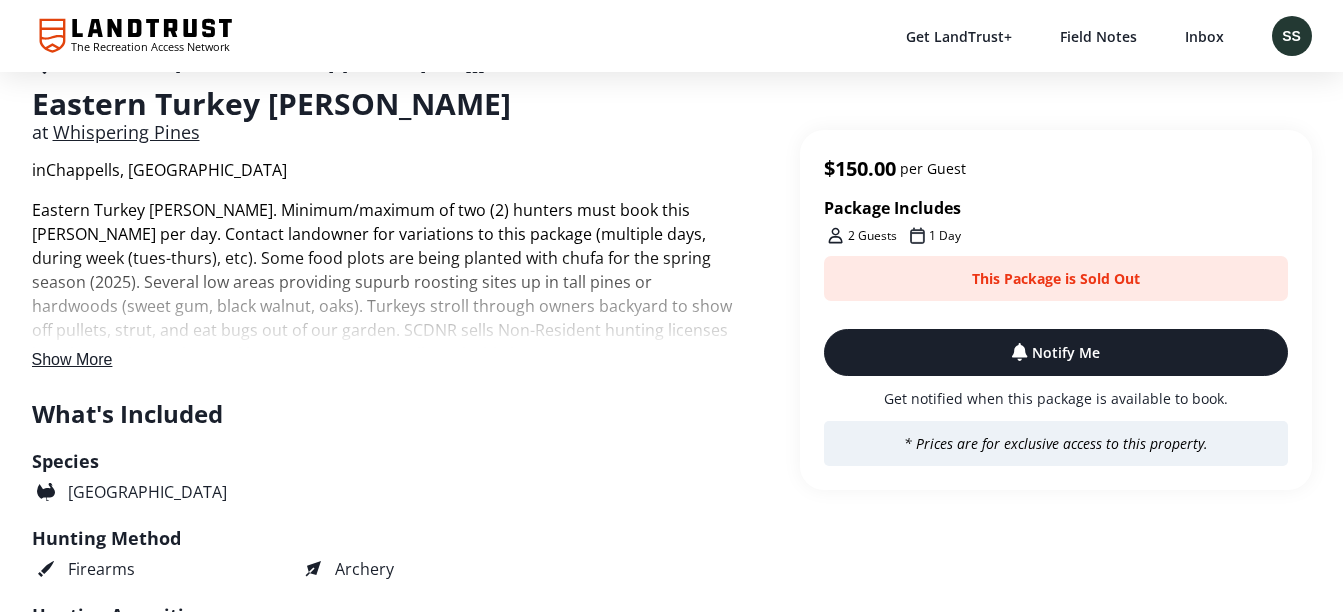 click on "Notify Me" at bounding box center [1066, 352] 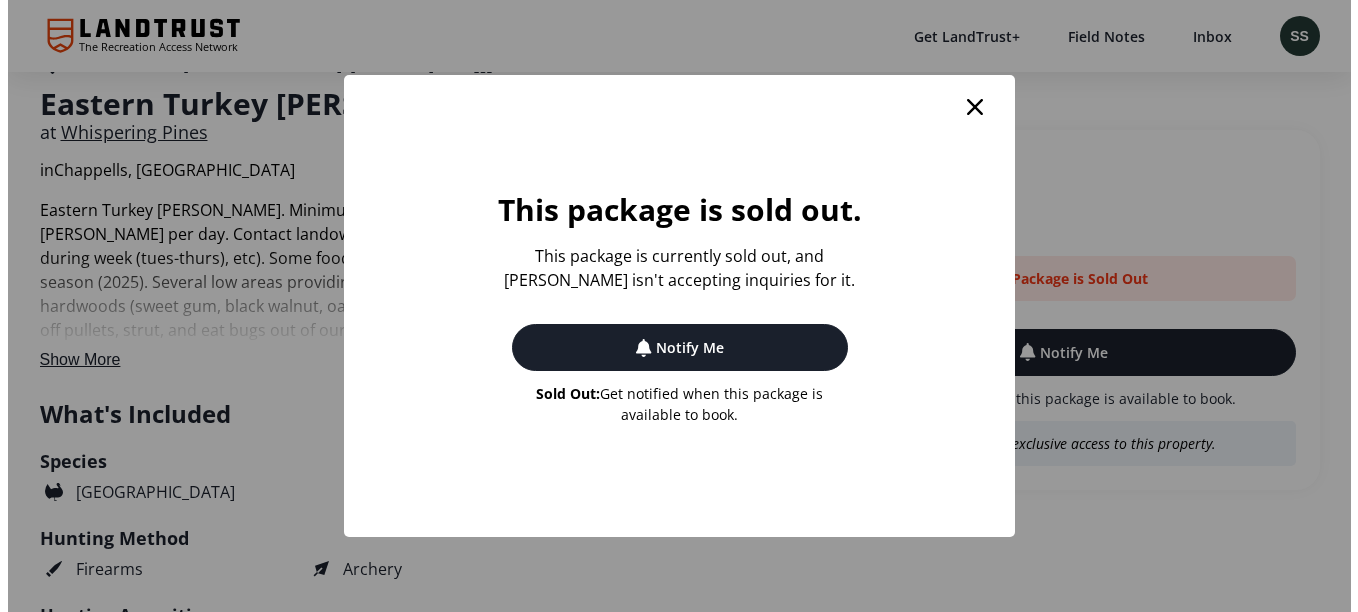scroll, scrollTop: 0, scrollLeft: 0, axis: both 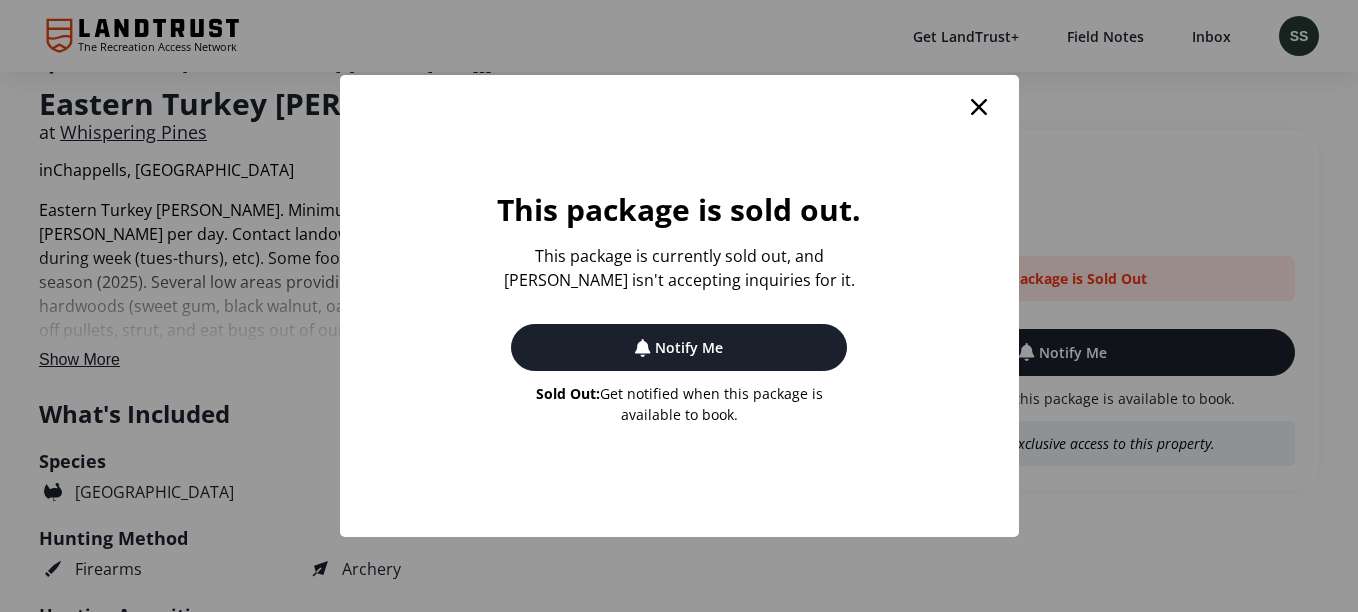 click on "Notify Me" at bounding box center [679, 347] 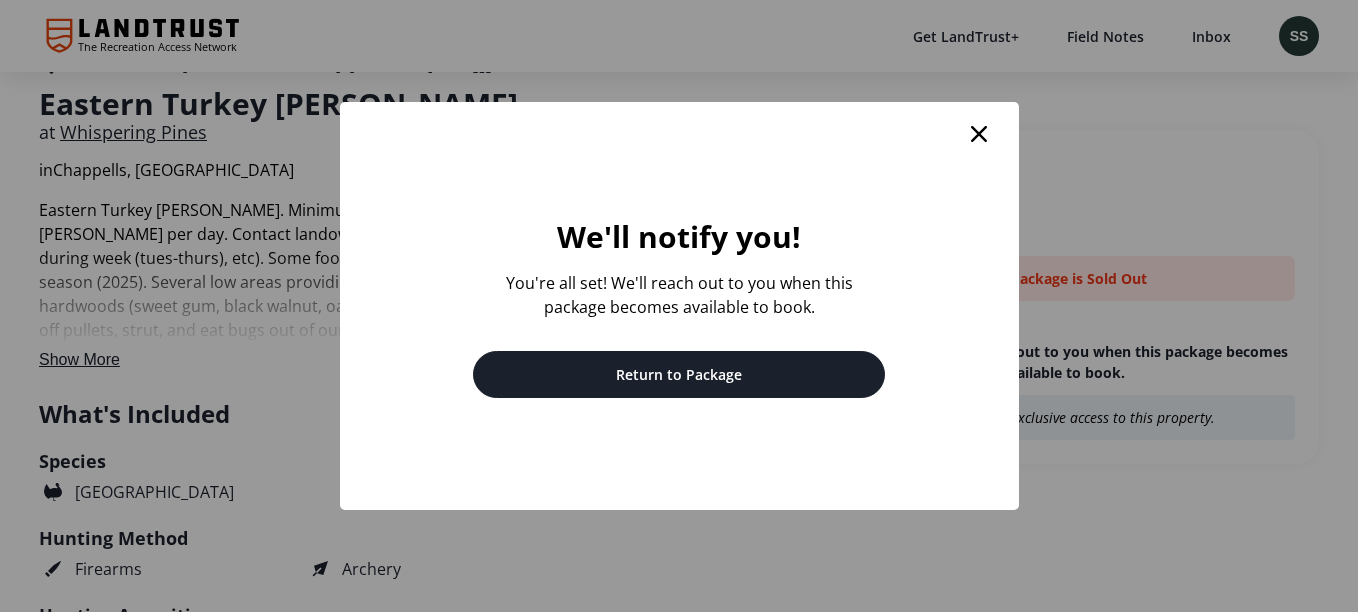 click 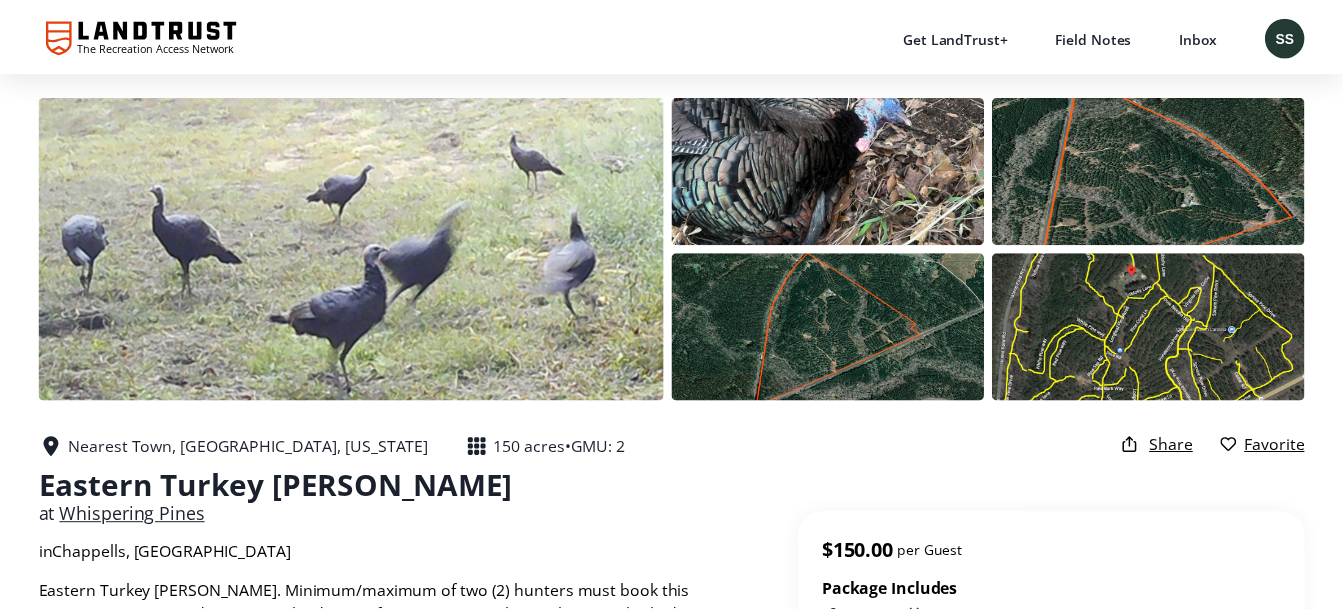 scroll, scrollTop: 384, scrollLeft: 0, axis: vertical 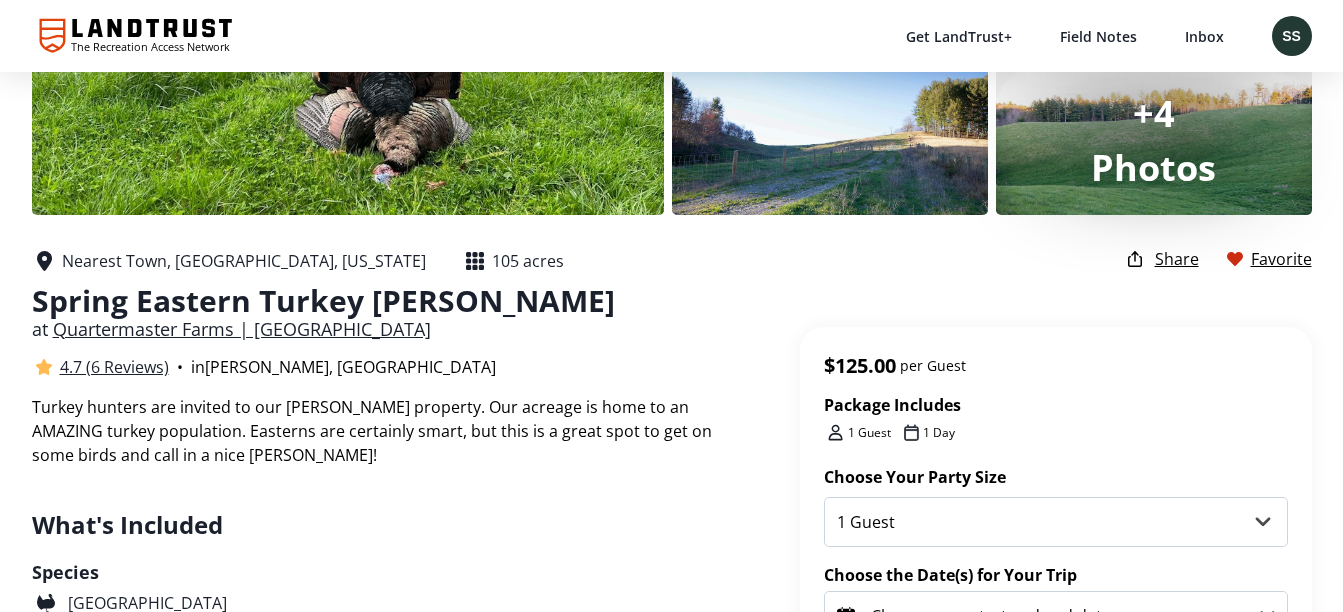 click on "4.7 (6 Reviews)" at bounding box center (114, 367) 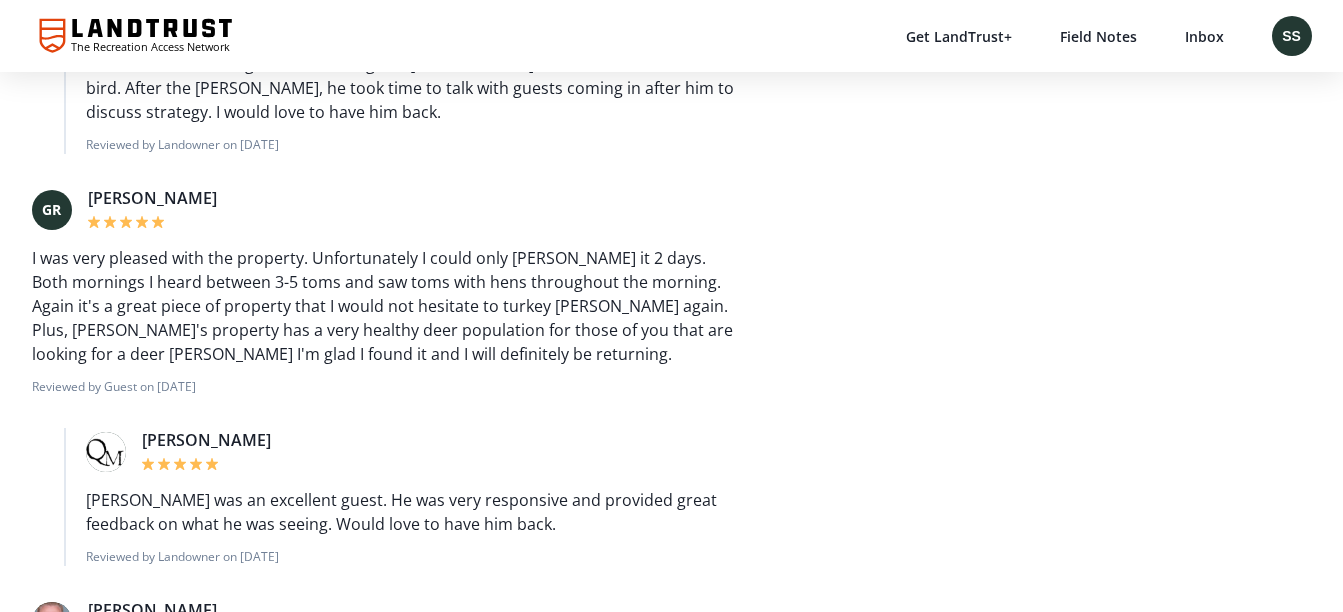 scroll, scrollTop: 6274, scrollLeft: 0, axis: vertical 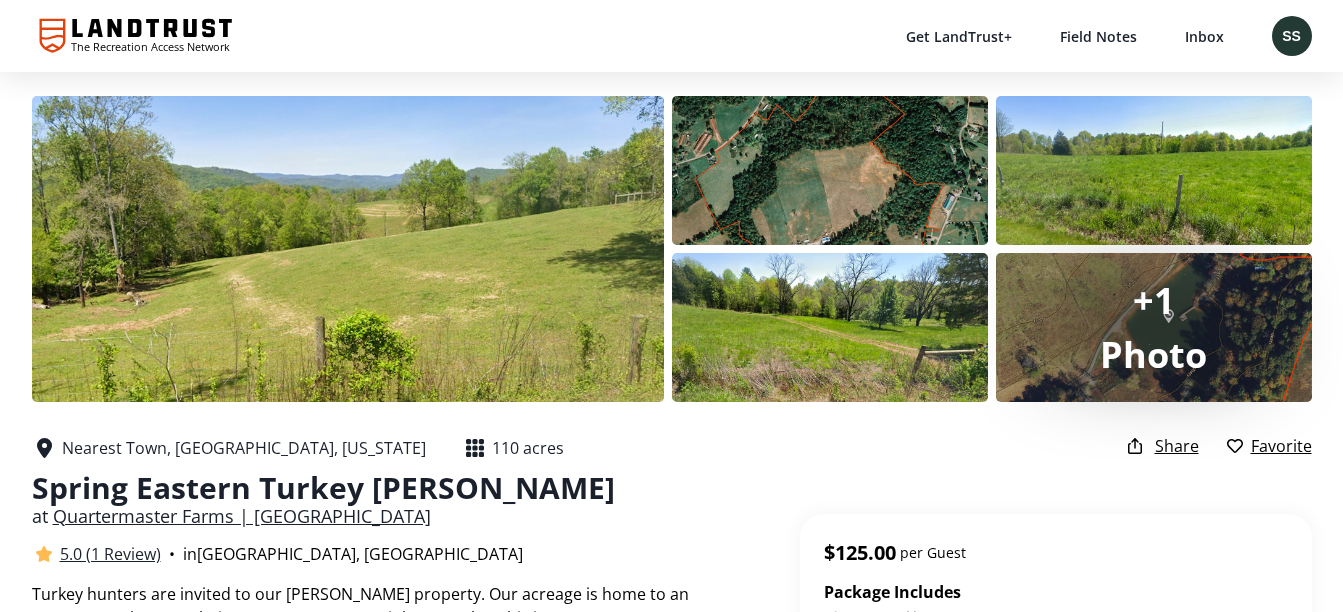 click on "5.0 (1 Review)" at bounding box center (110, 554) 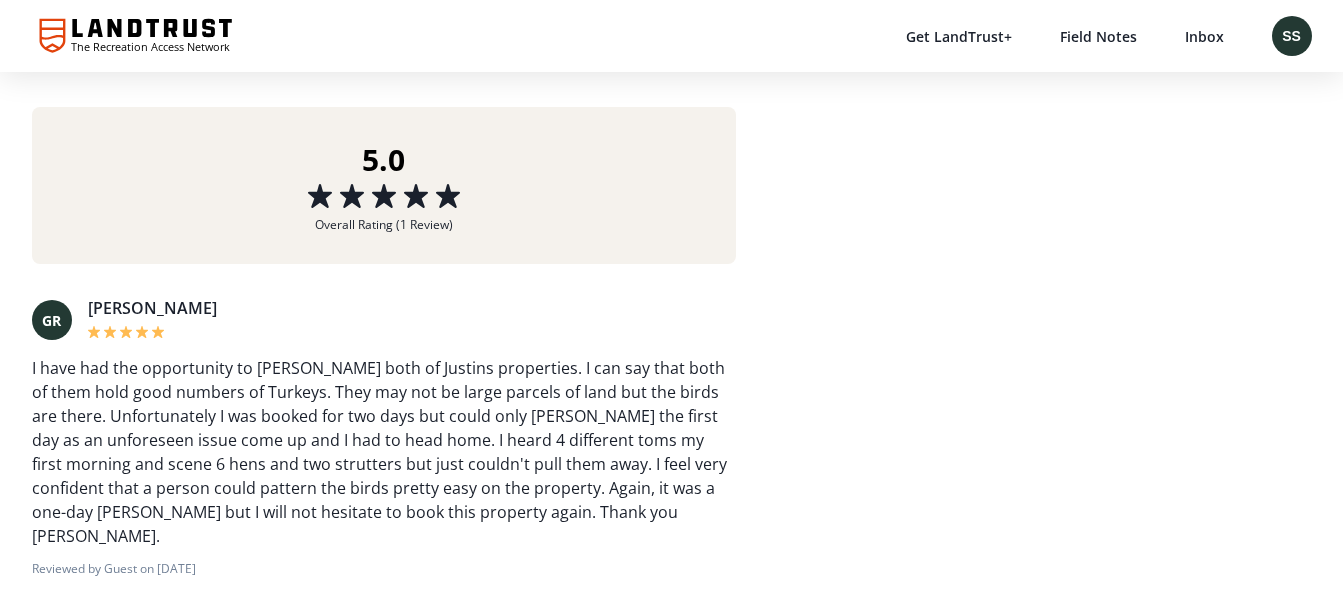 scroll, scrollTop: 3291, scrollLeft: 0, axis: vertical 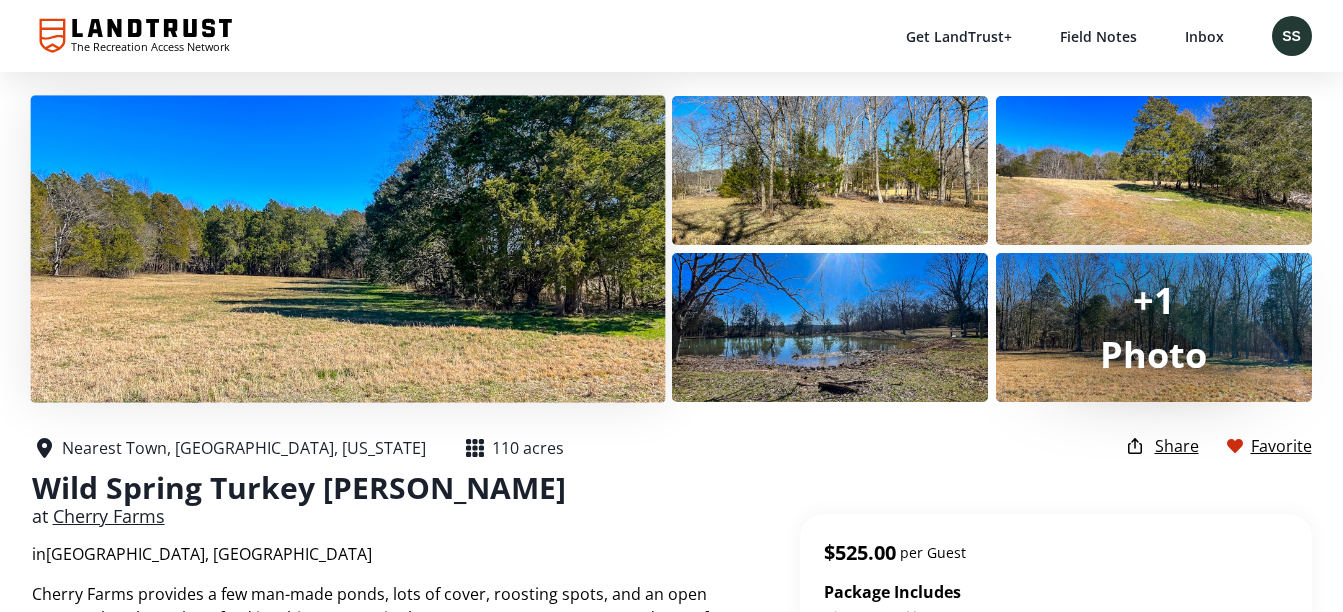 click at bounding box center [347, 249] 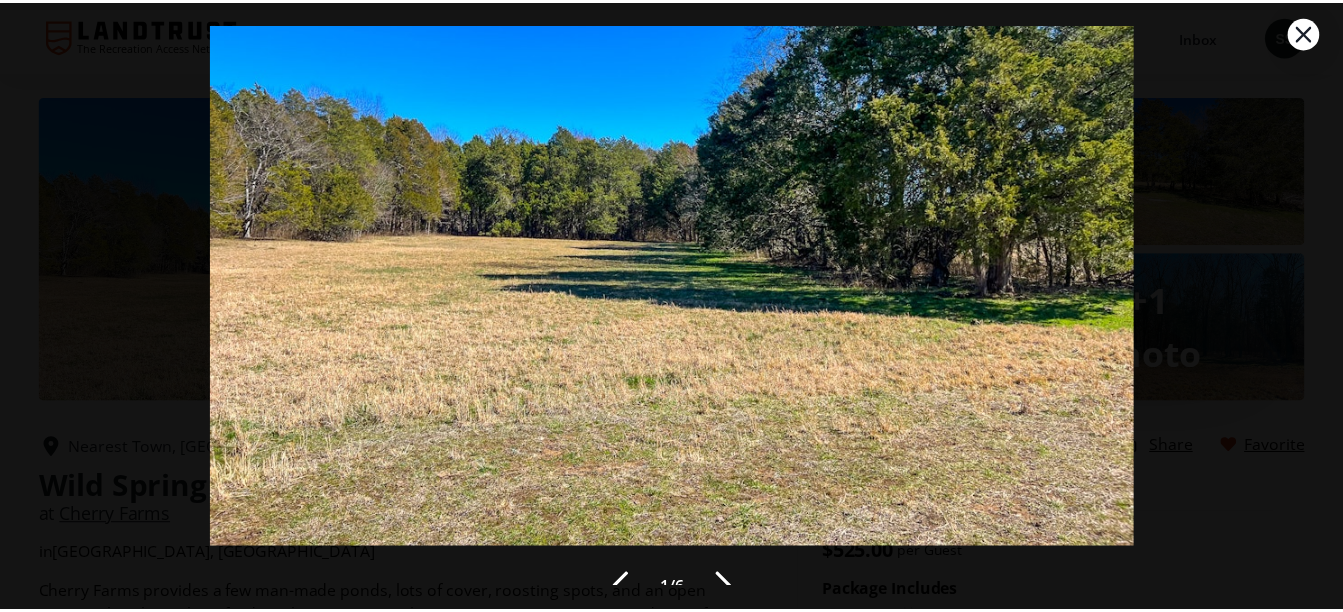 scroll, scrollTop: 80, scrollLeft: 0, axis: vertical 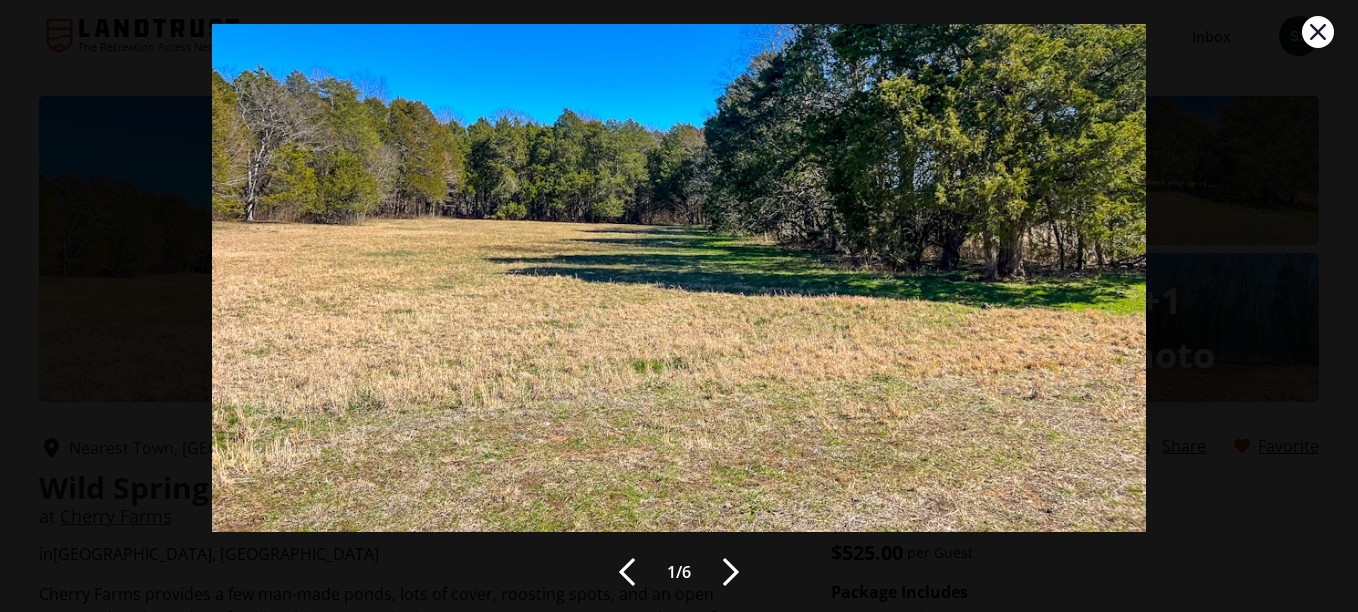 click at bounding box center [731, 572] 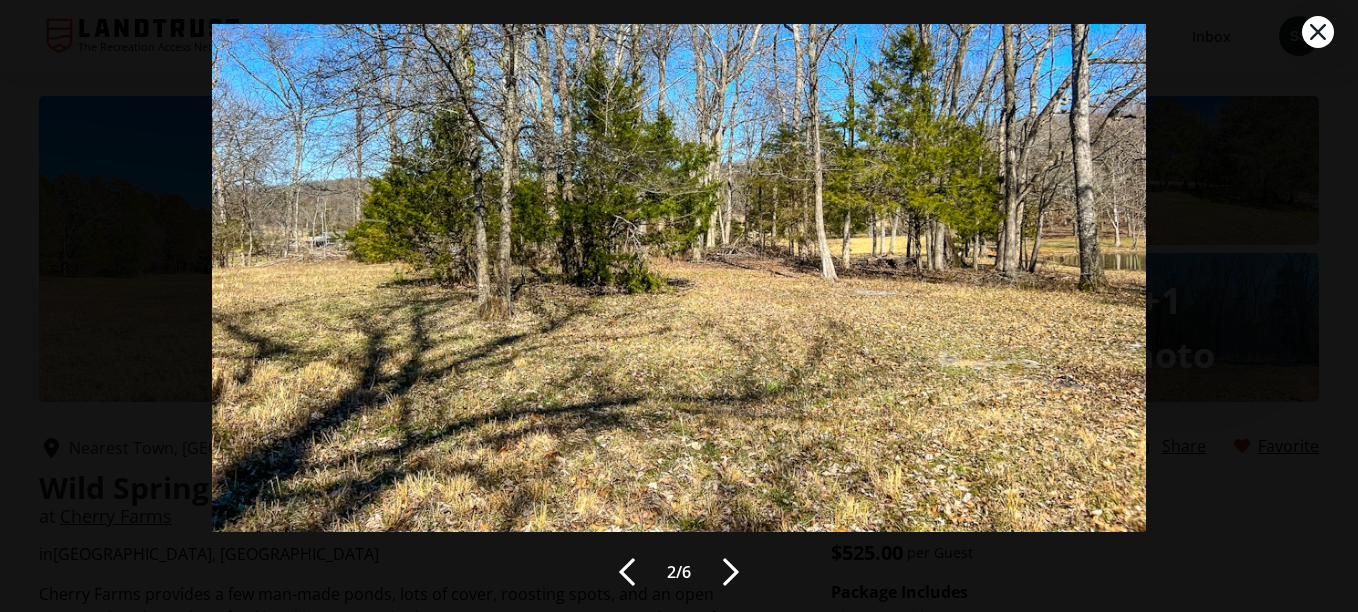 click at bounding box center [731, 572] 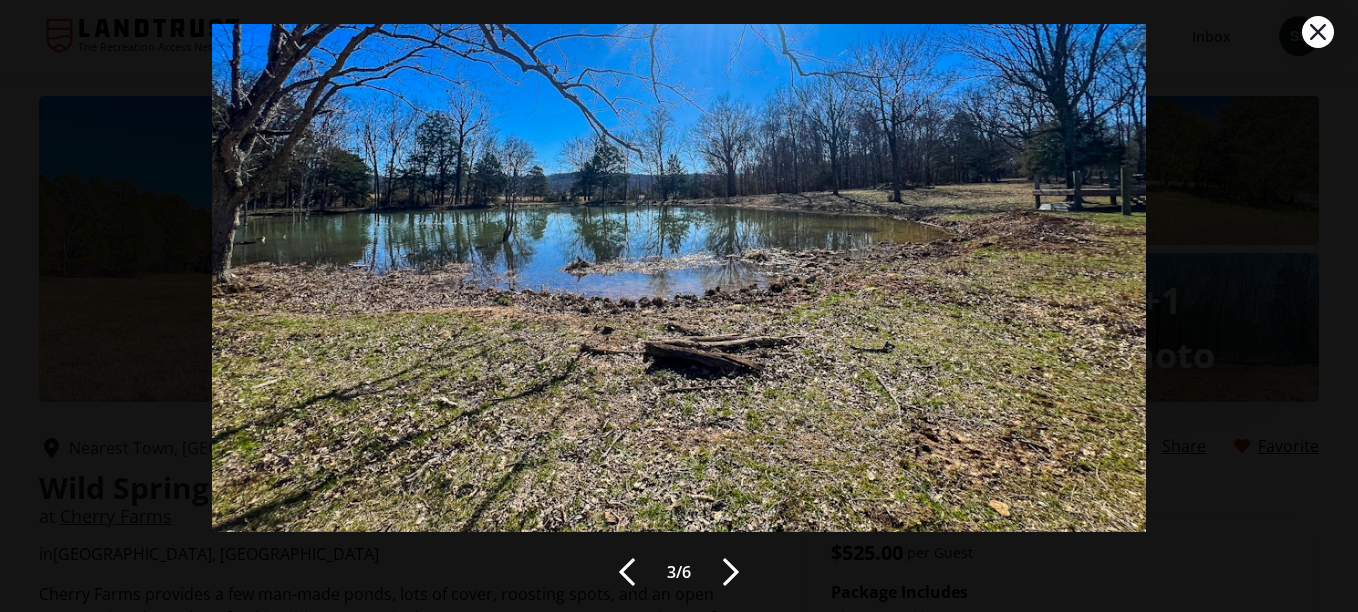 click at bounding box center (731, 572) 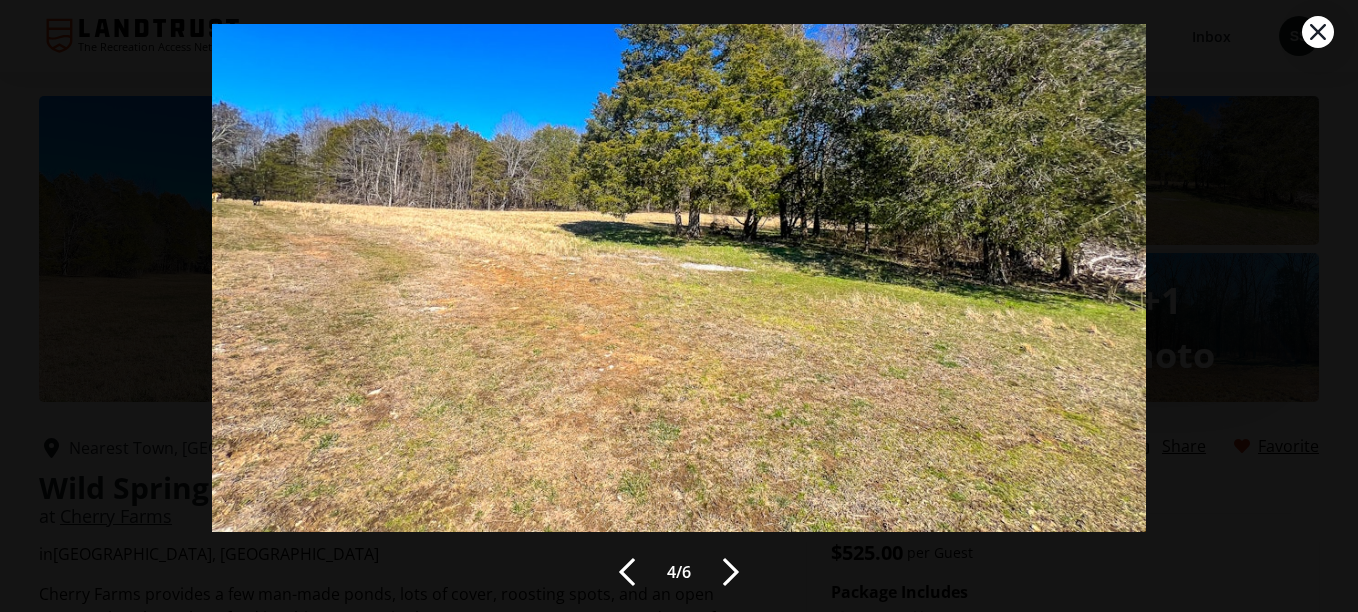 click at bounding box center [731, 572] 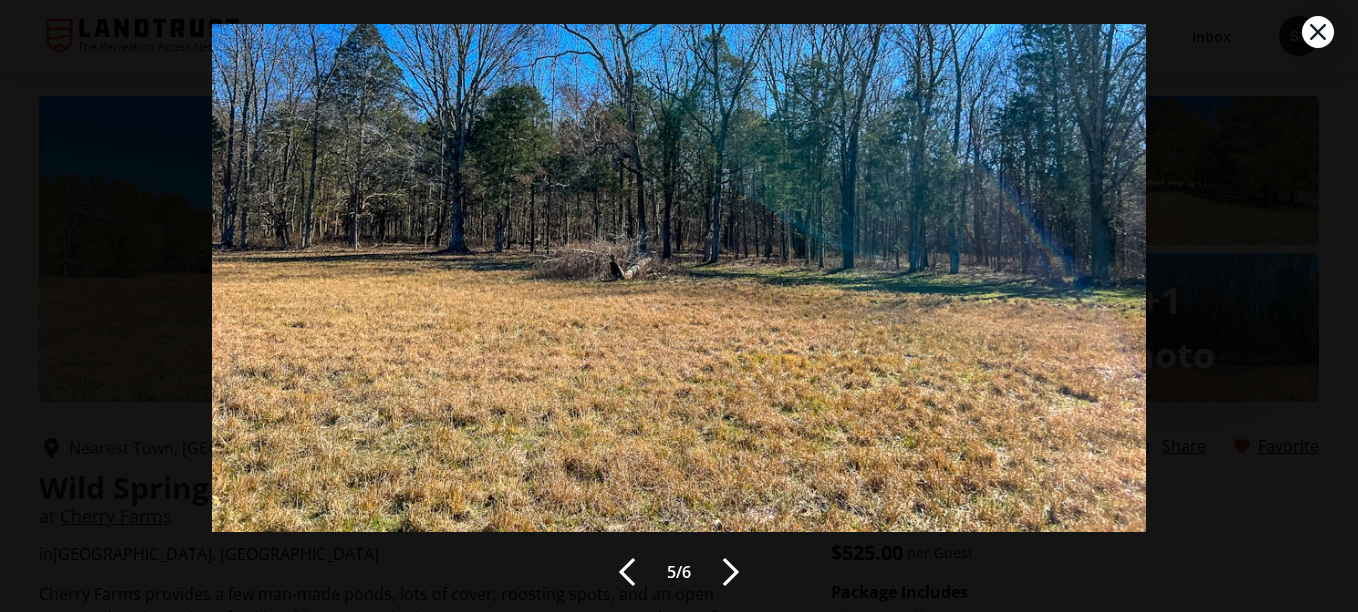 click at bounding box center [731, 572] 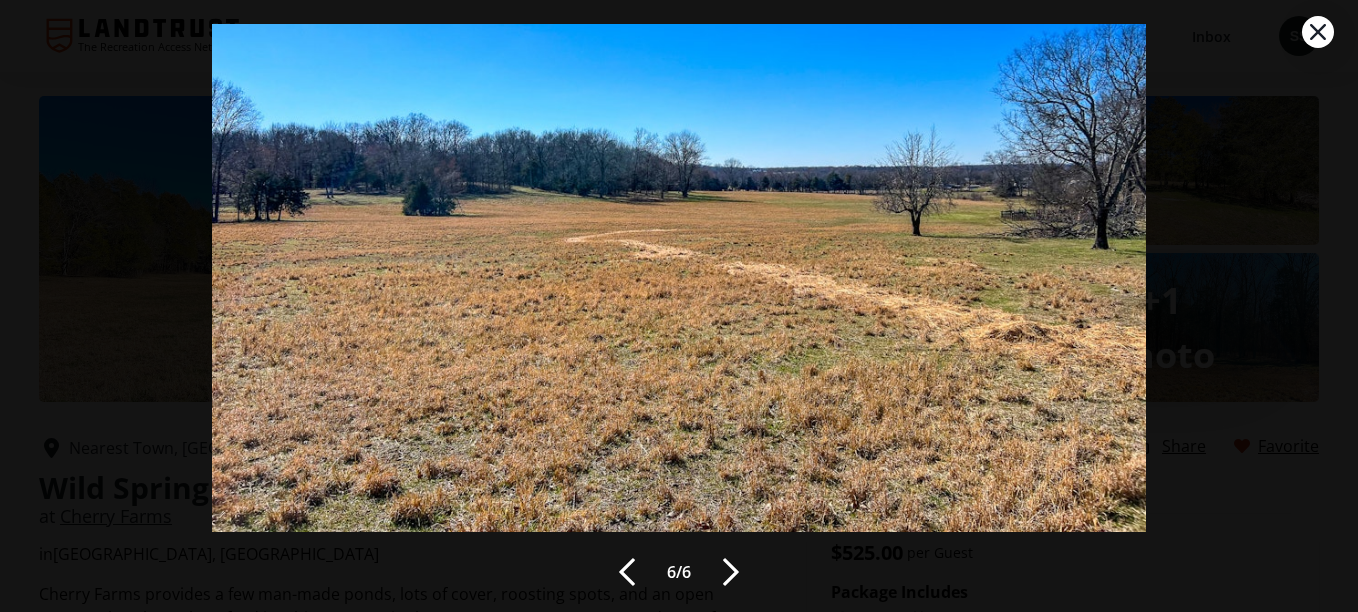 click 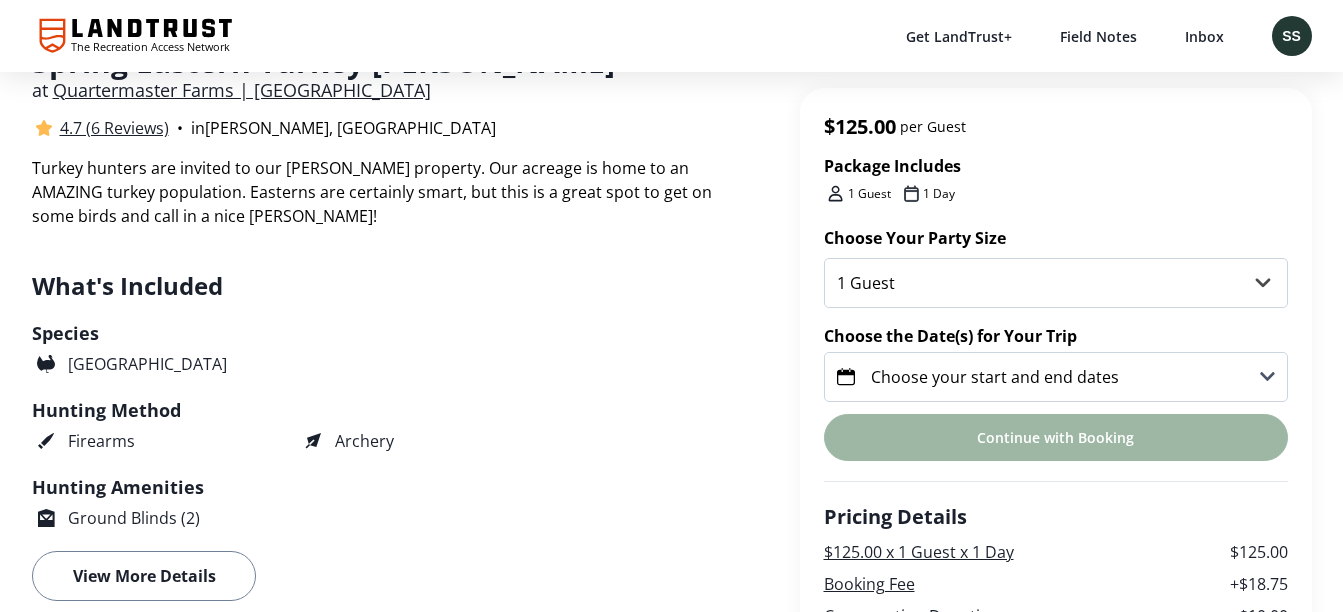 scroll, scrollTop: 440, scrollLeft: 0, axis: vertical 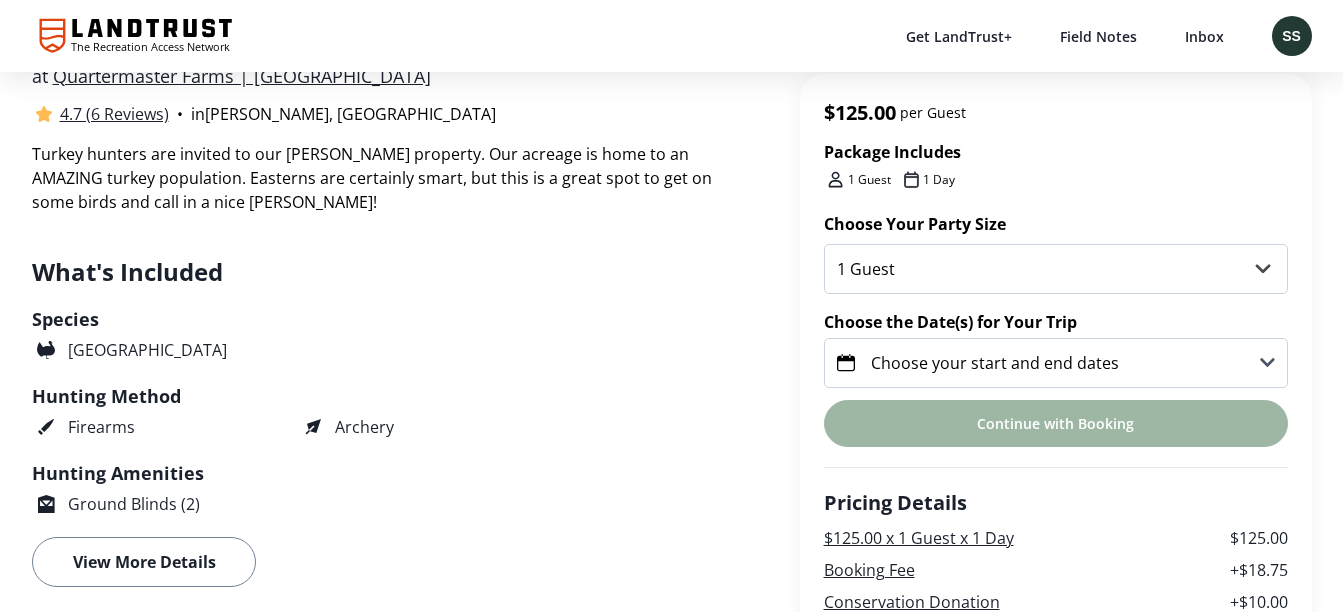 click on "Choose your start and end dates" at bounding box center [1056, 363] 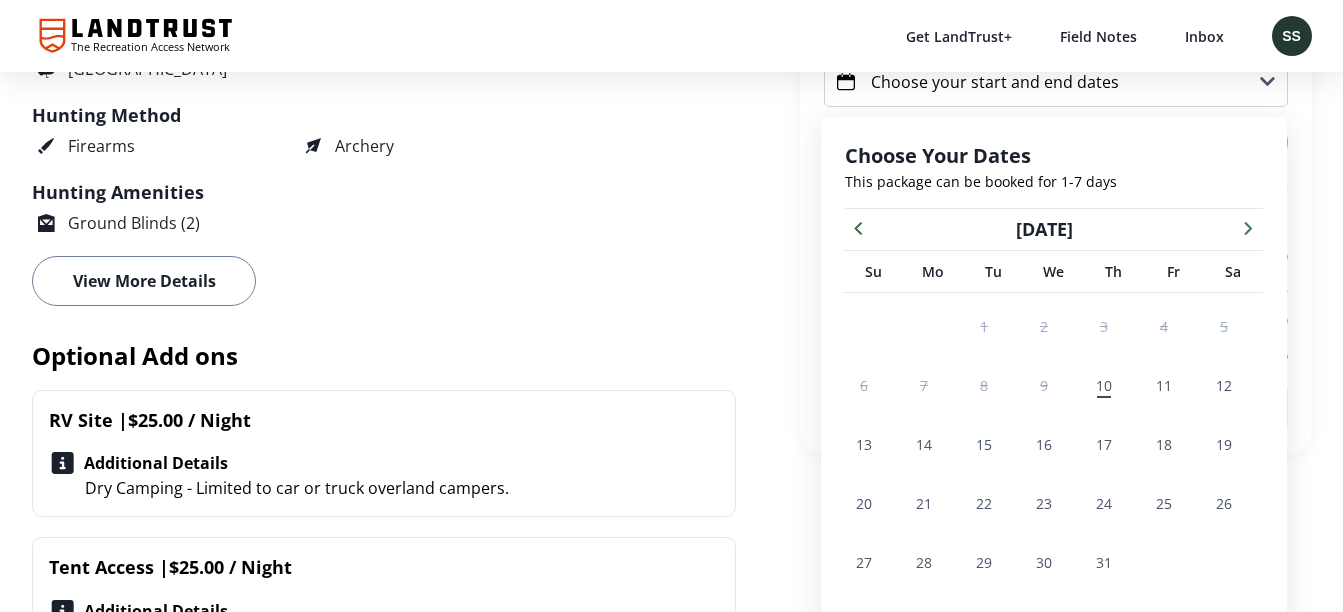 scroll, scrollTop: 786, scrollLeft: 0, axis: vertical 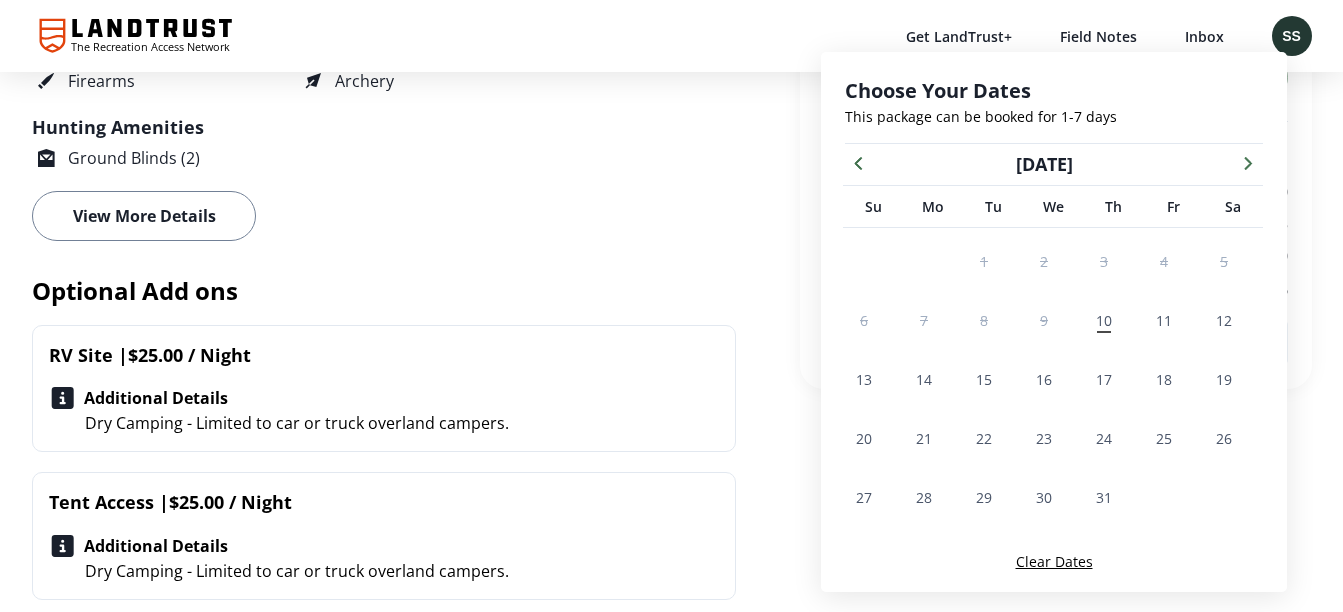 click 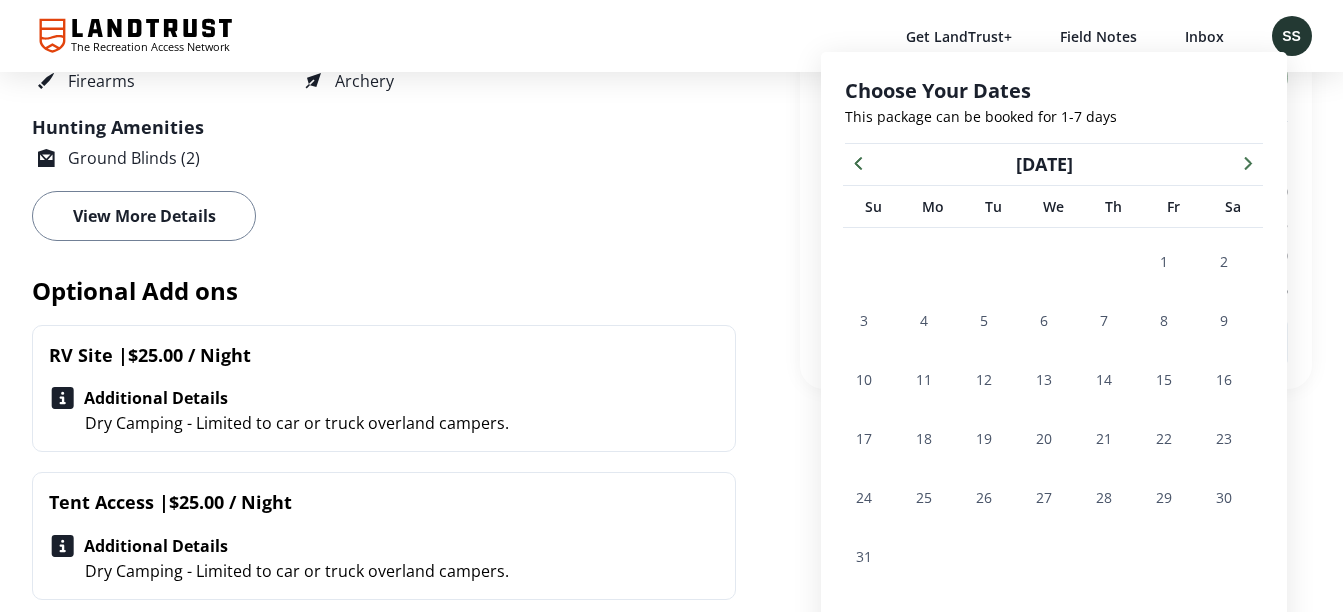 click 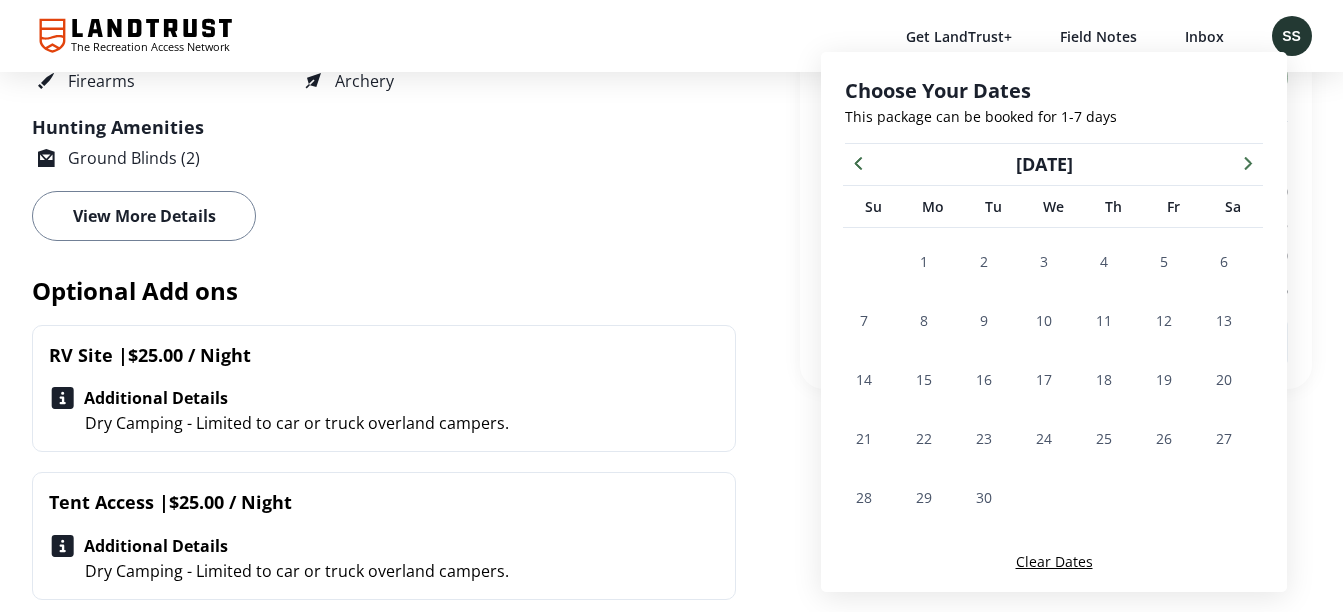 click 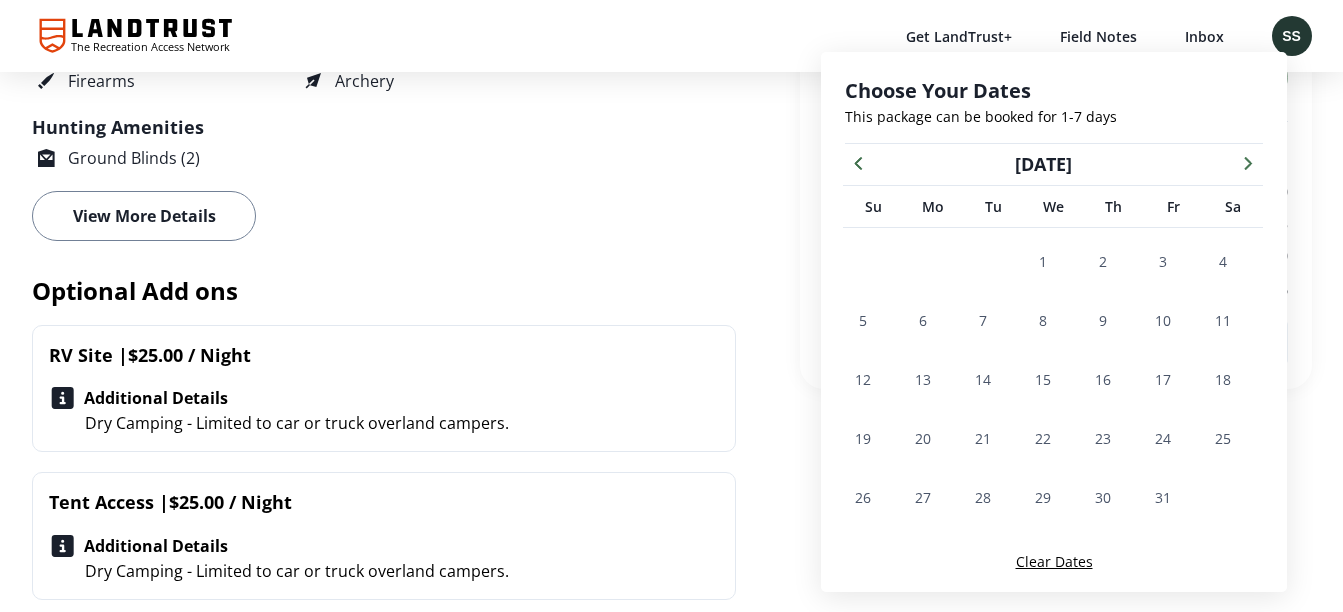 click 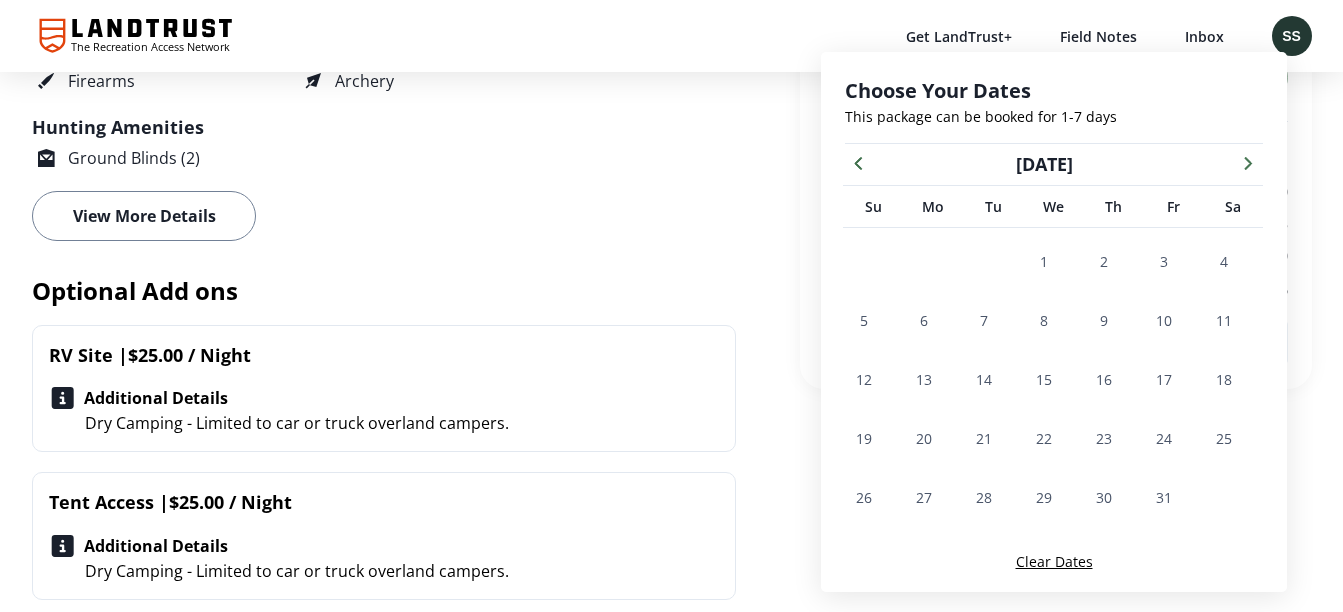 click 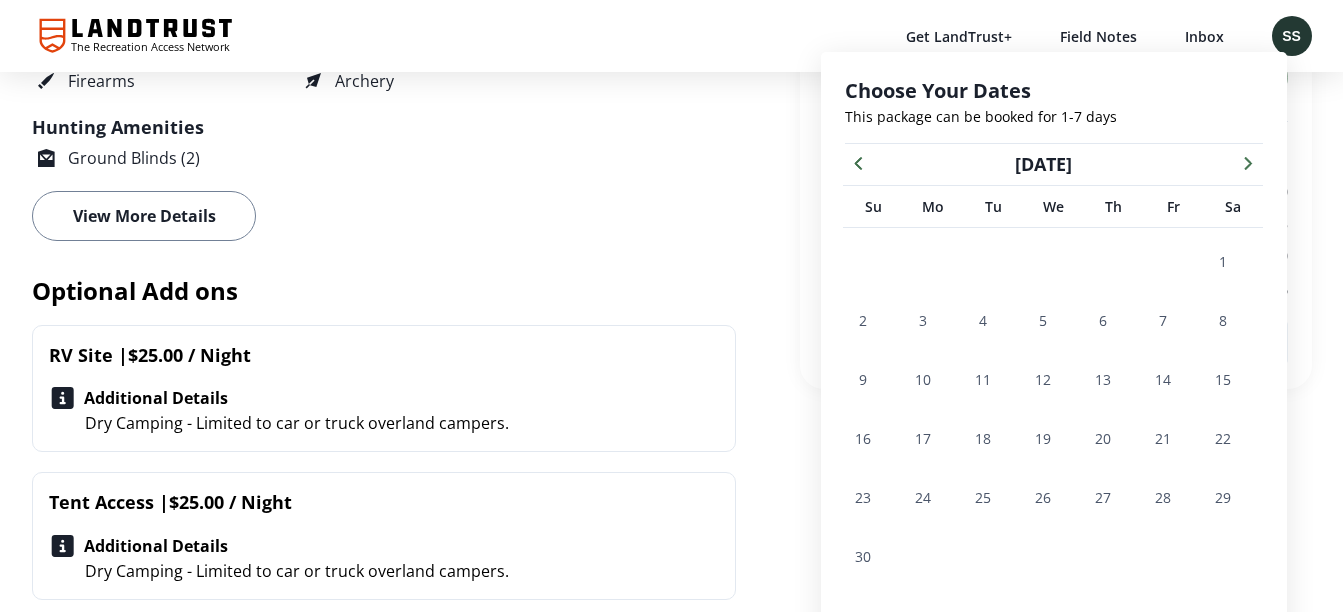 click 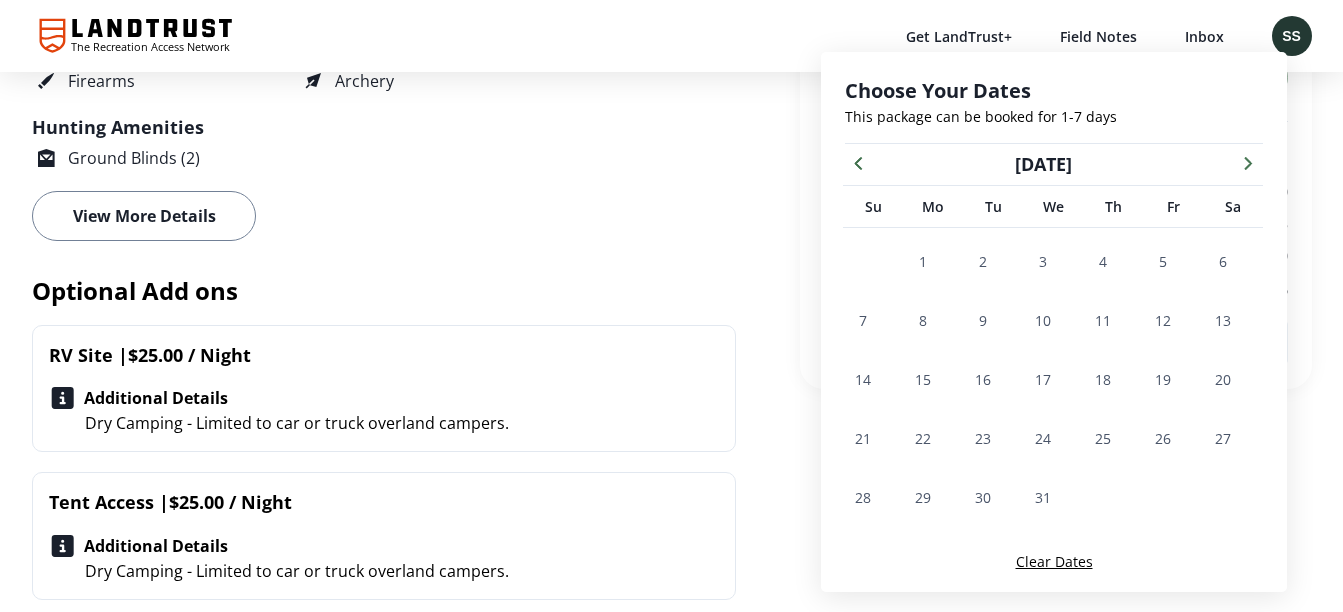 click 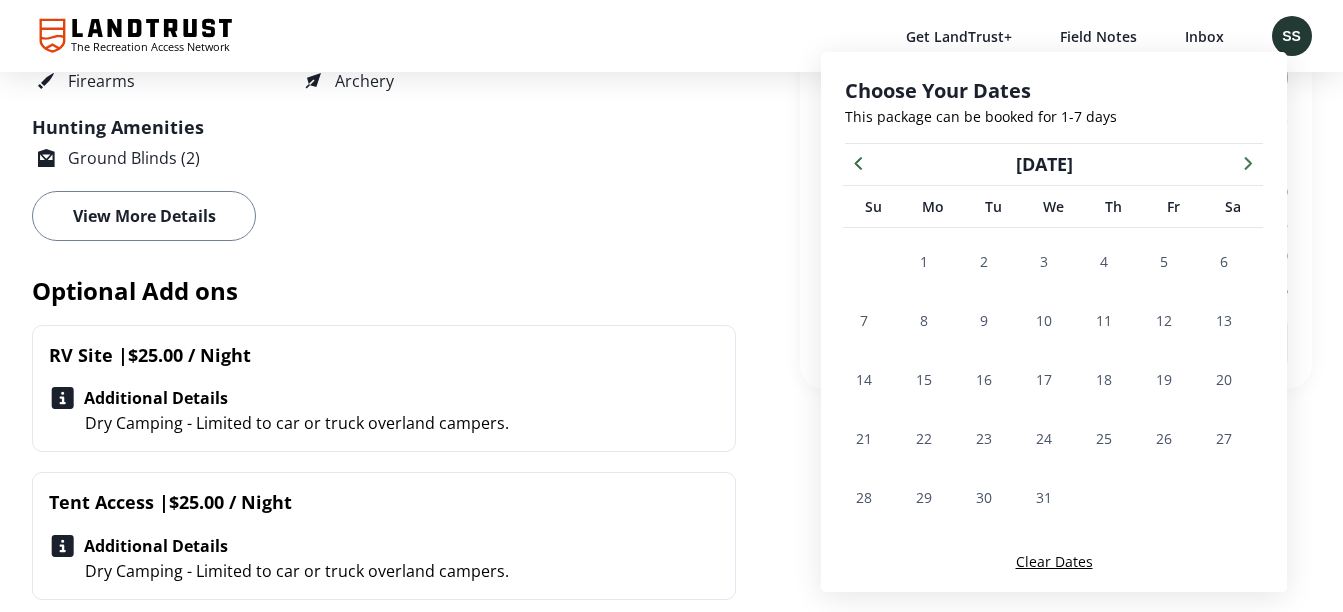 click 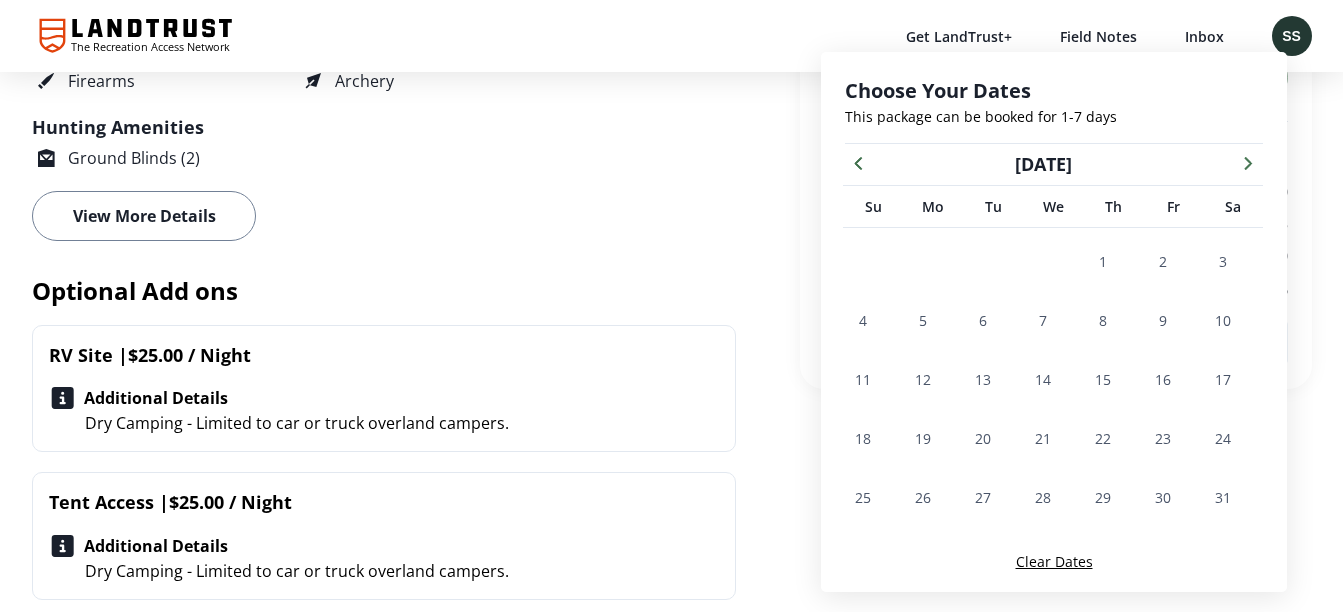 click 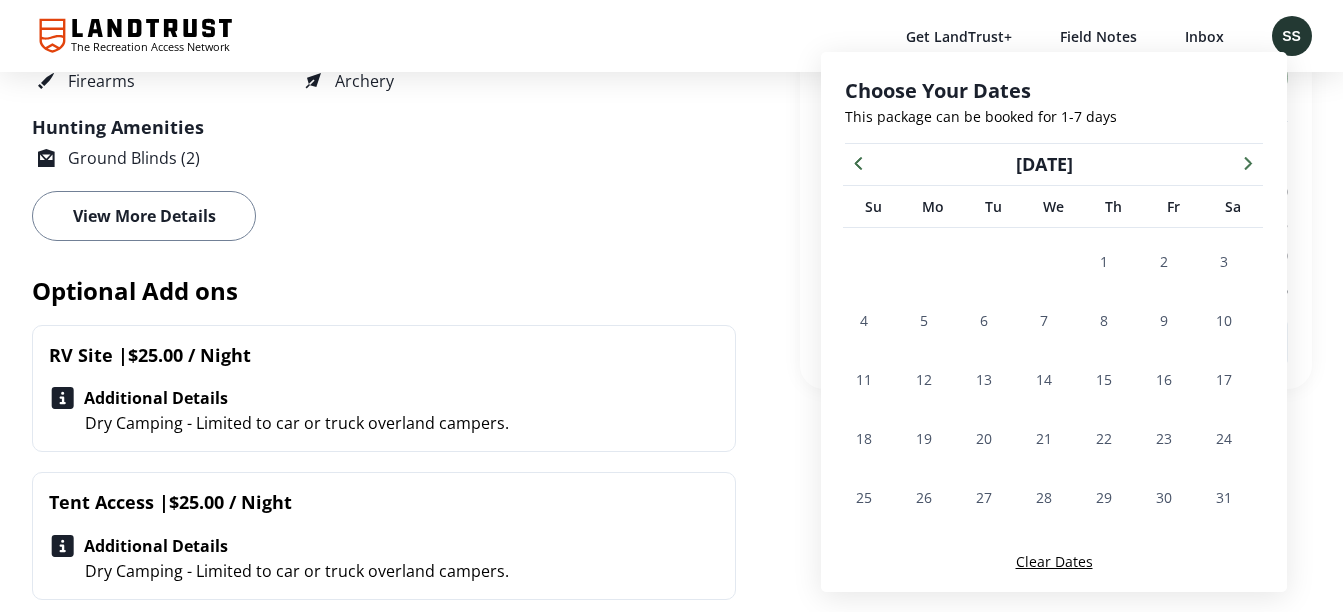 click 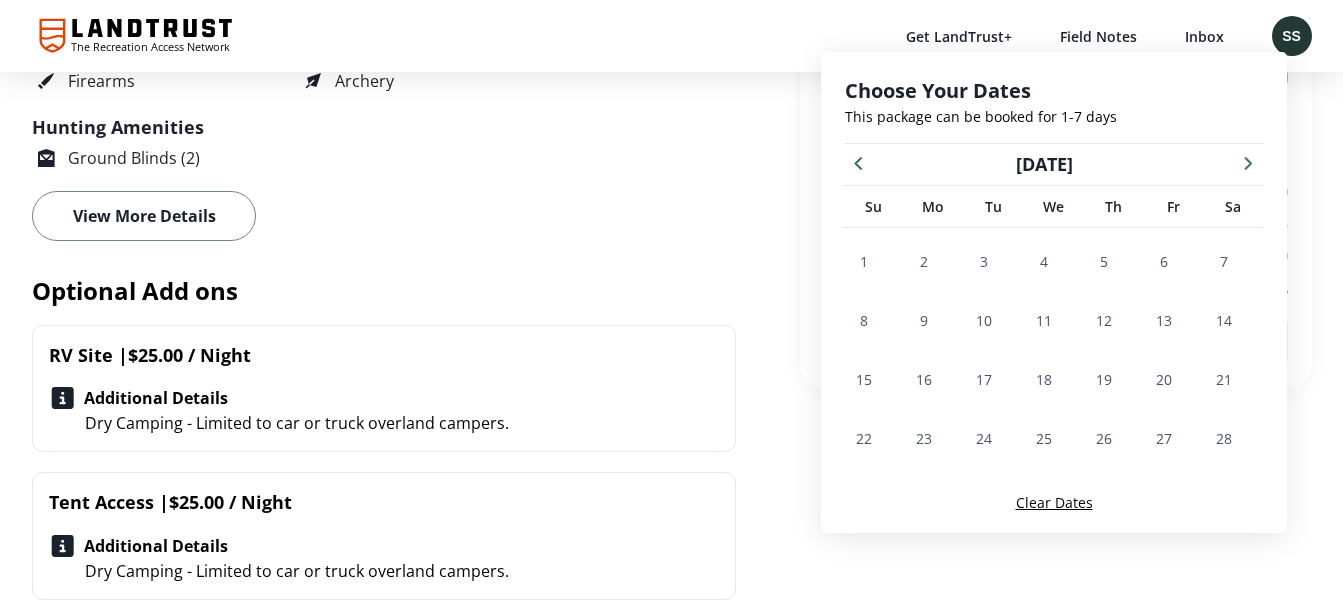 click 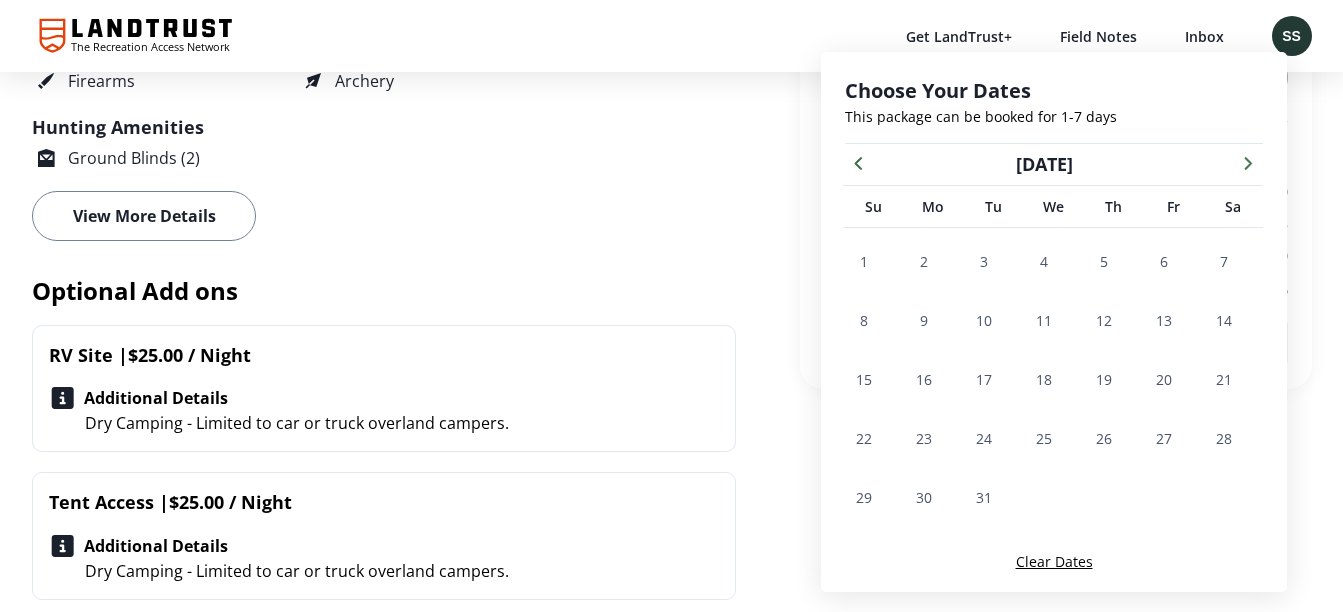 click 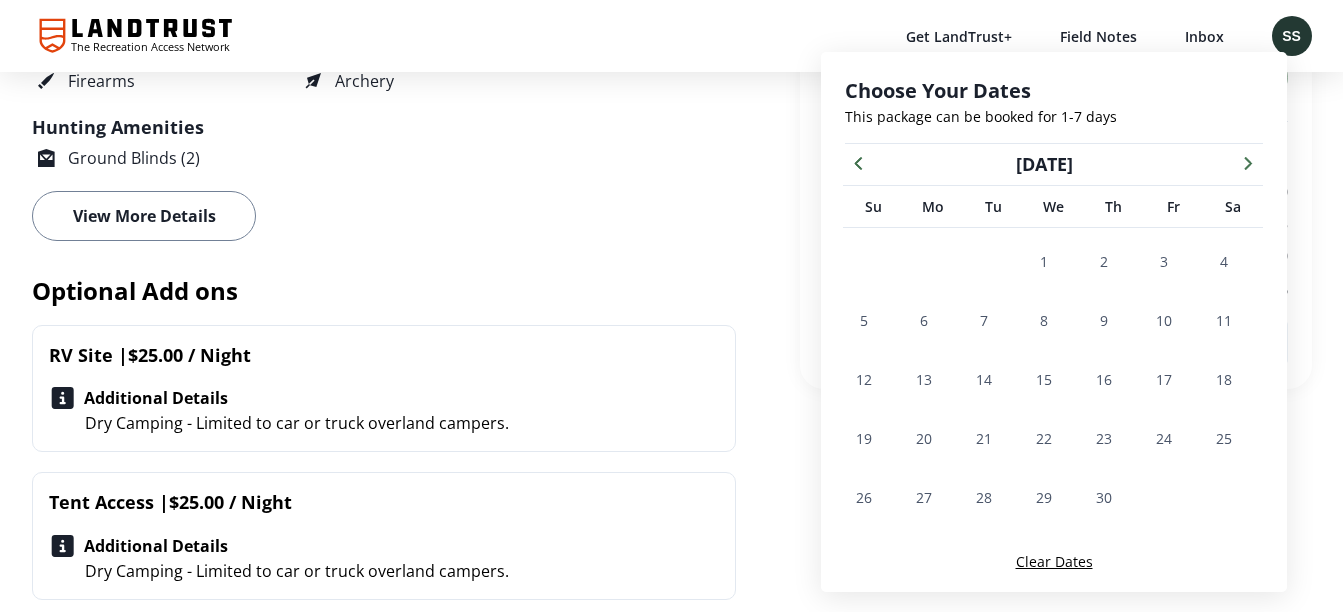 click 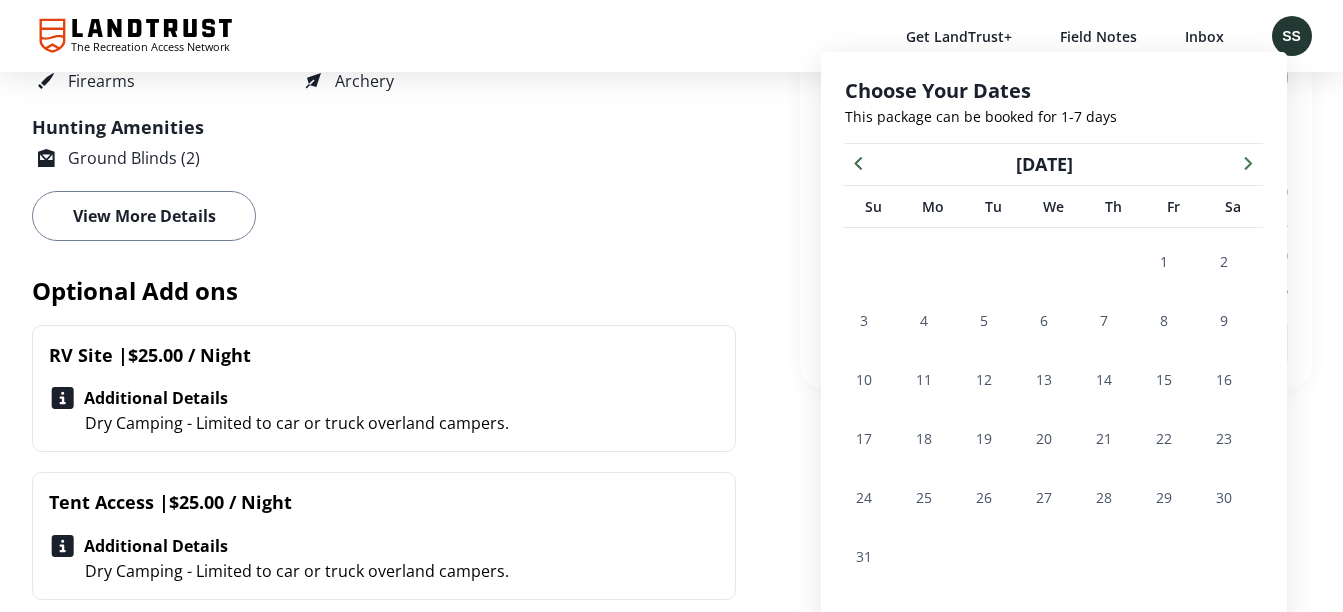 click 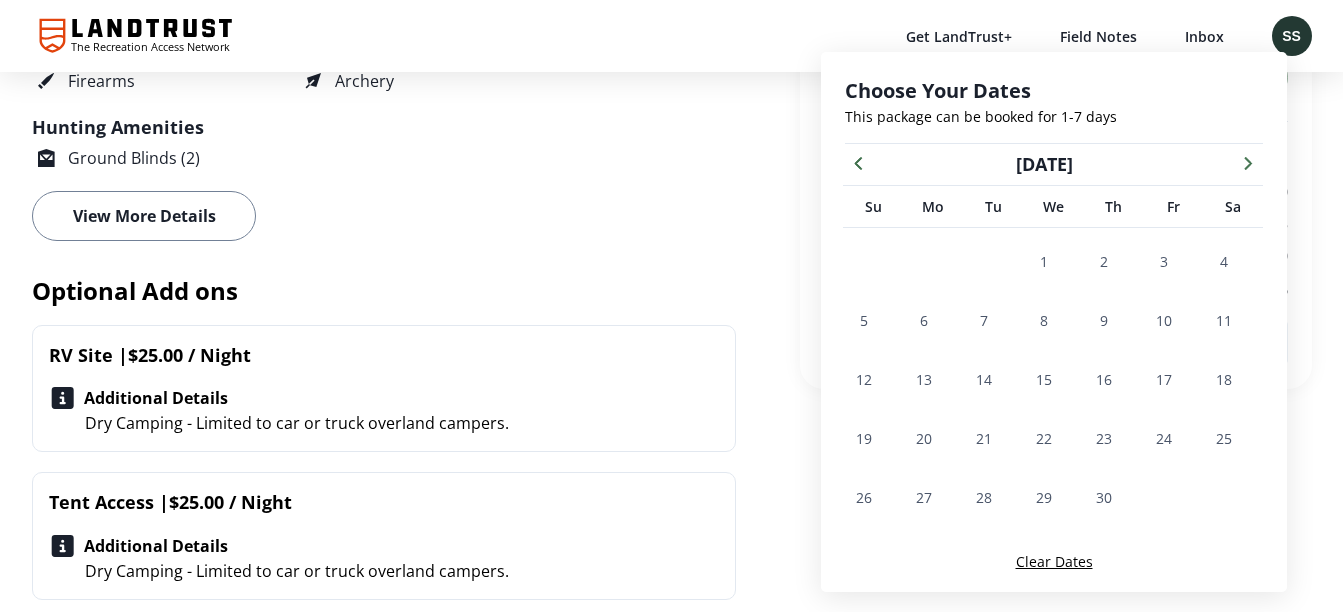 click 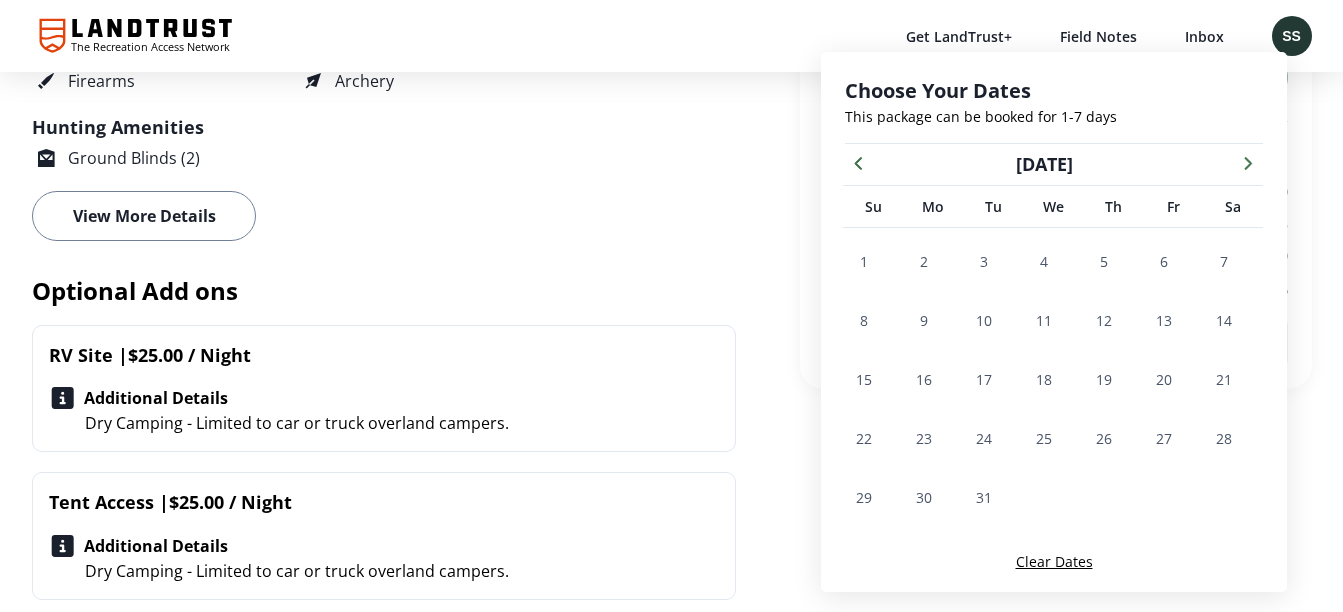 click 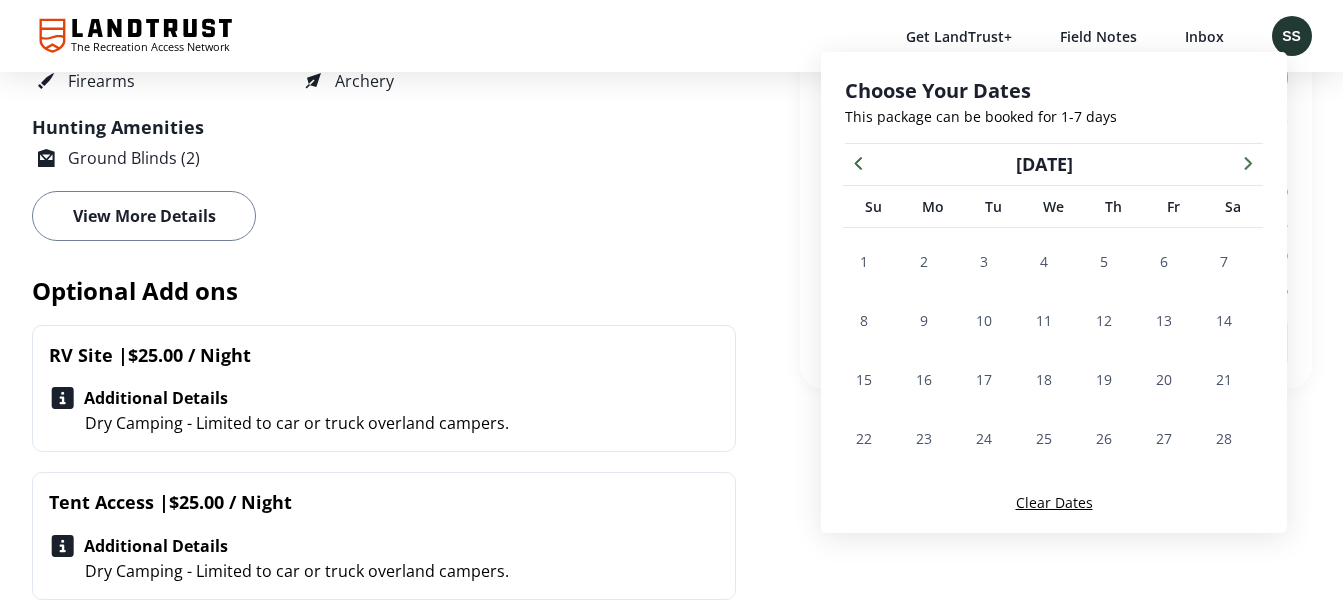 click 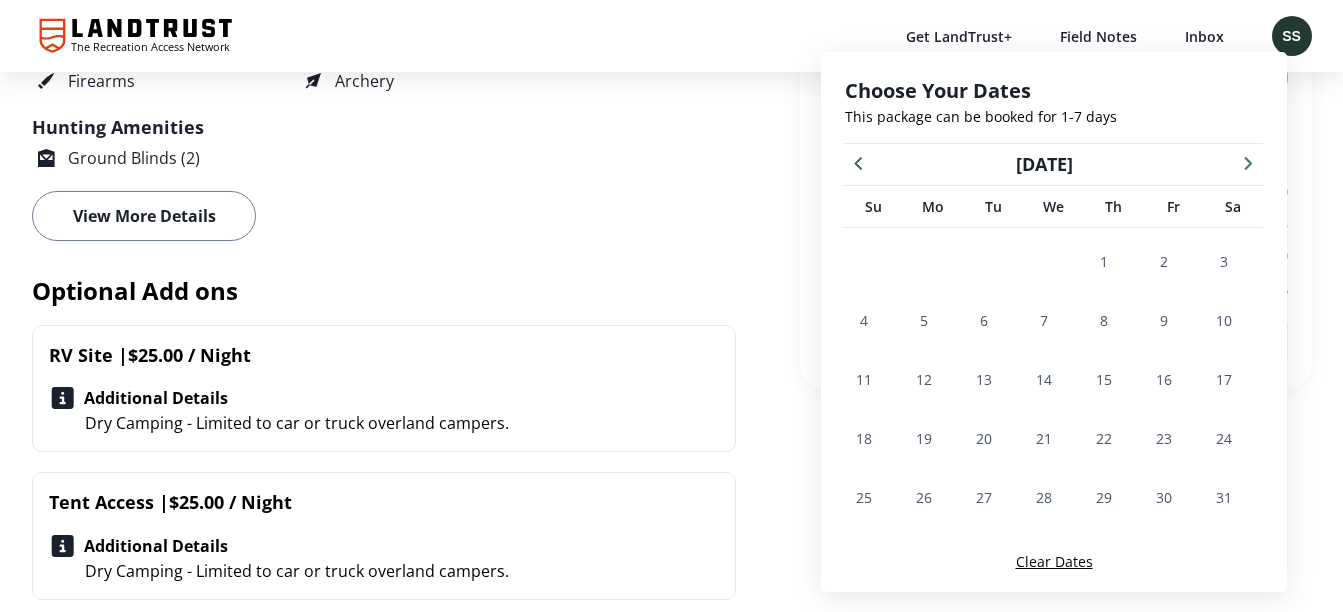 click 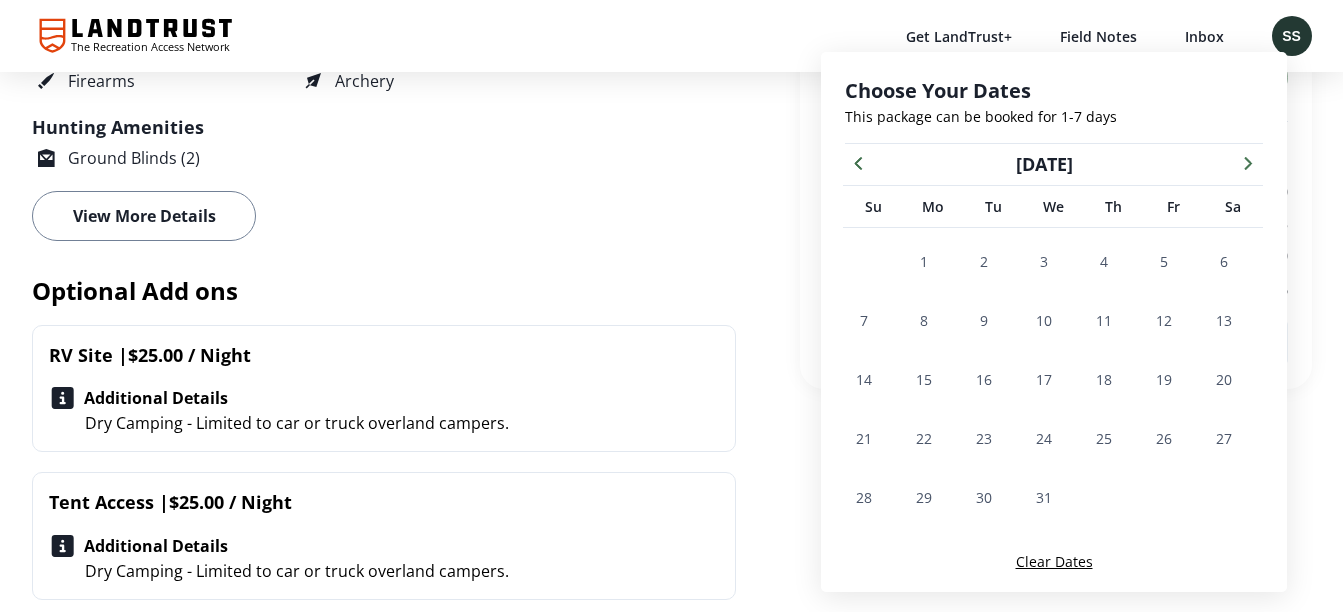click 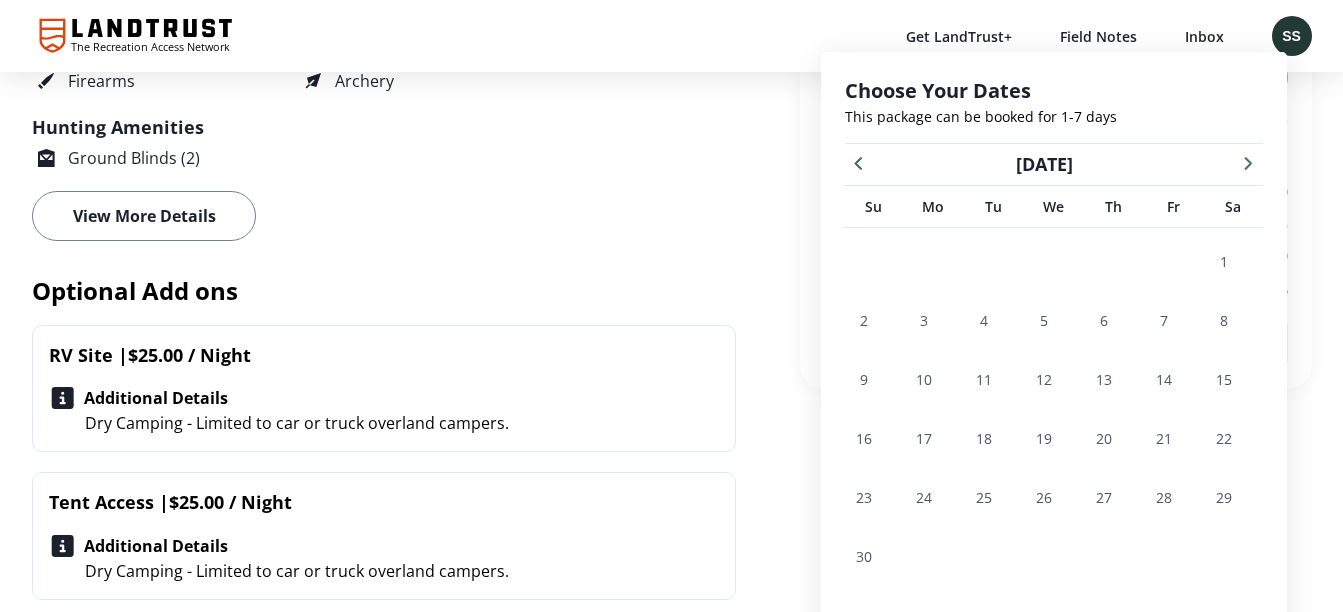 click 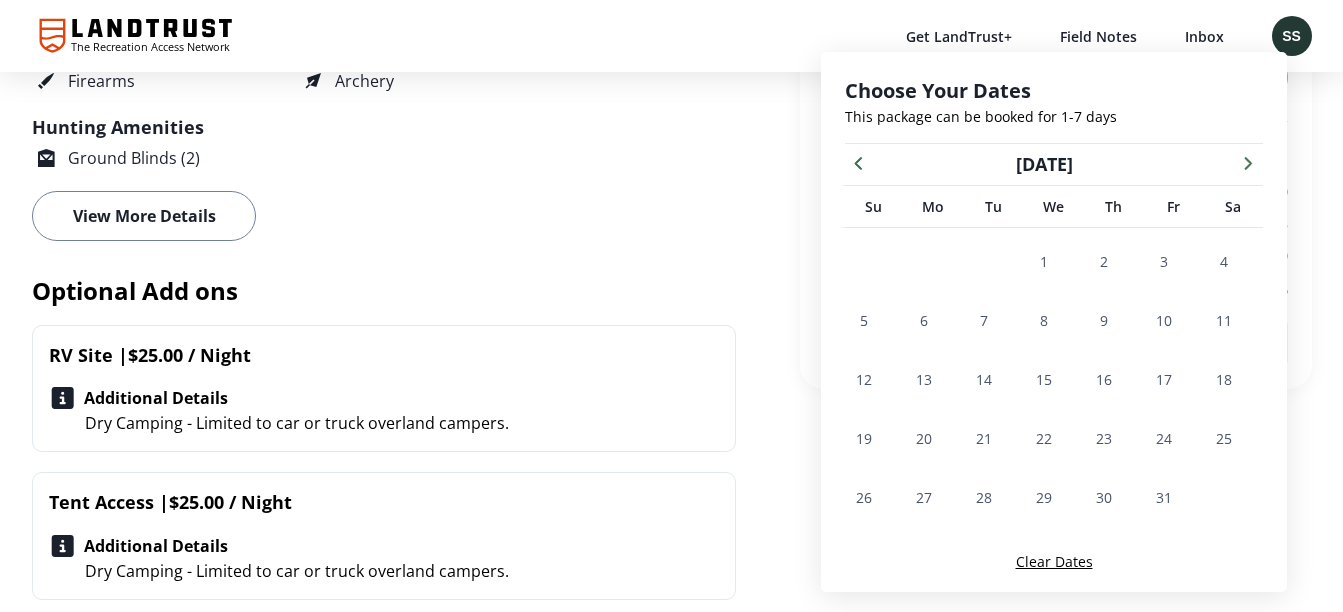 click 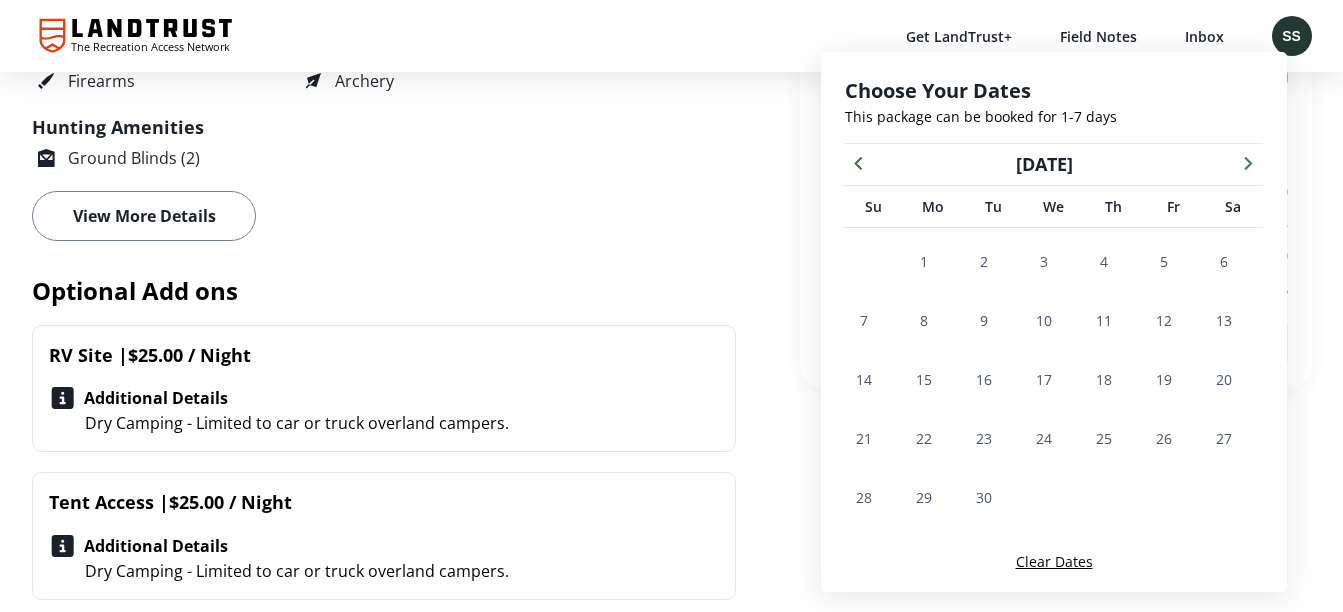 click 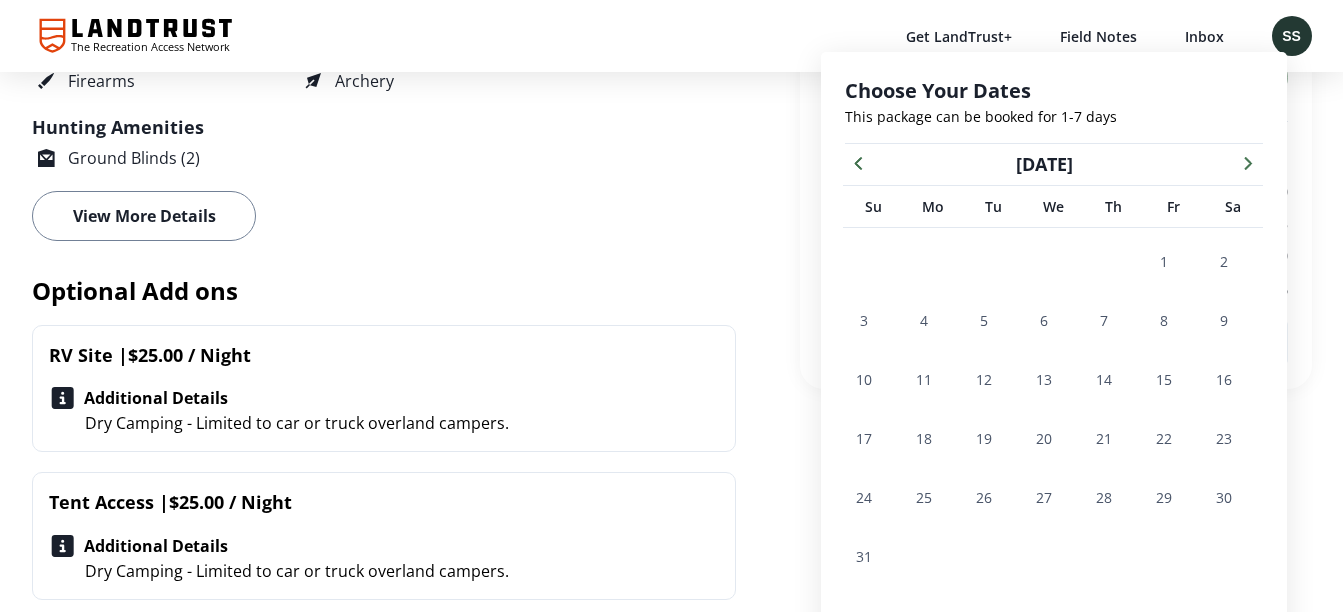 click 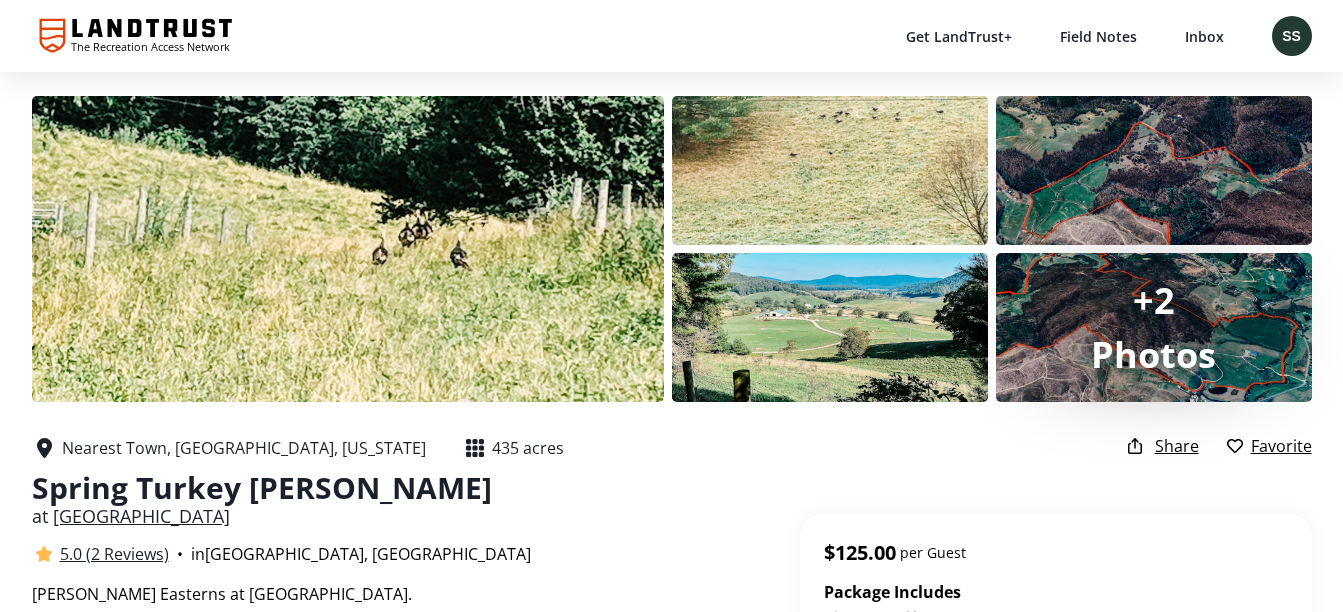 scroll, scrollTop: 0, scrollLeft: 0, axis: both 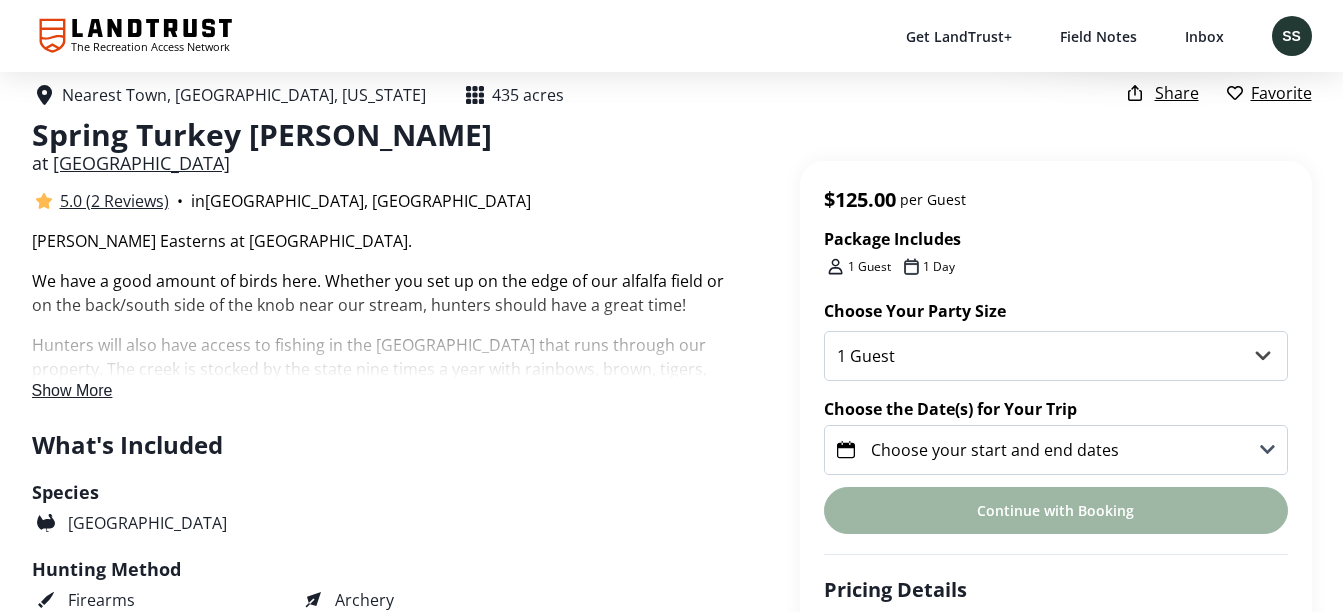 click 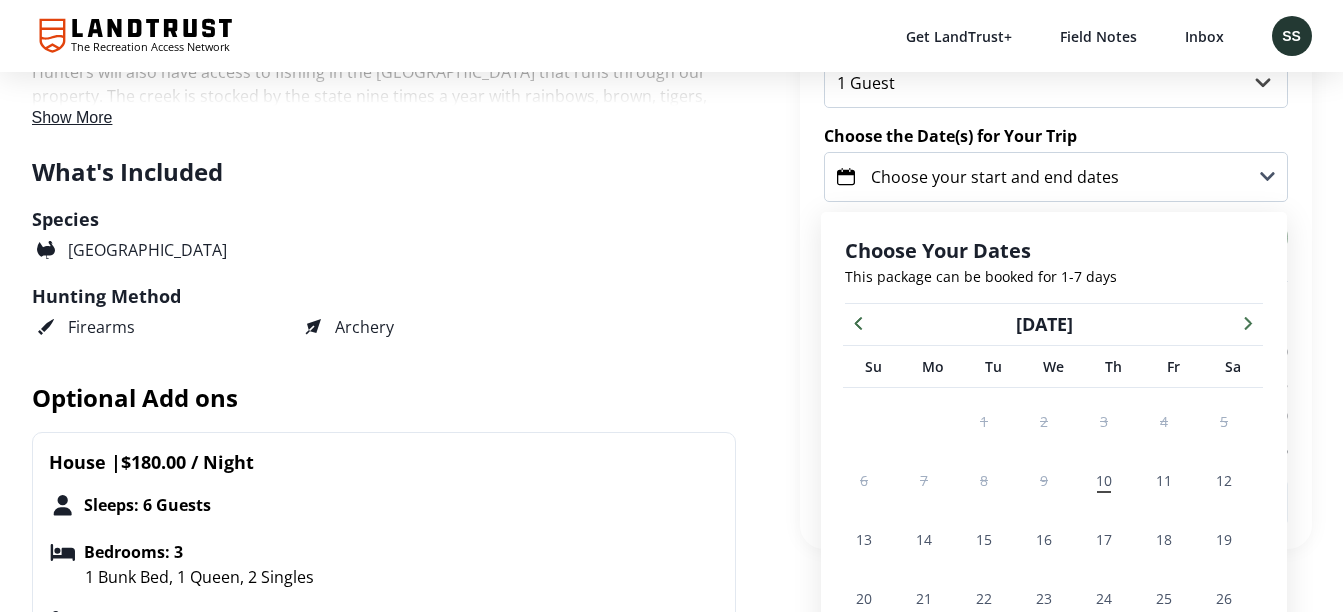 scroll, scrollTop: 786, scrollLeft: 0, axis: vertical 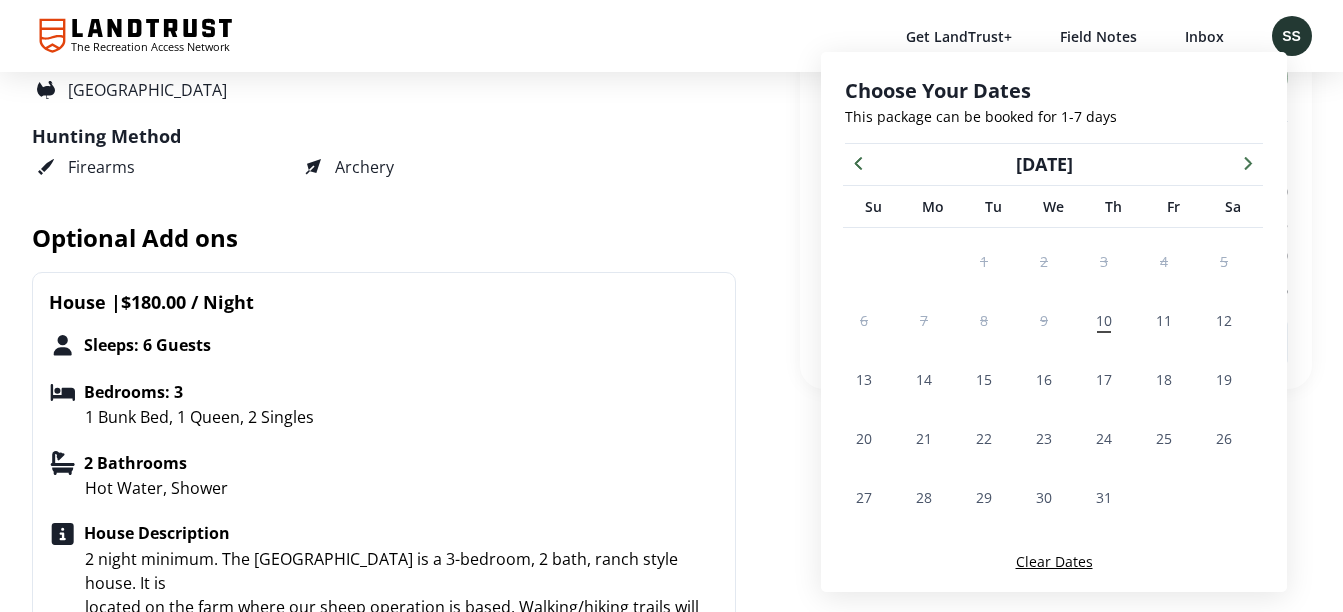 click at bounding box center (1248, 162) 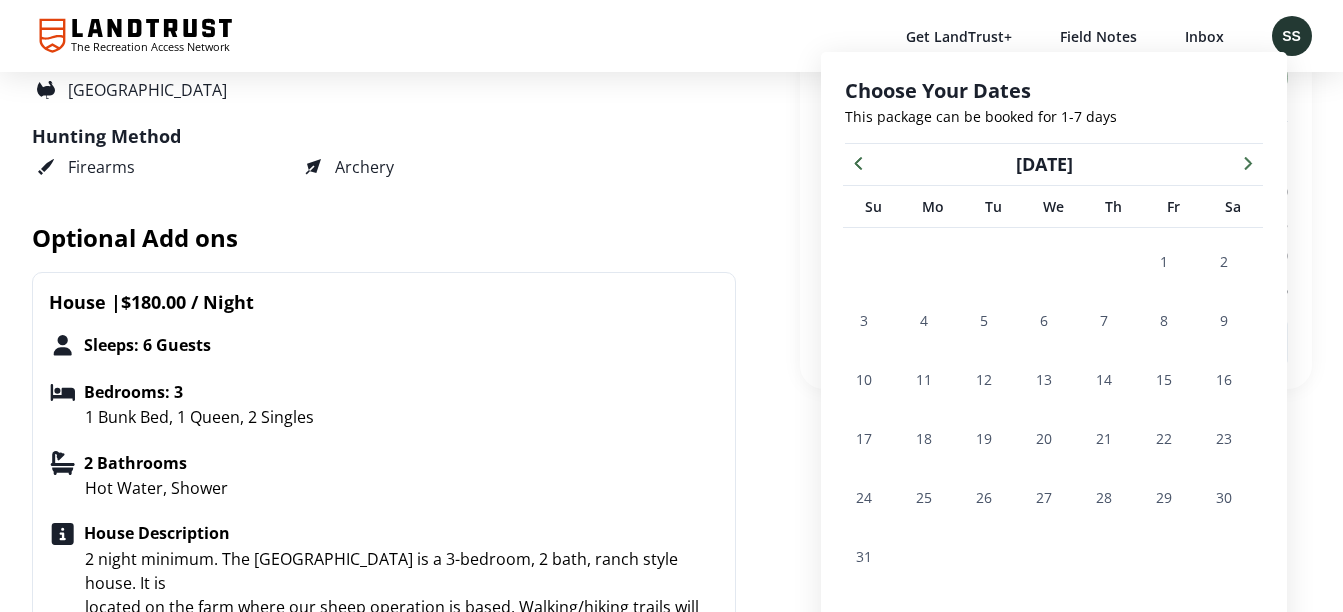 click at bounding box center [1248, 162] 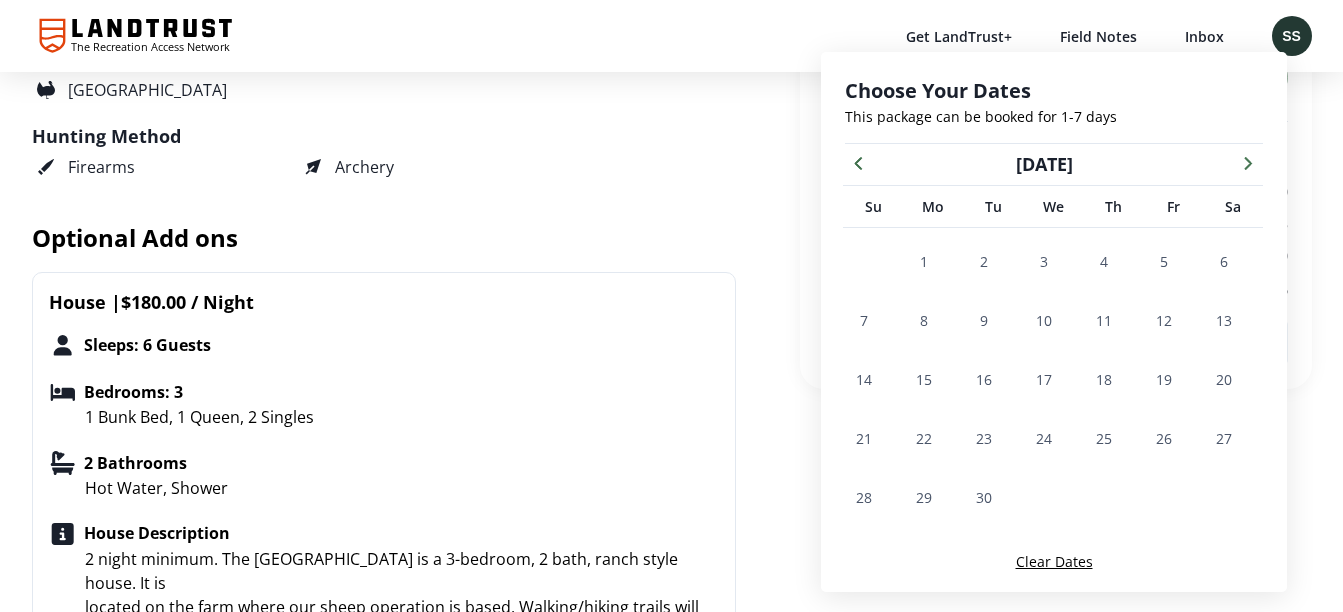 click at bounding box center [1248, 162] 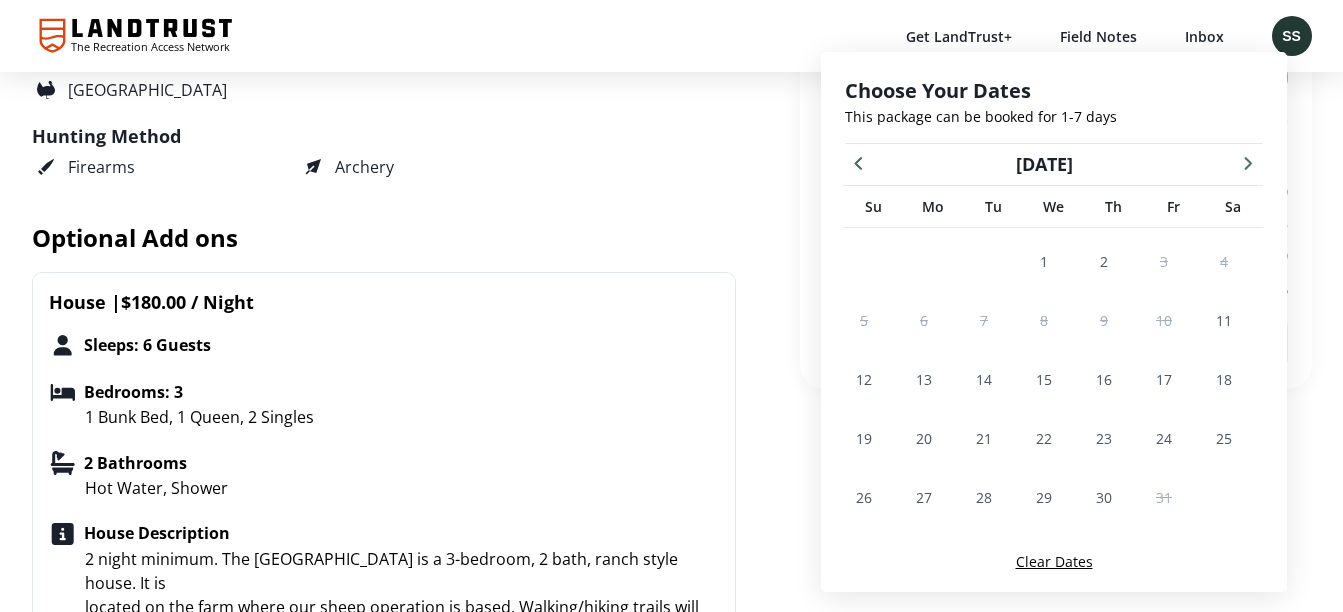 click at bounding box center (1248, 162) 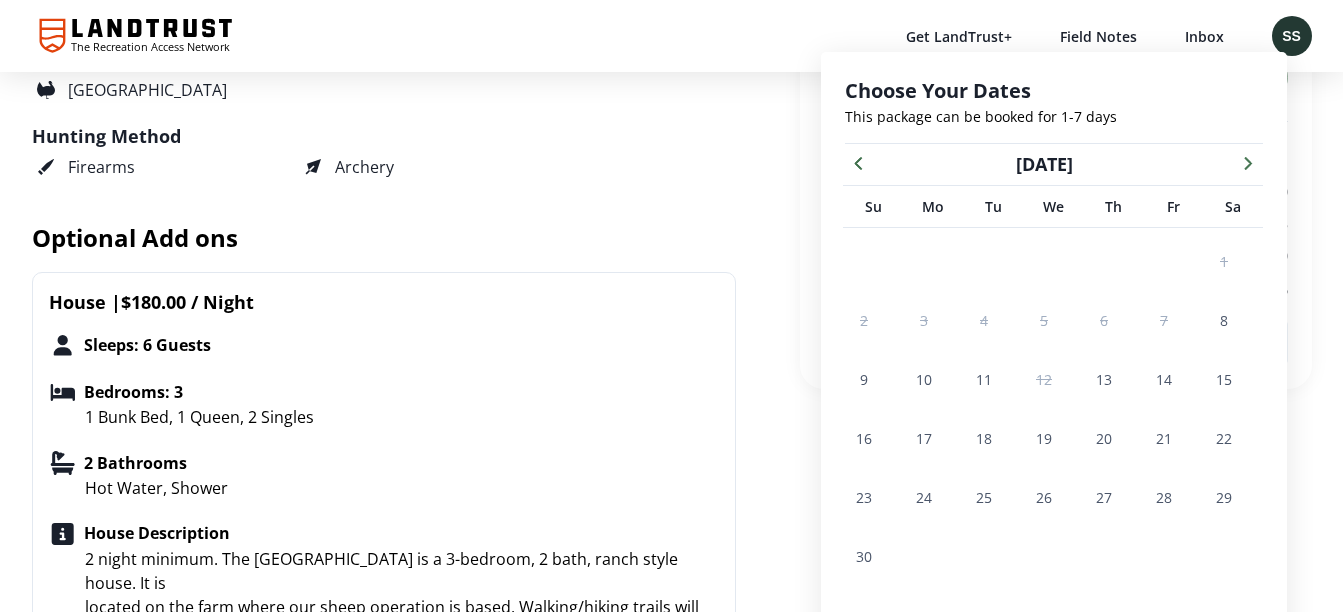 click at bounding box center [1248, 162] 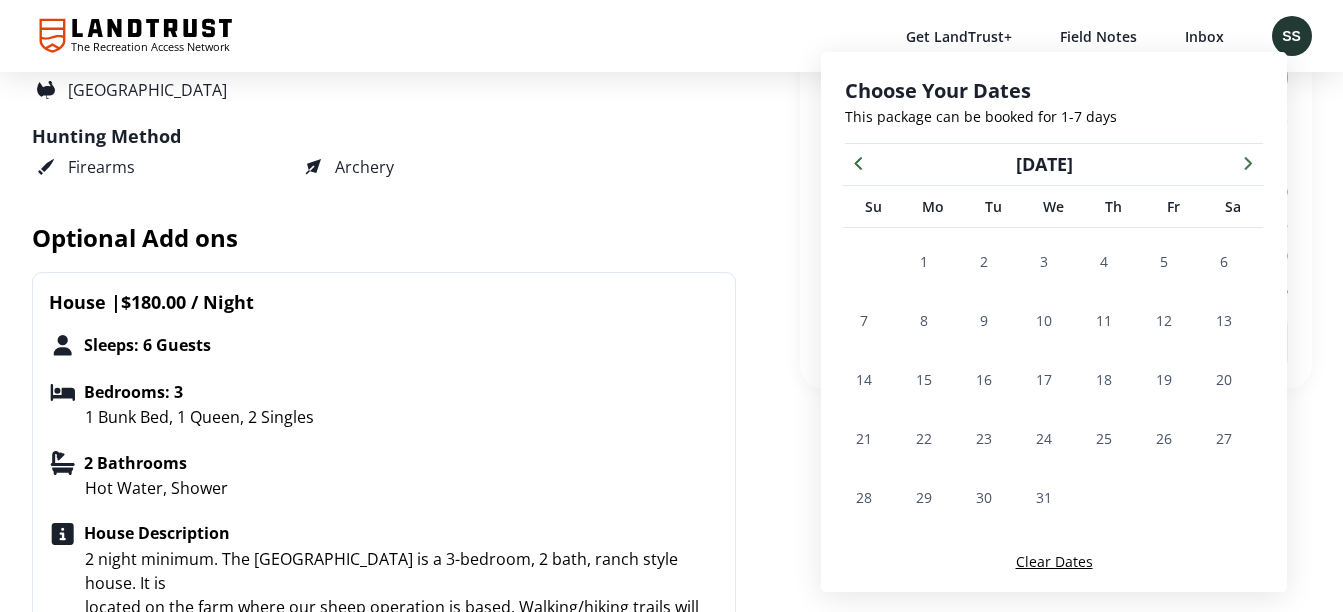 click at bounding box center (1248, 162) 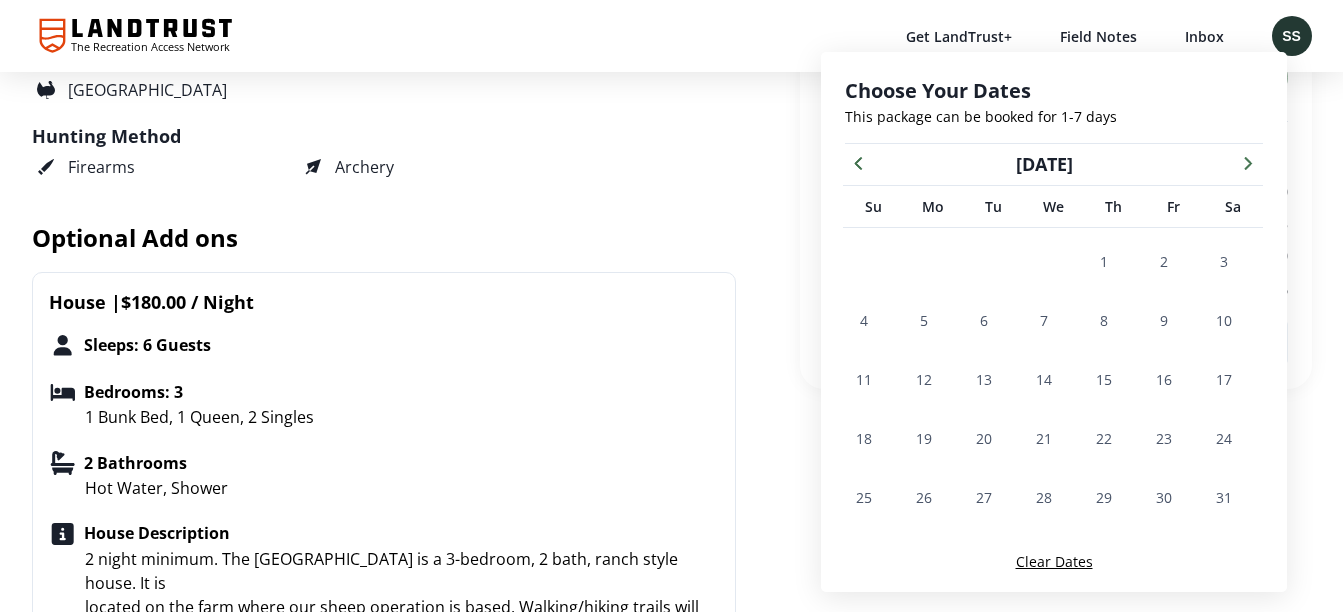 click at bounding box center [1248, 162] 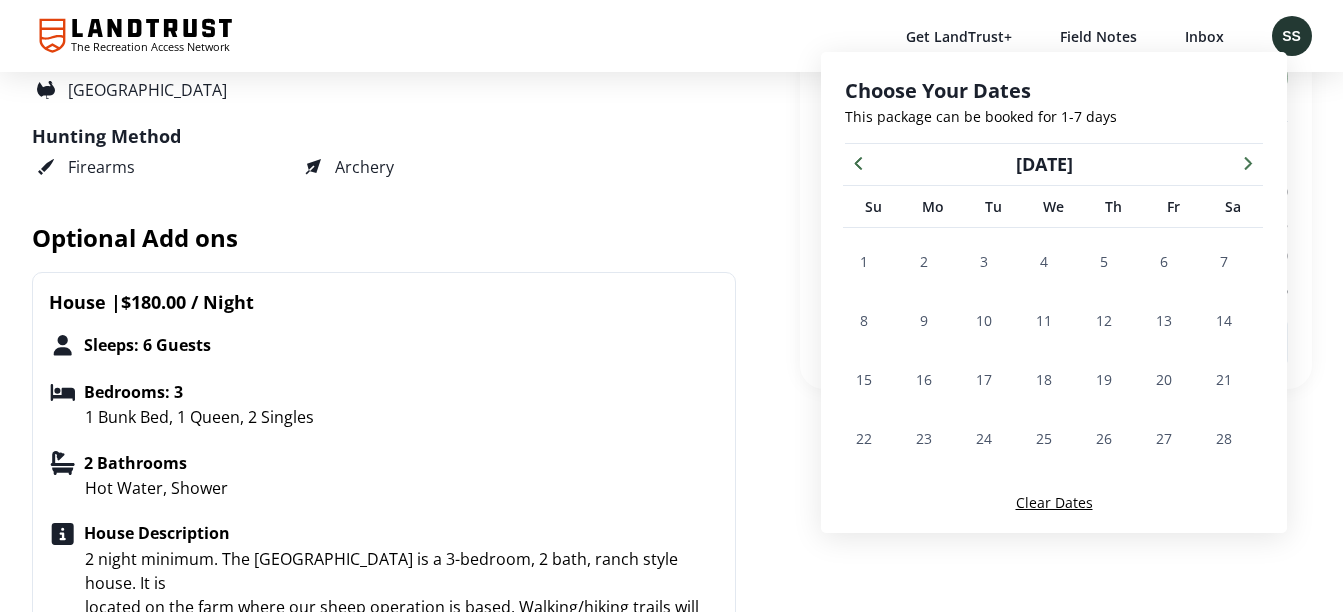click at bounding box center [1248, 162] 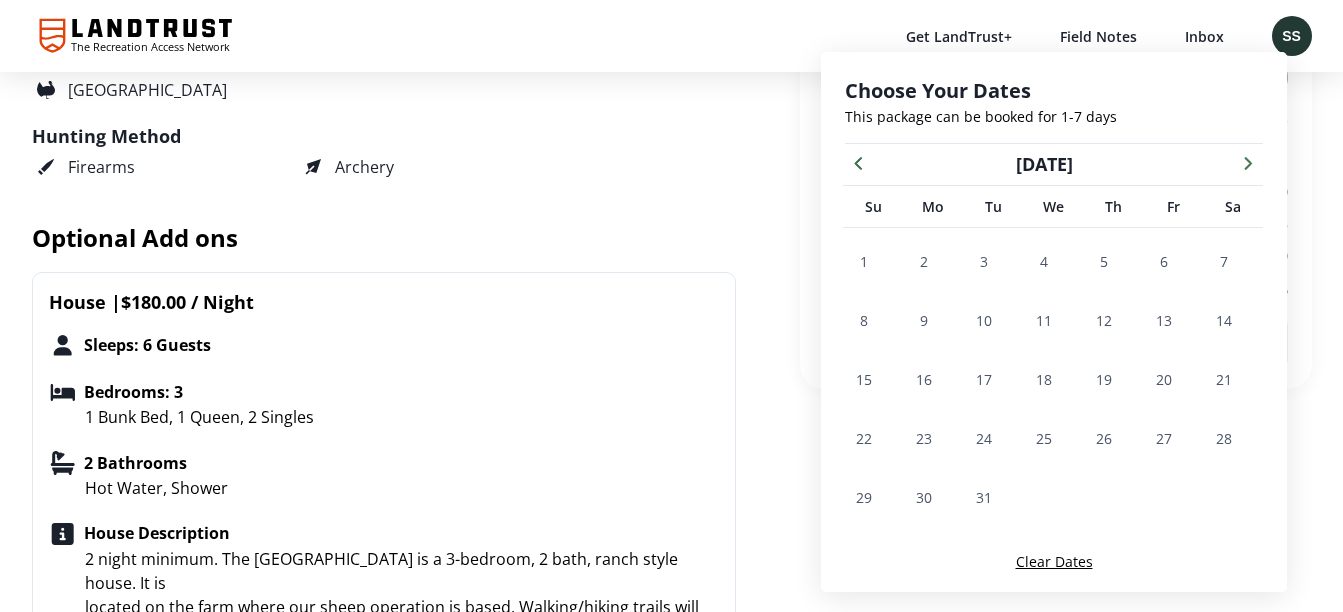 click at bounding box center (1248, 162) 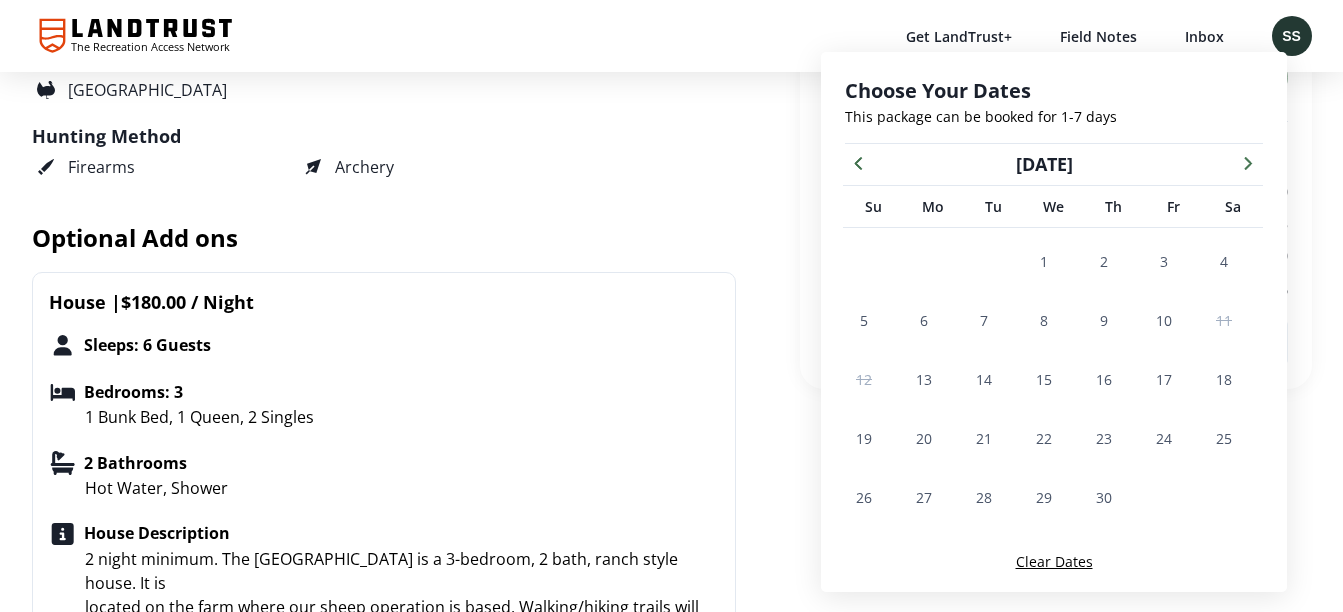 click on "SS" at bounding box center (1292, 36) 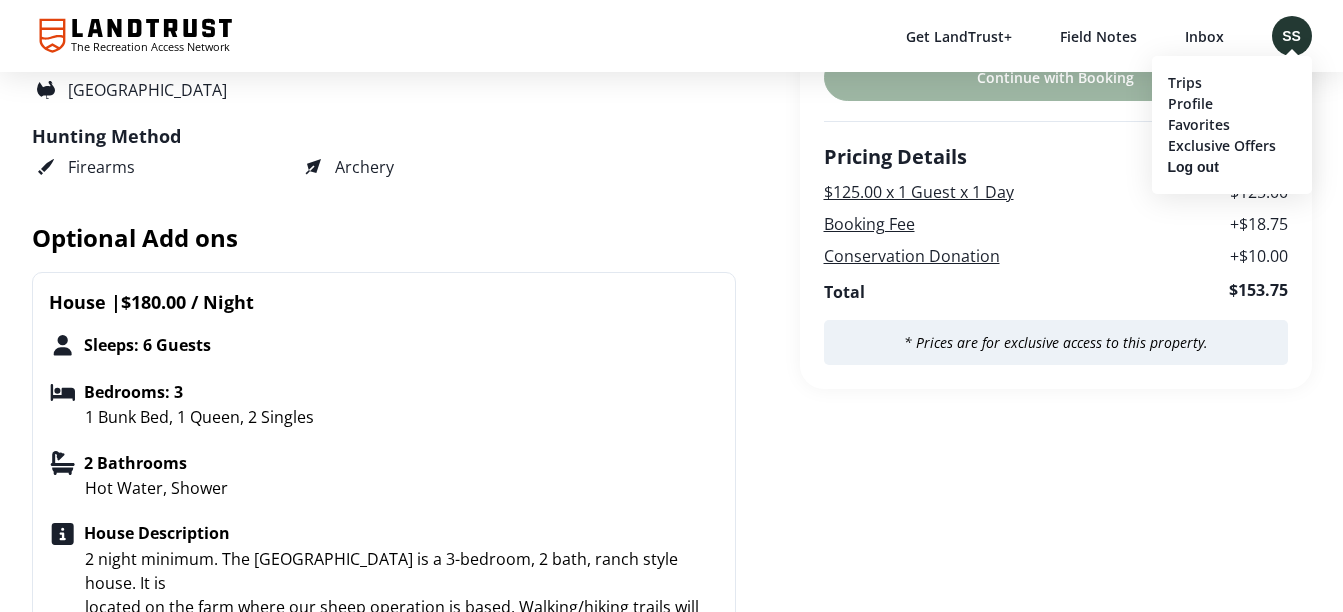click on "Trips" at bounding box center [1232, 82] 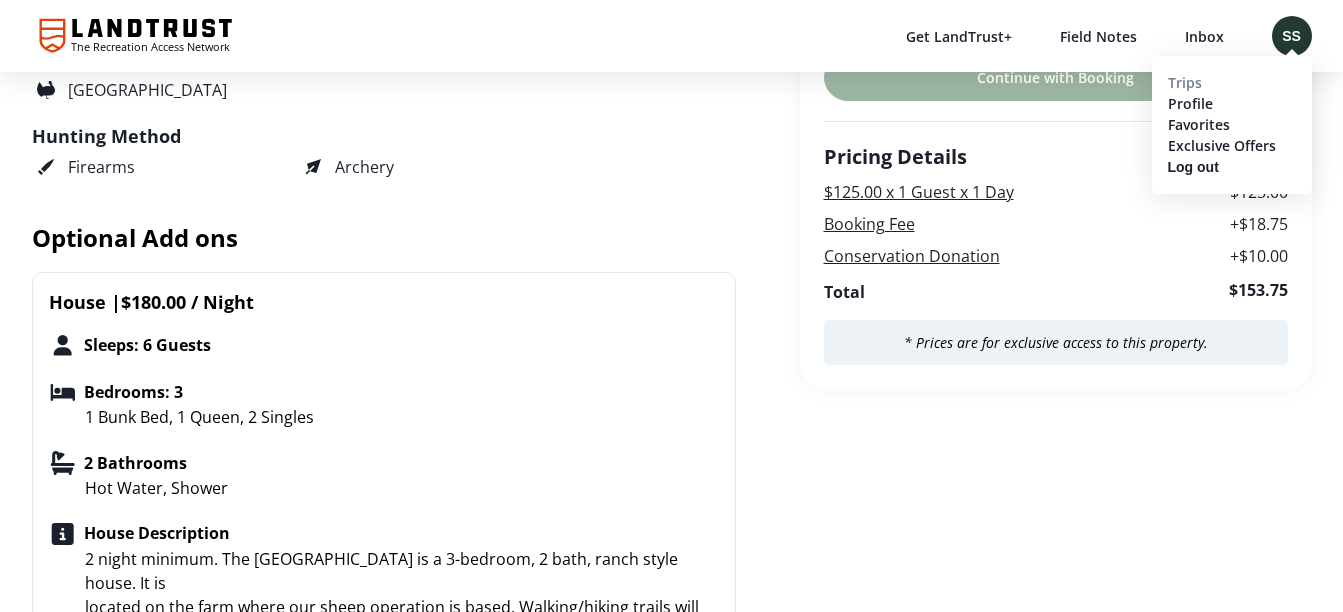 click on "Trips" at bounding box center (1185, 82) 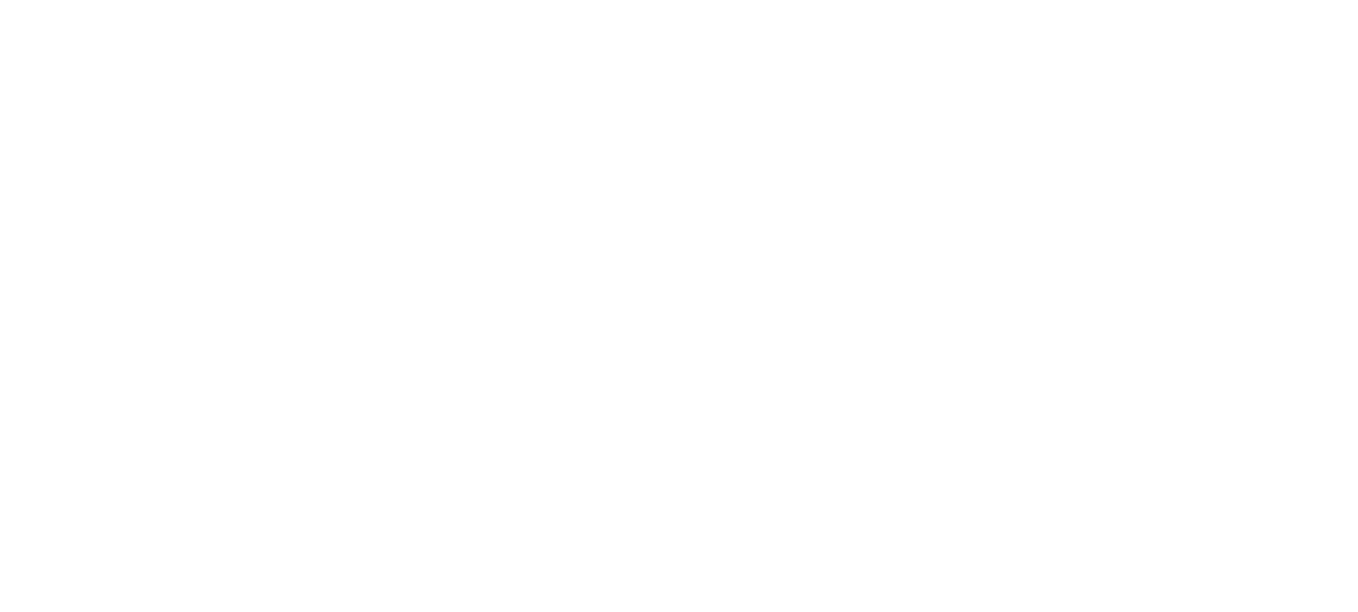 scroll, scrollTop: 0, scrollLeft: 0, axis: both 